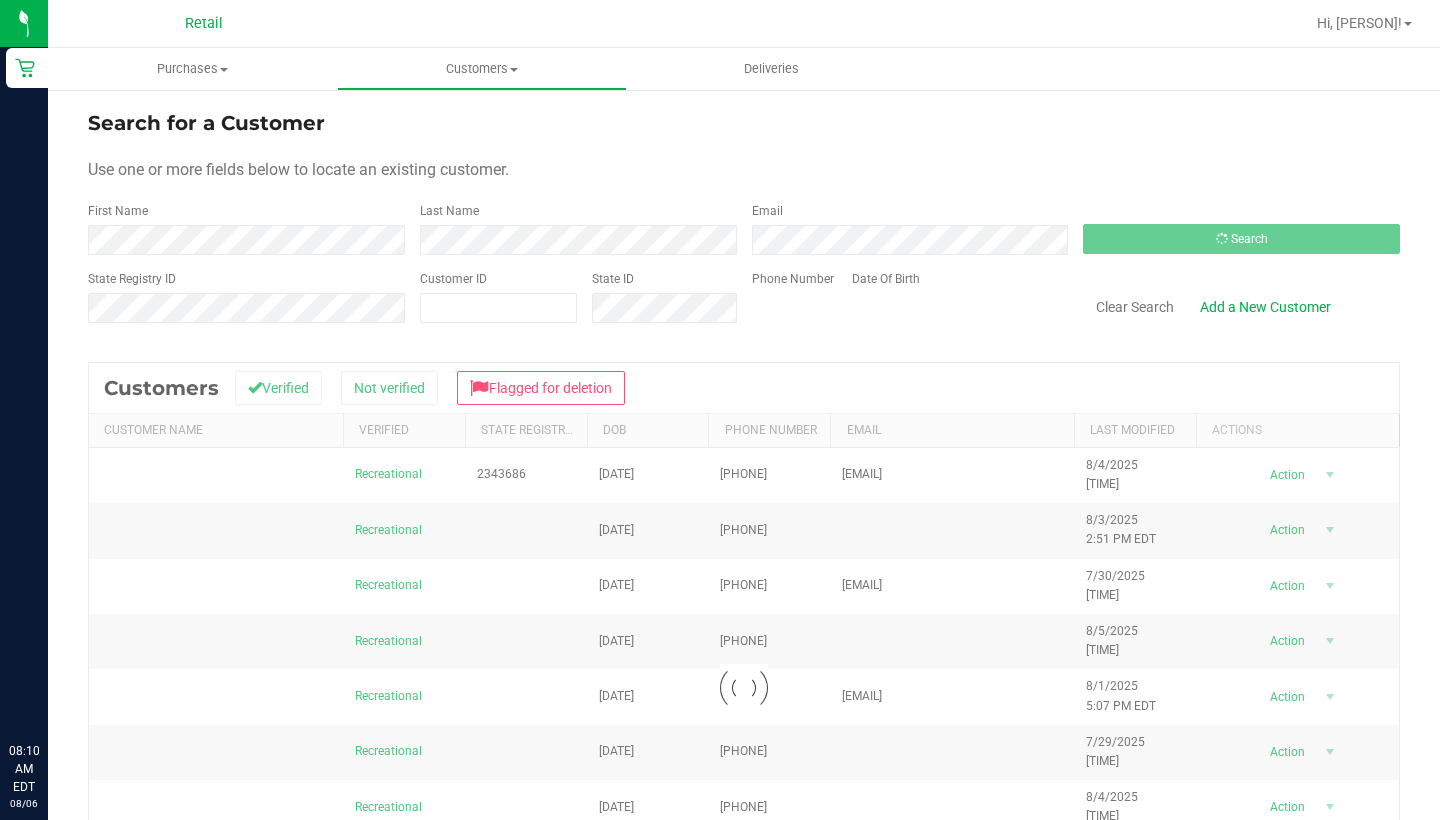 click on "Clear Search" at bounding box center (1135, 307) 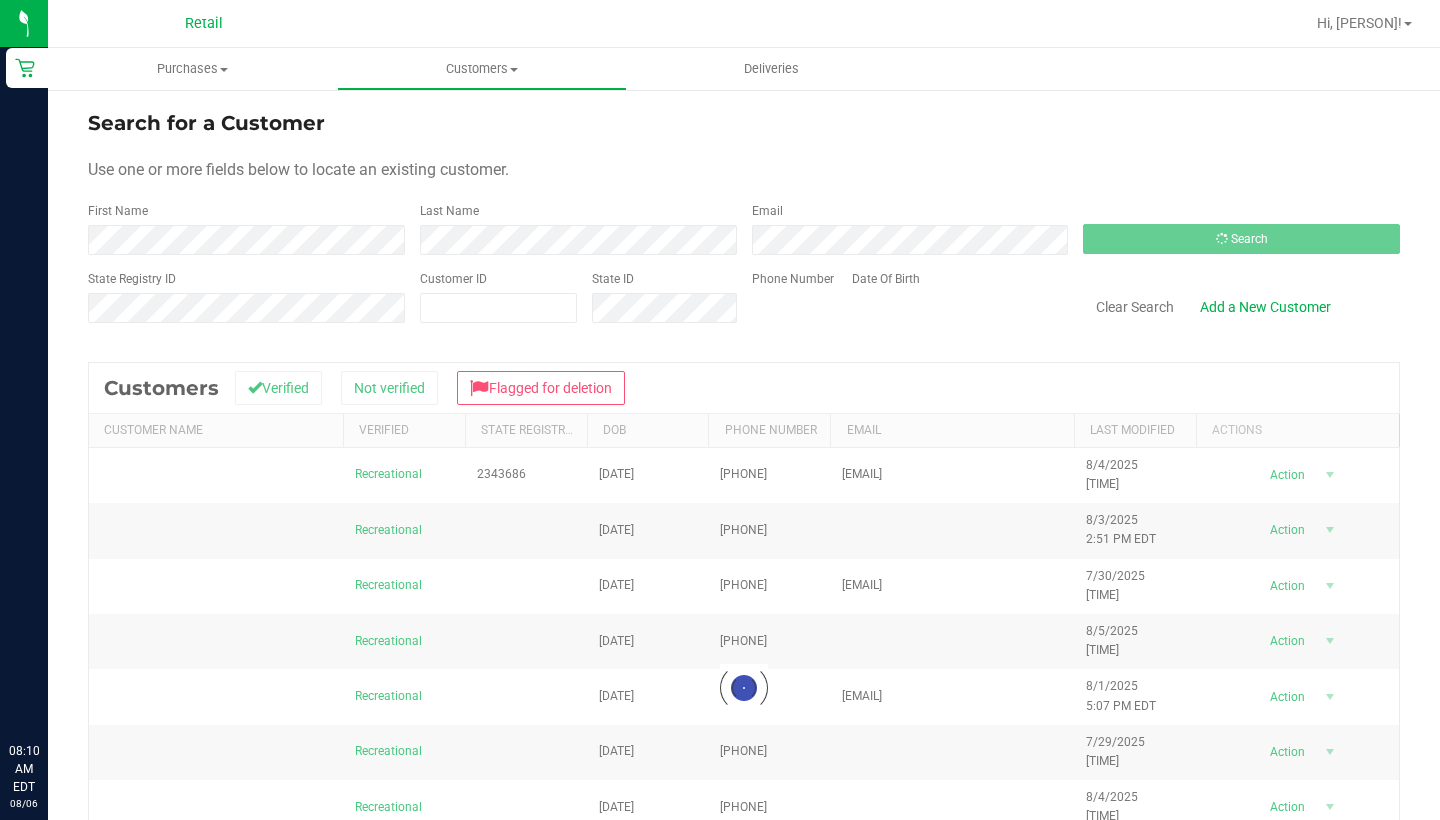 scroll, scrollTop: 0, scrollLeft: 0, axis: both 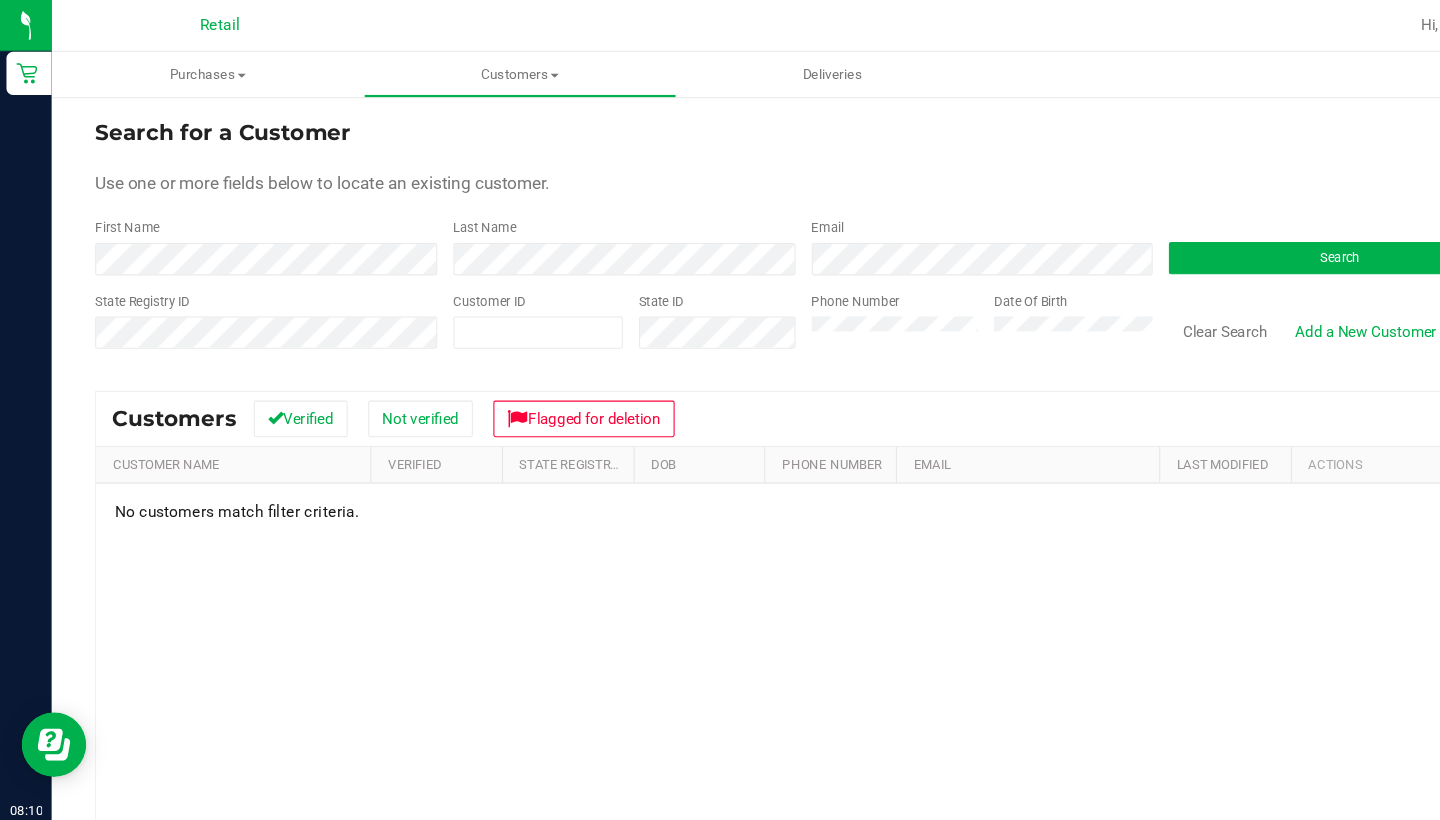 click on "Search for a Customer
Use one or more fields below to locate an existing customer.
First Name
Last Name
Email
Search
State Registry ID
Customer ID
State ID
Phone Number
Date Of Birth" at bounding box center [744, 224] 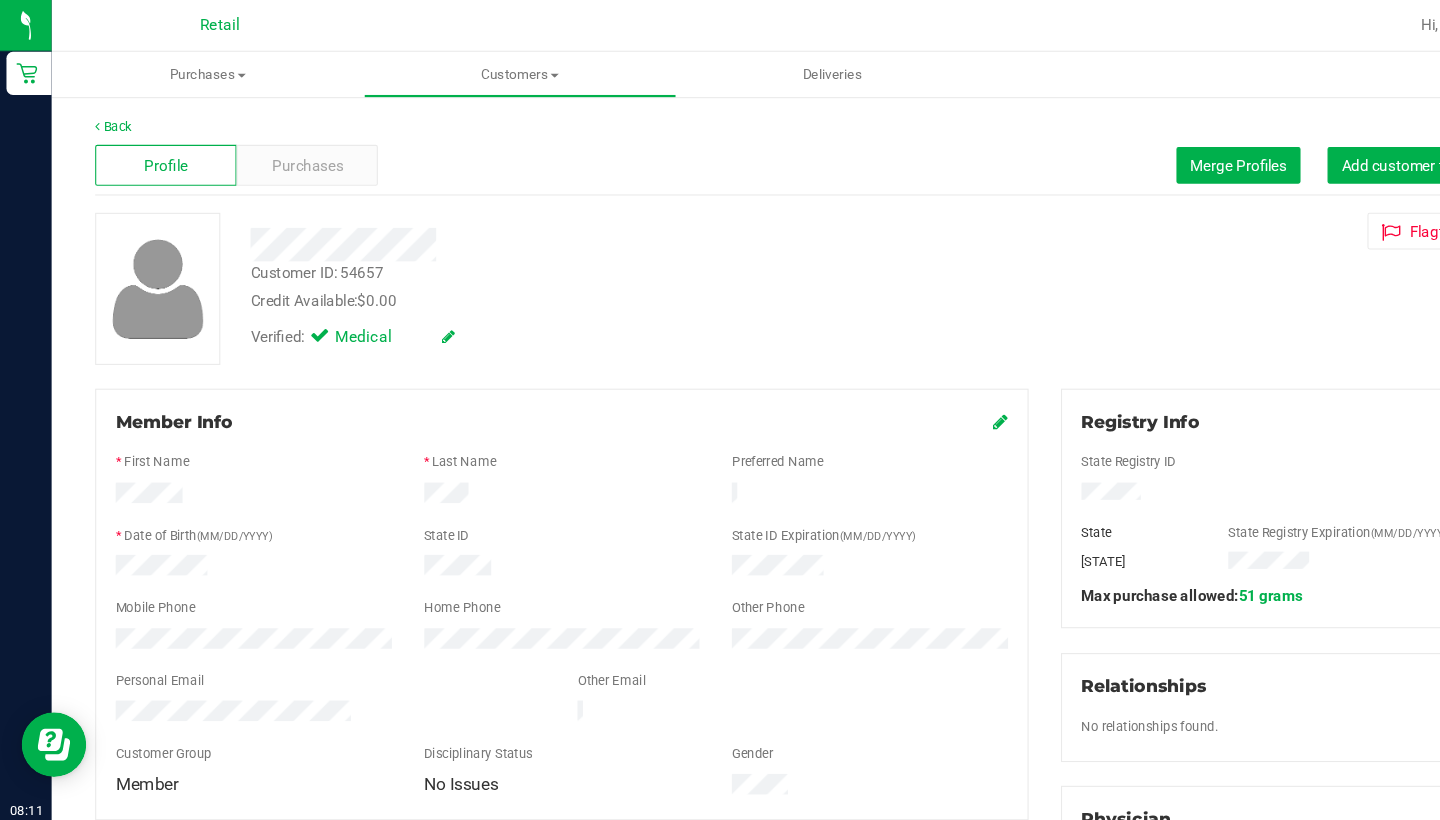 scroll, scrollTop: 0, scrollLeft: 0, axis: both 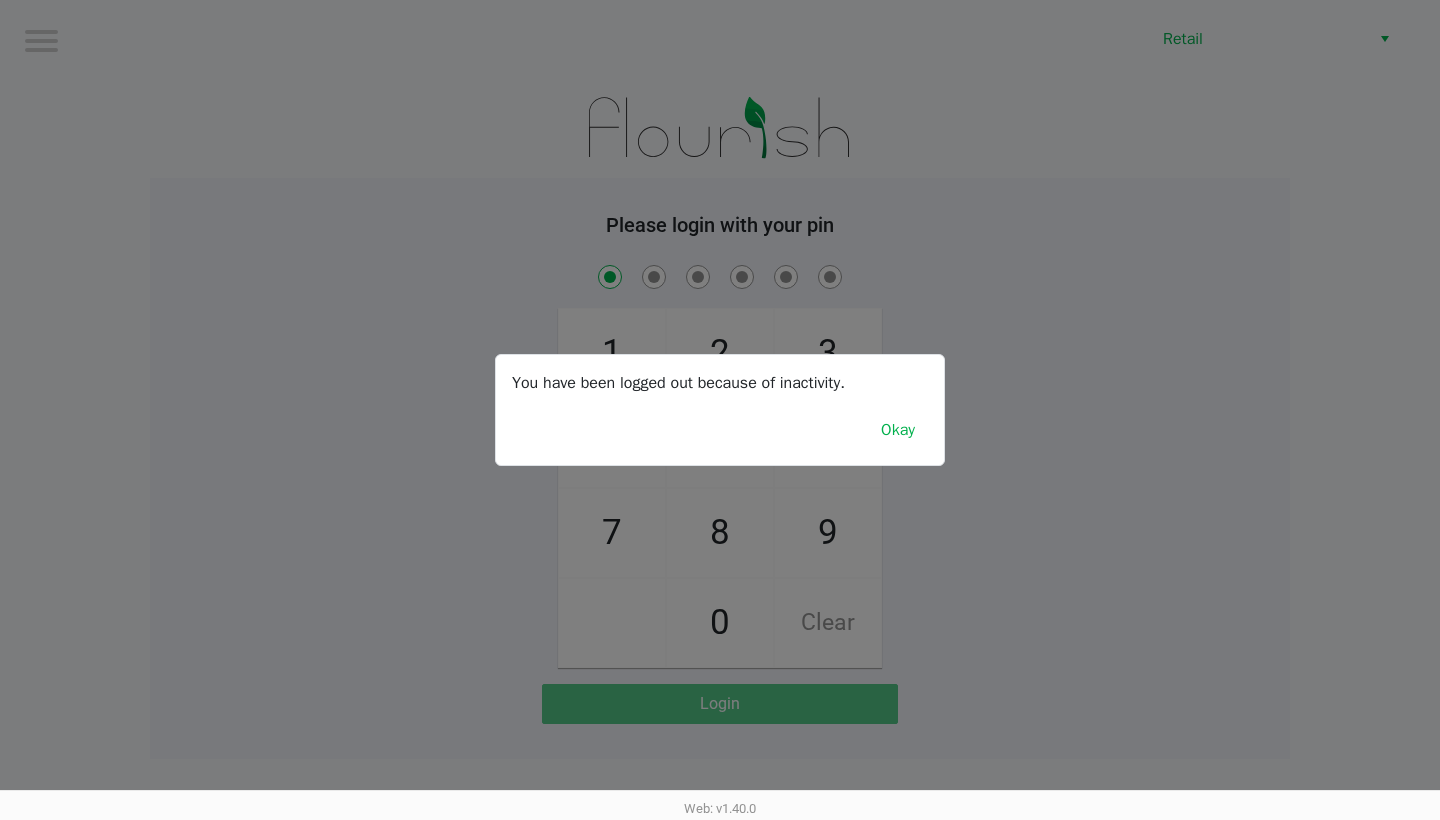 checkbox on "true" 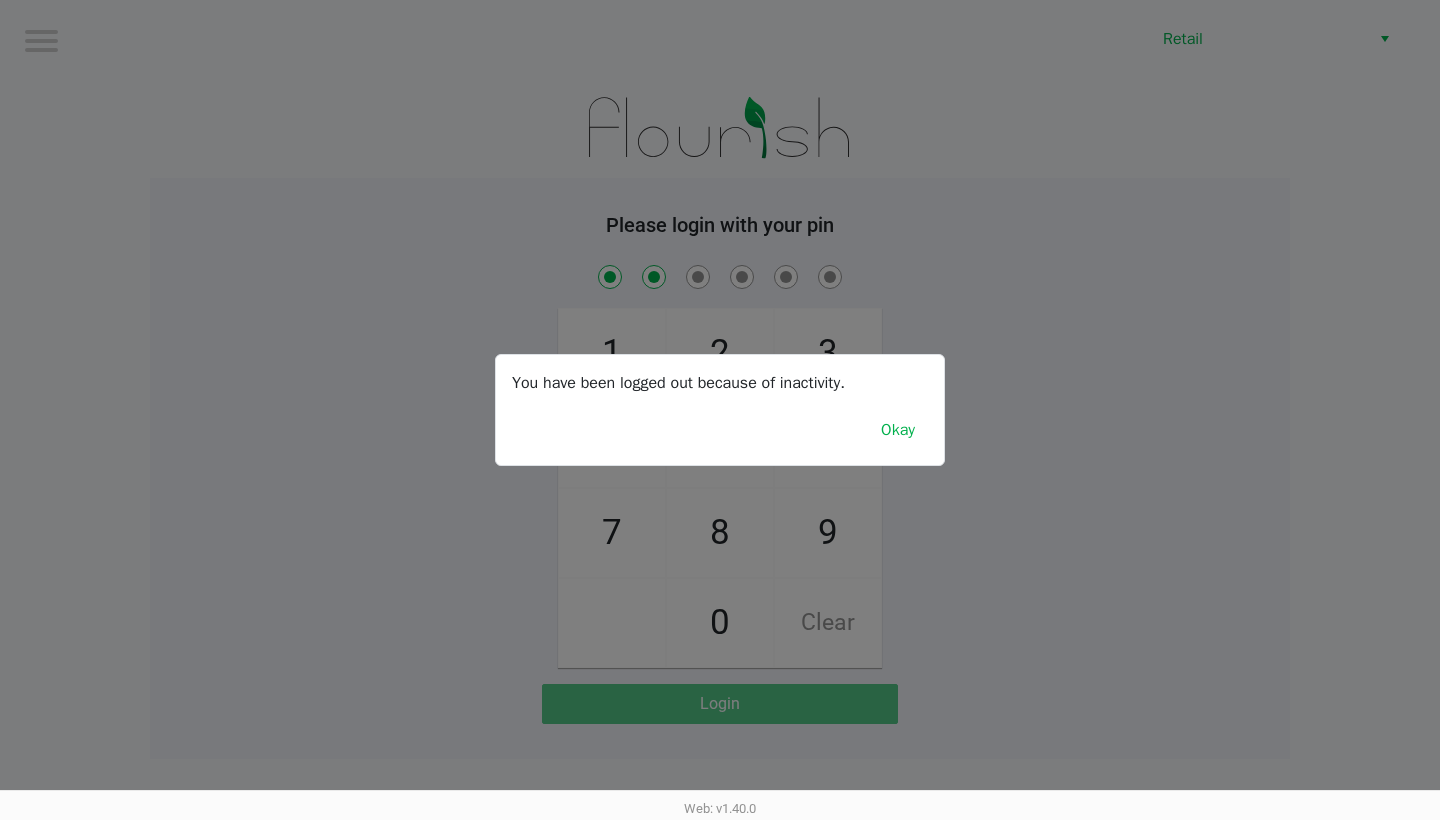 checkbox on "true" 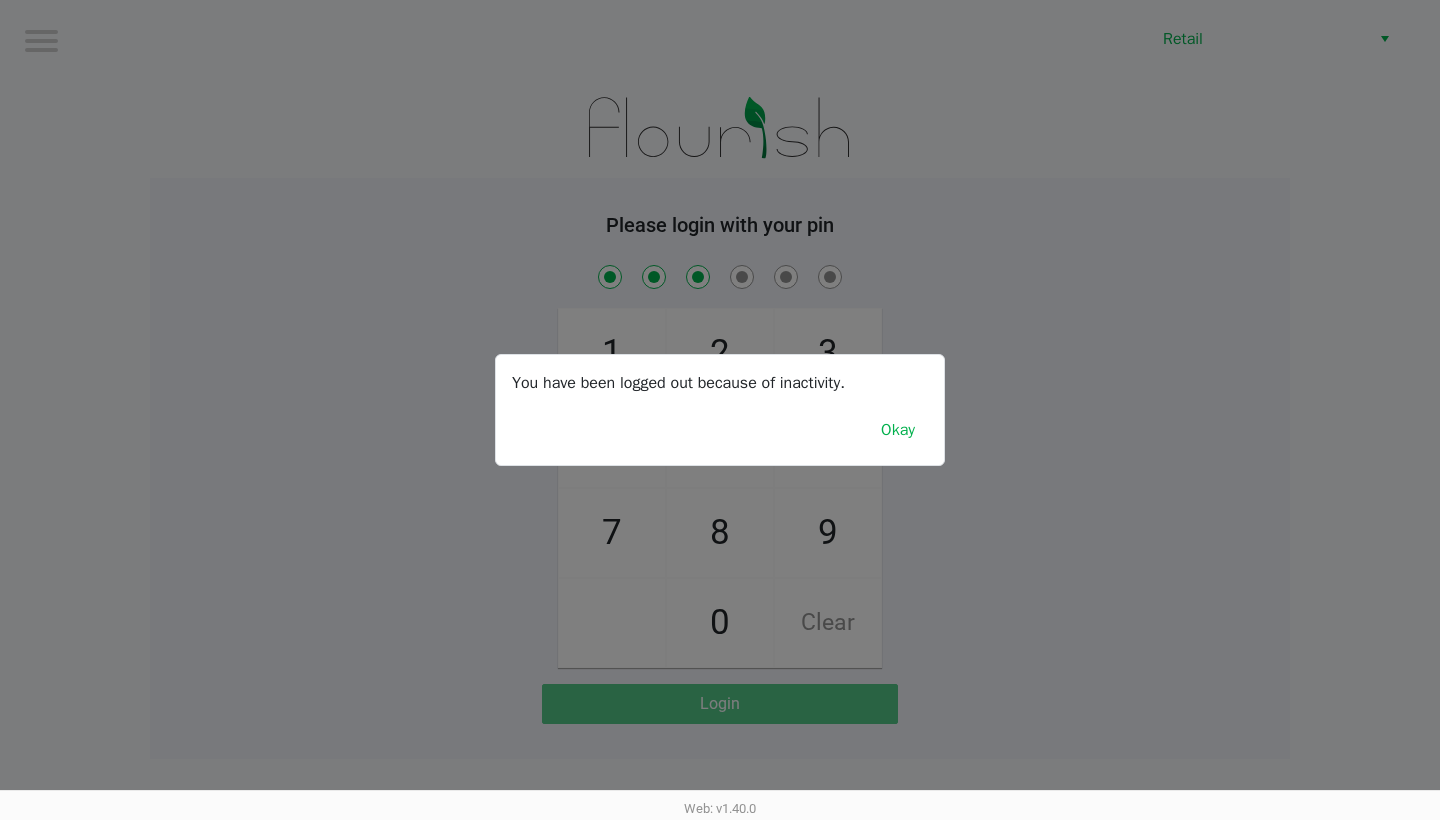 checkbox on "true" 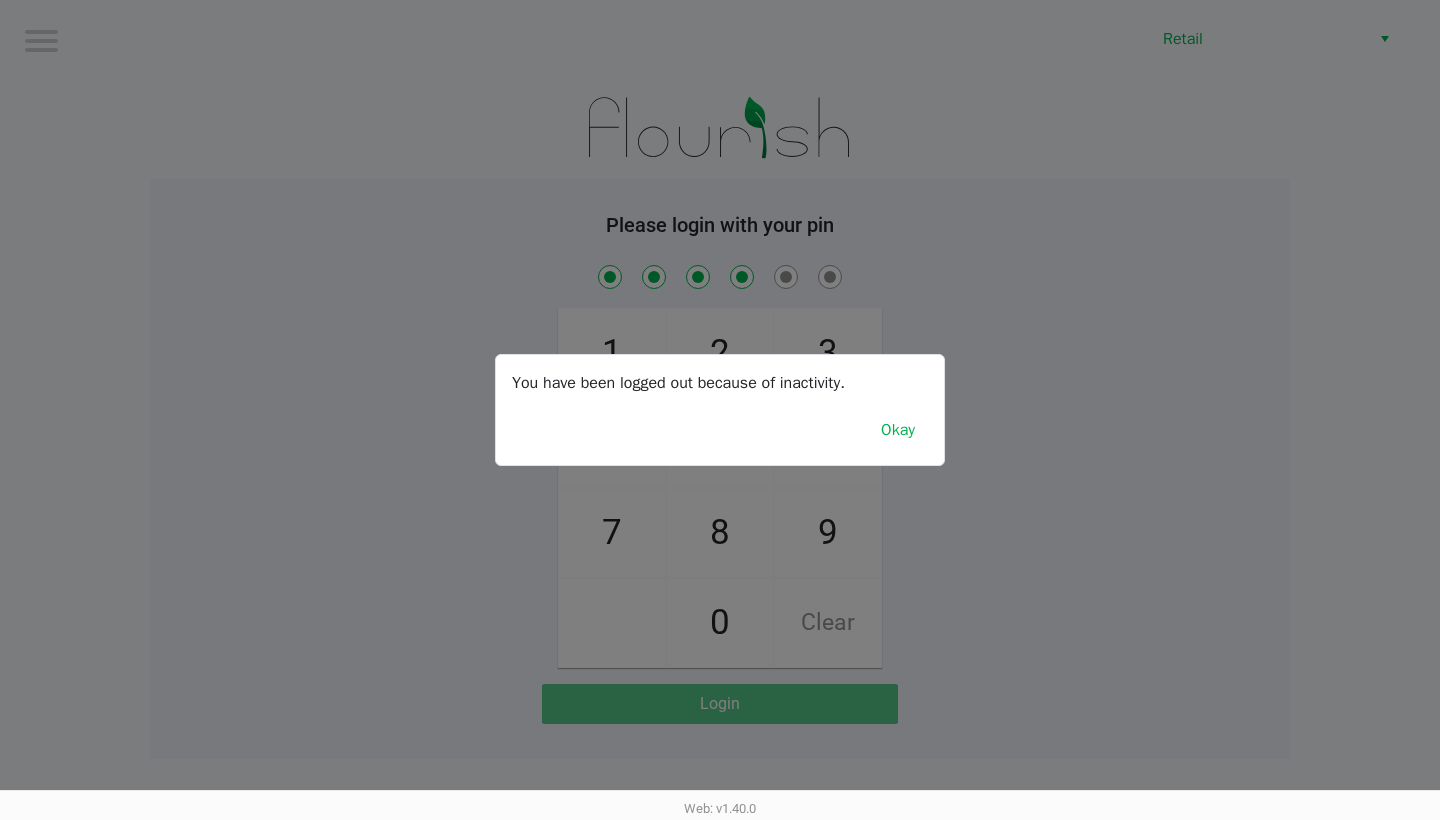 checkbox on "true" 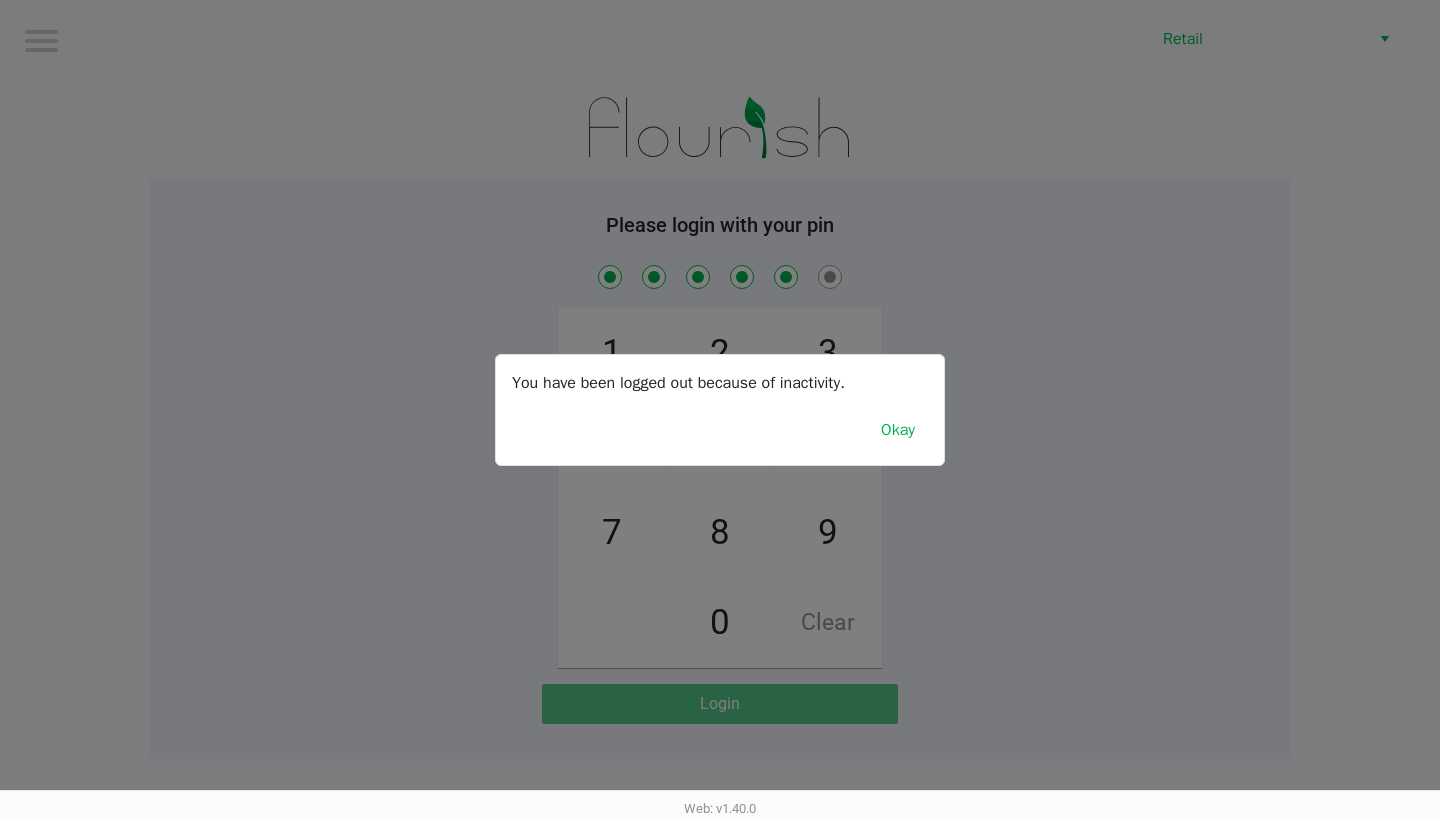 checkbox on "true" 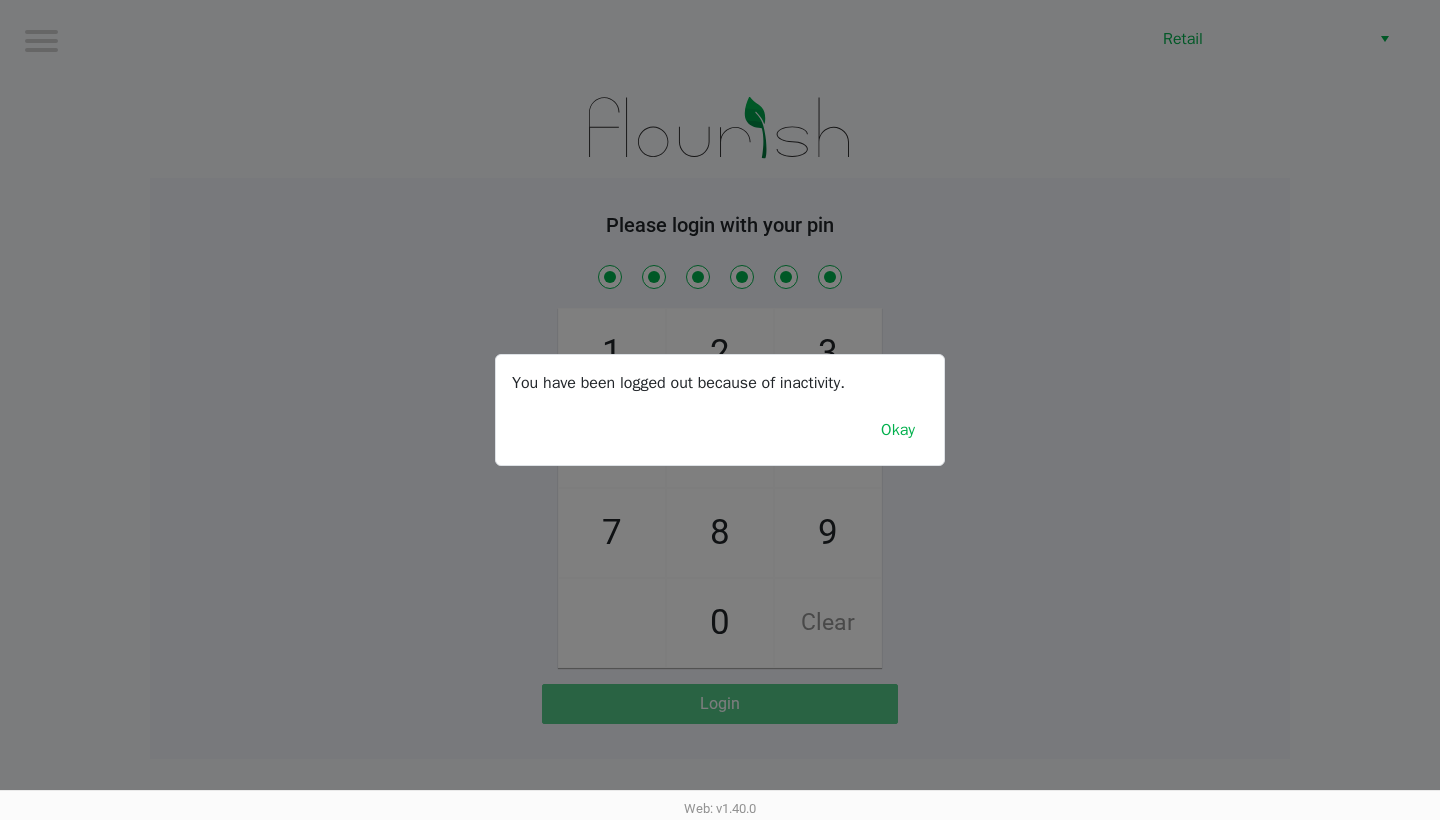 checkbox on "true" 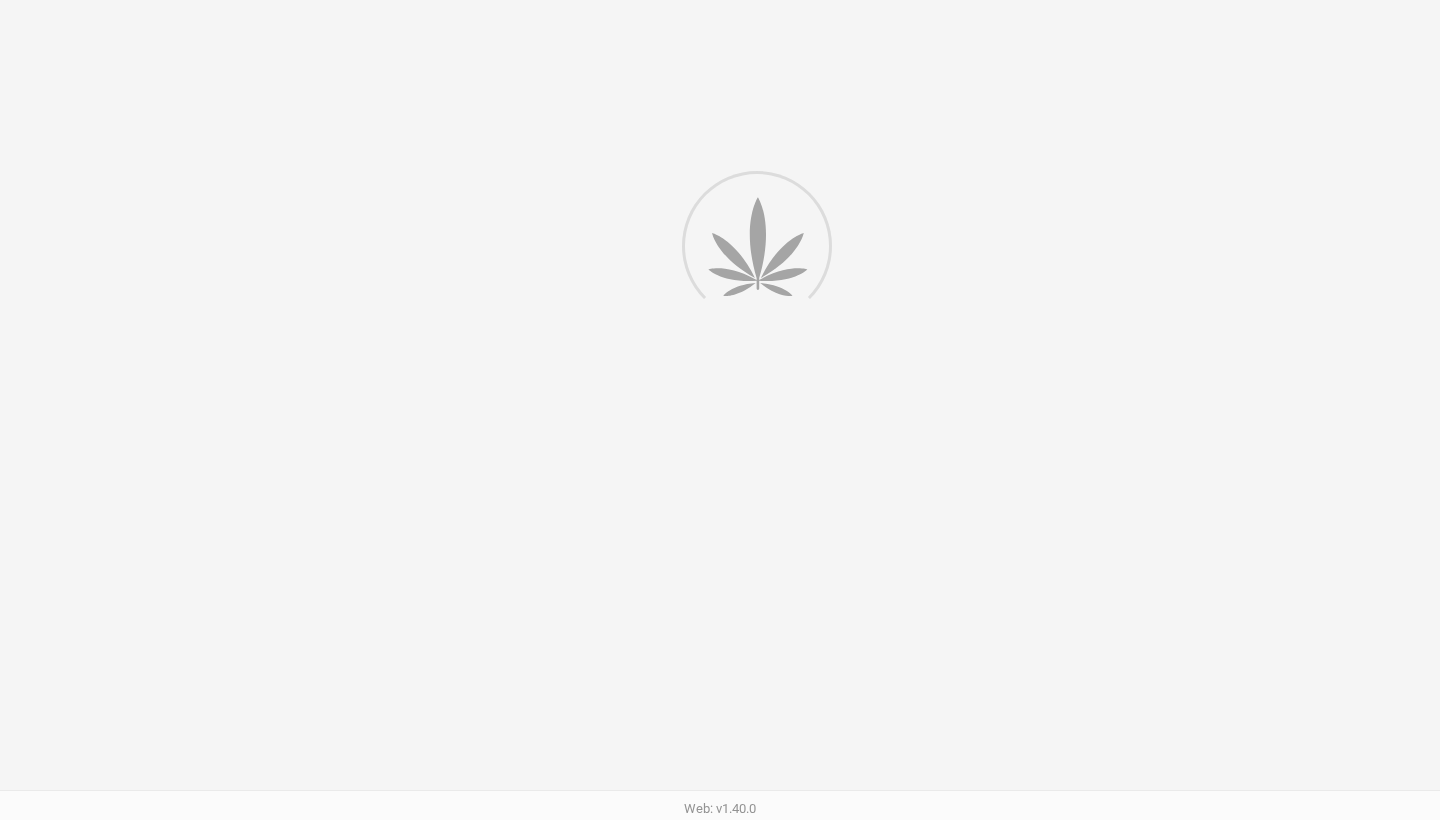 scroll, scrollTop: 0, scrollLeft: 0, axis: both 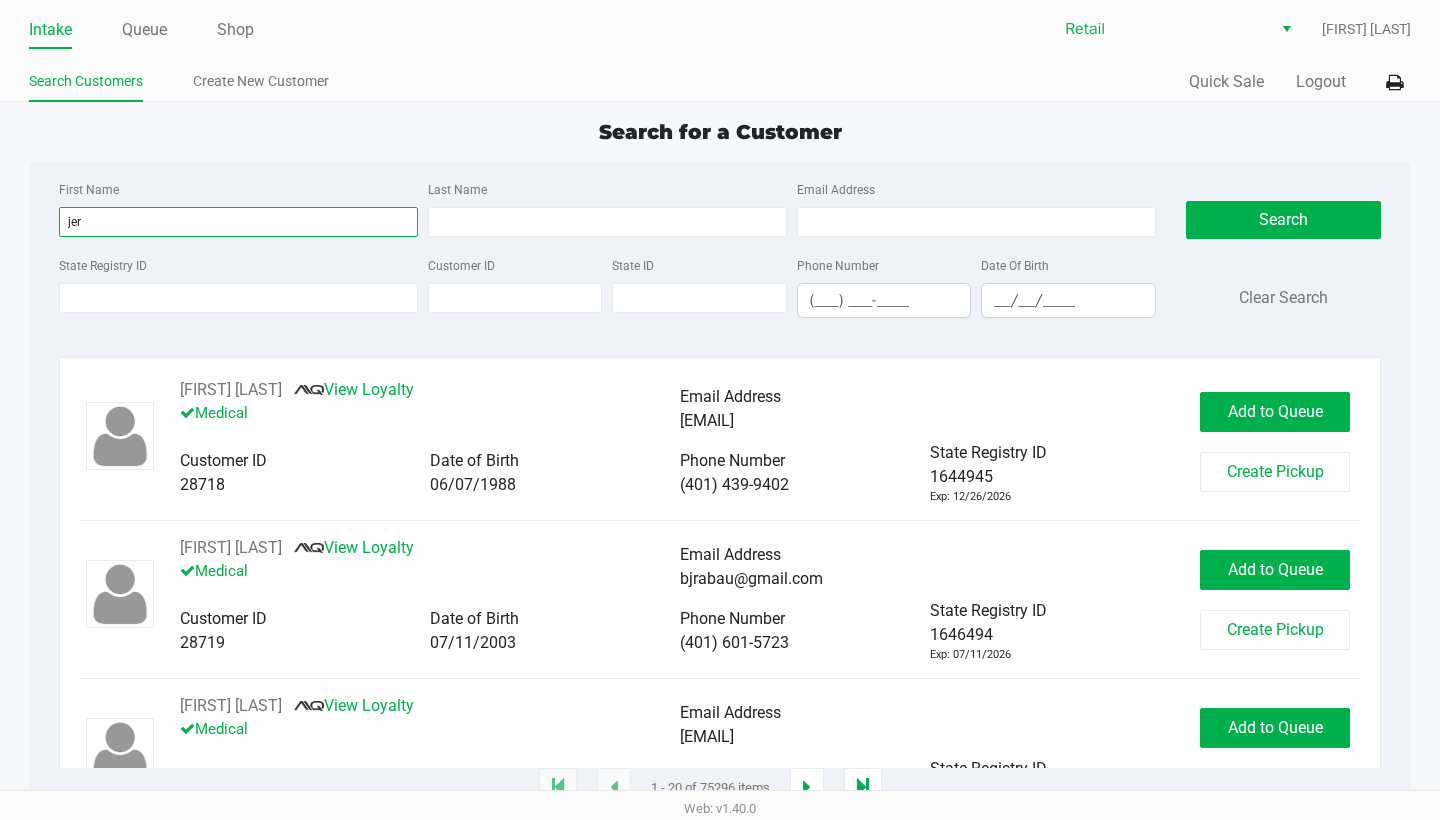 type on "jer" 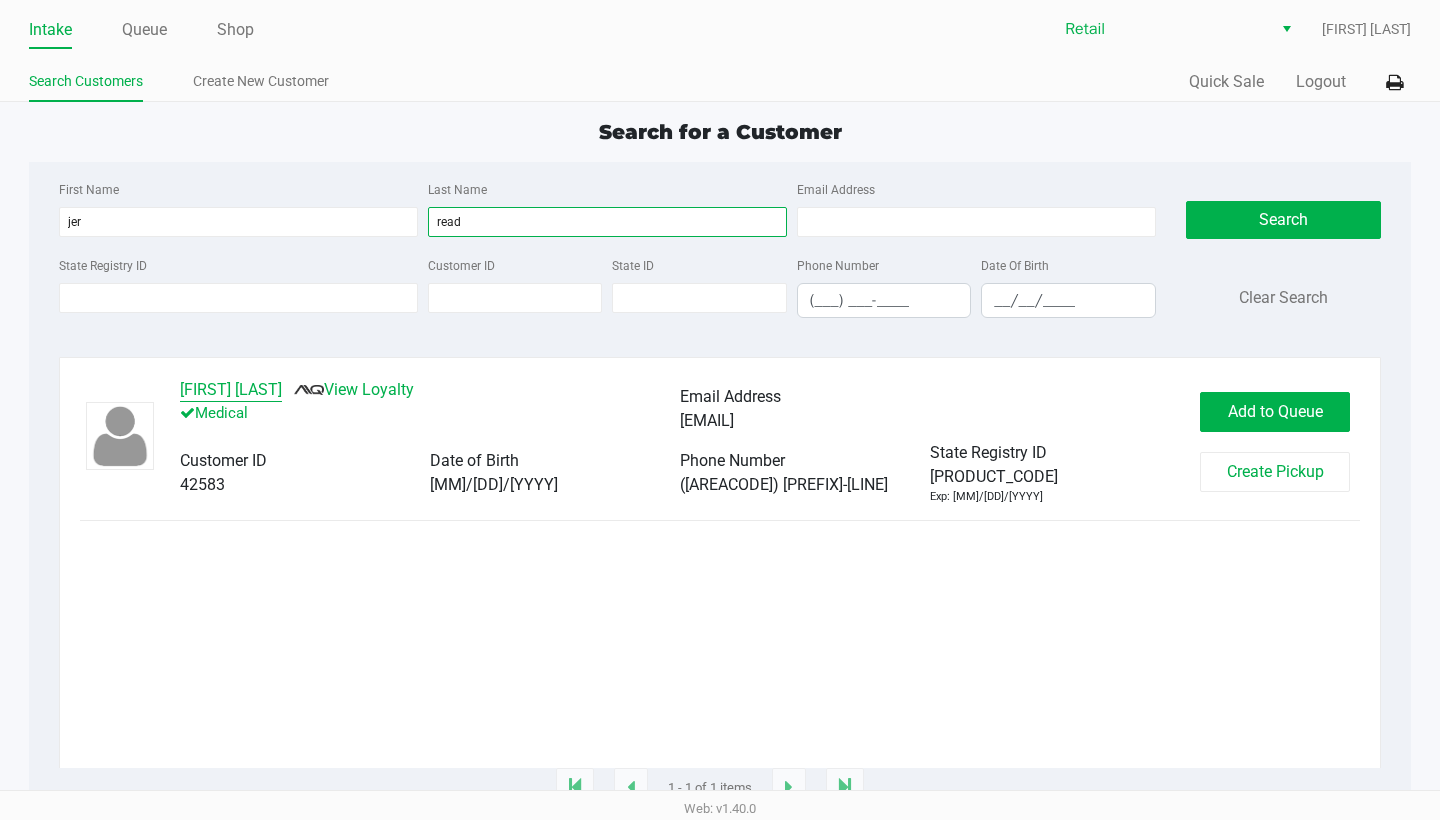 type on "read" 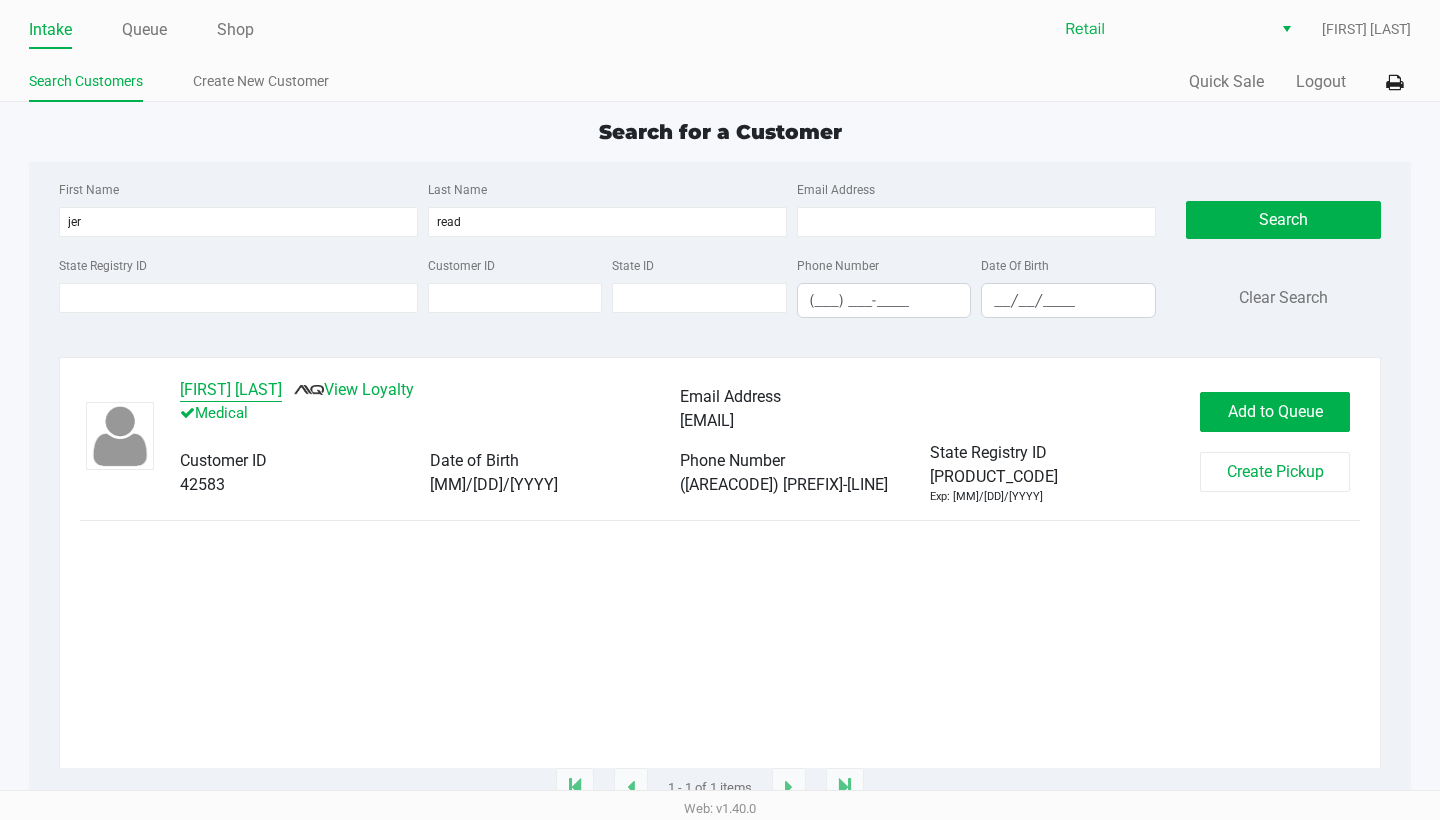 click on "[FIRST] [LAST]" 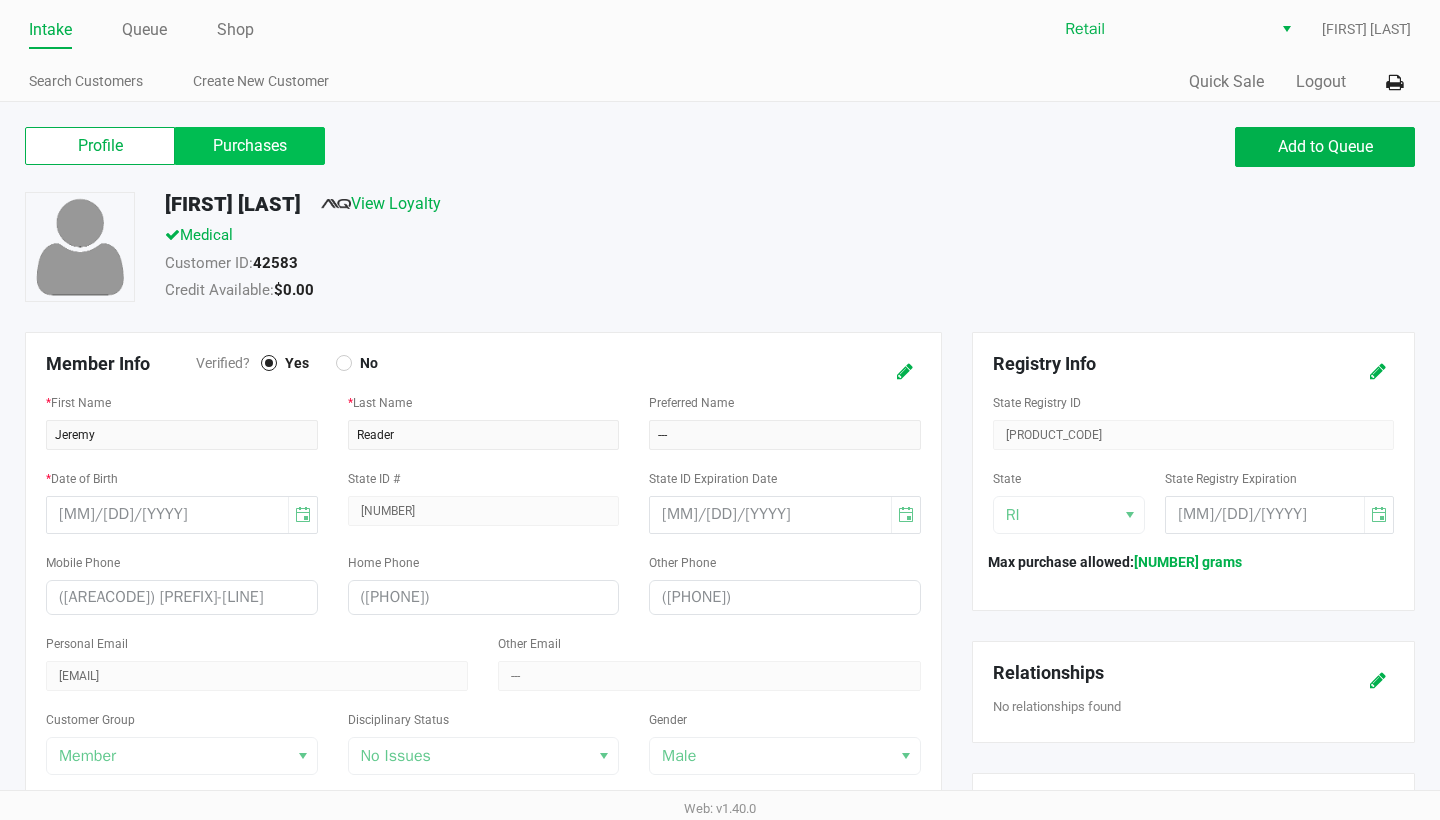 click on "Purchases" 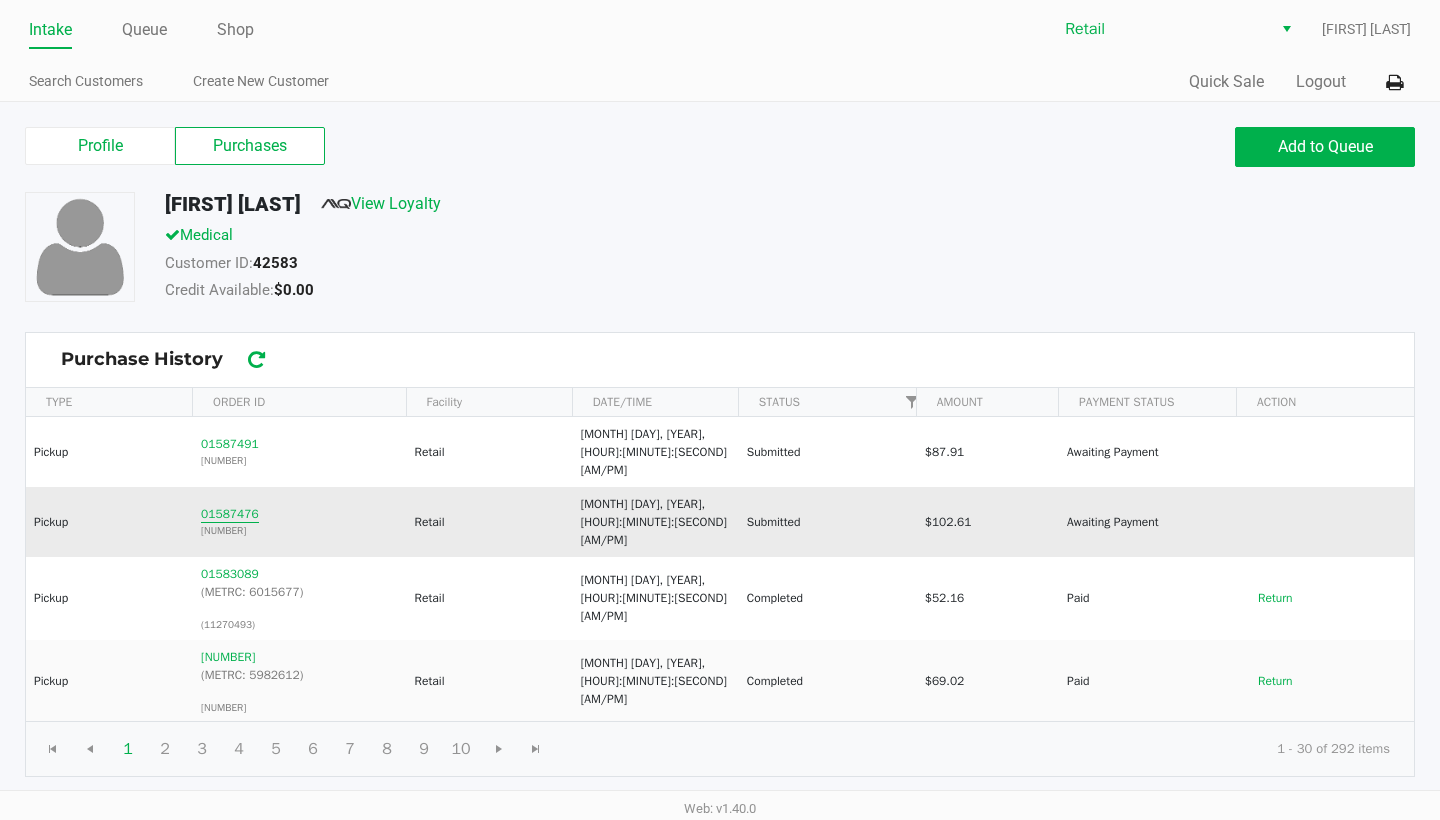click on "01587476" 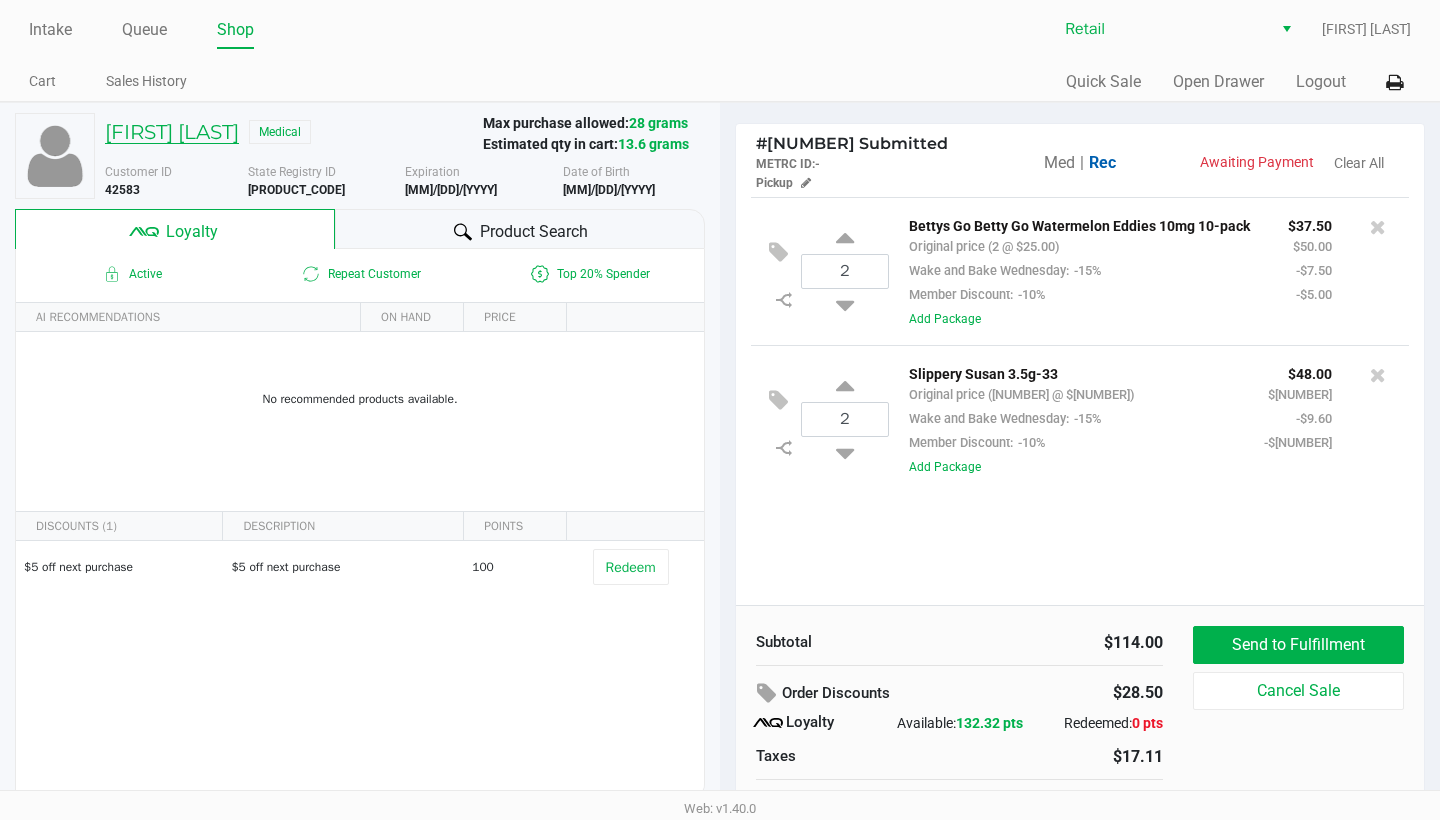 click on "[FIRST] [LAST]" 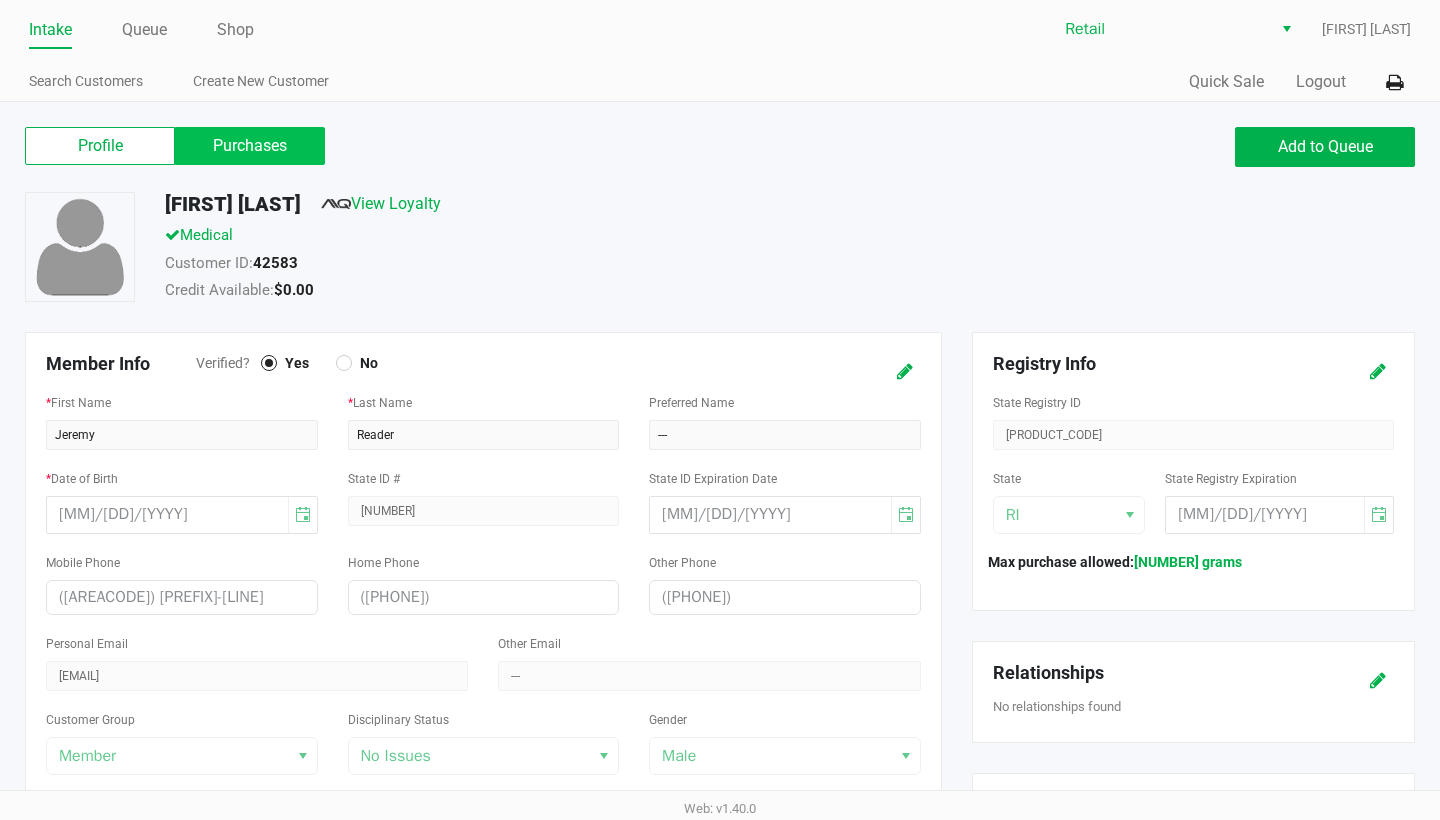 click on "Purchases" 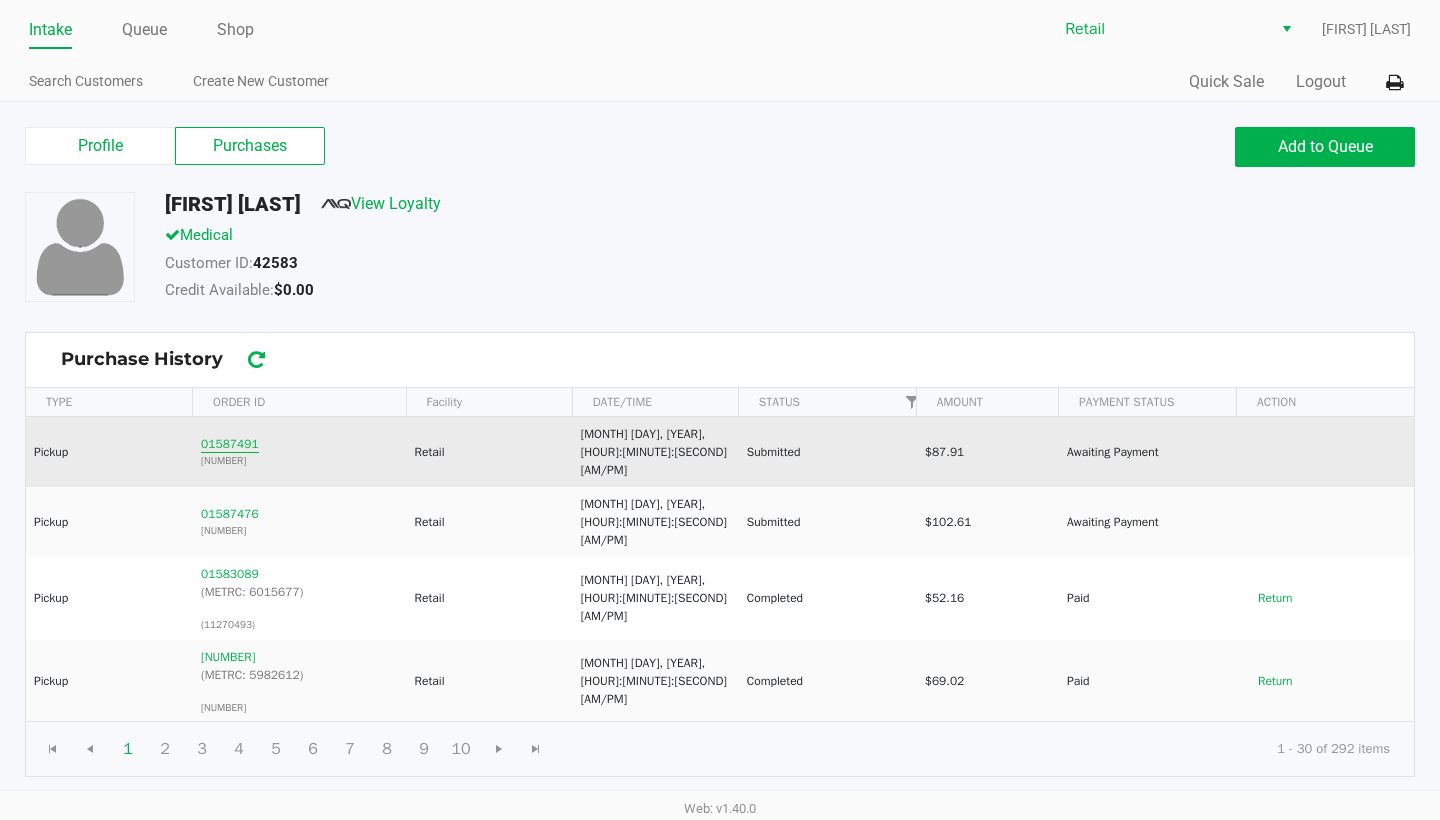 click on "01587491" 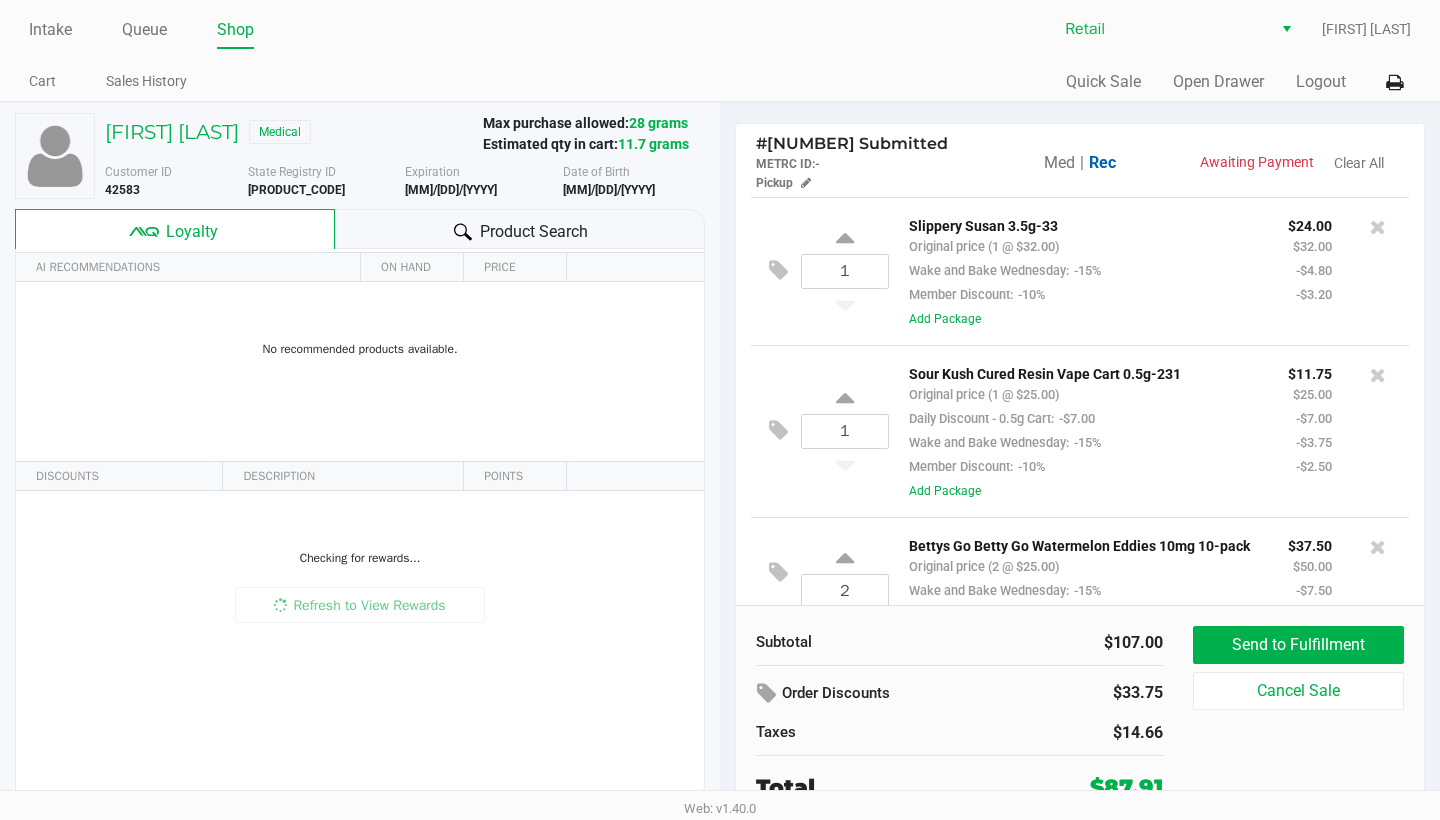 scroll, scrollTop: 60, scrollLeft: 0, axis: vertical 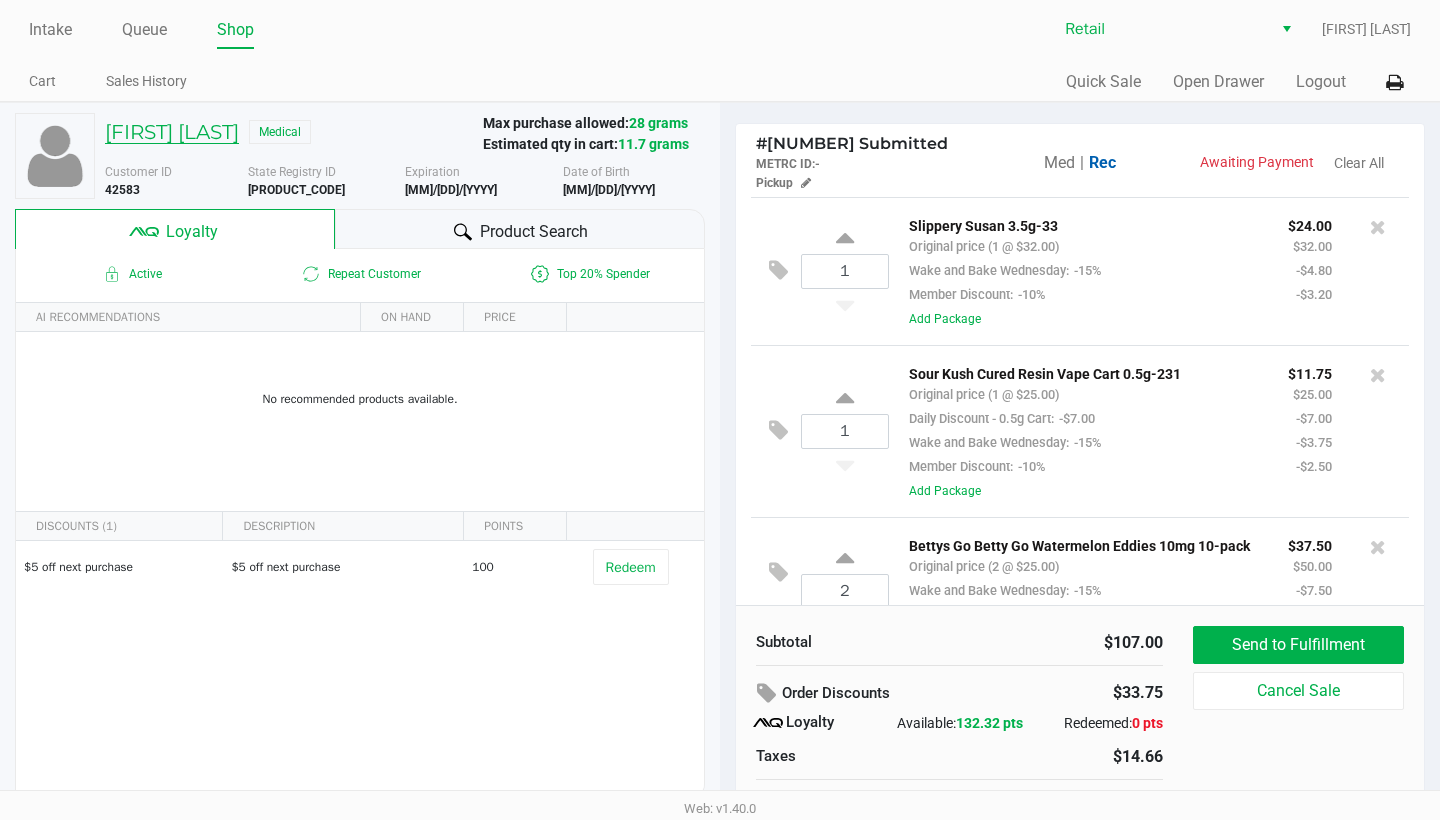 click on "Jeremy Reader" 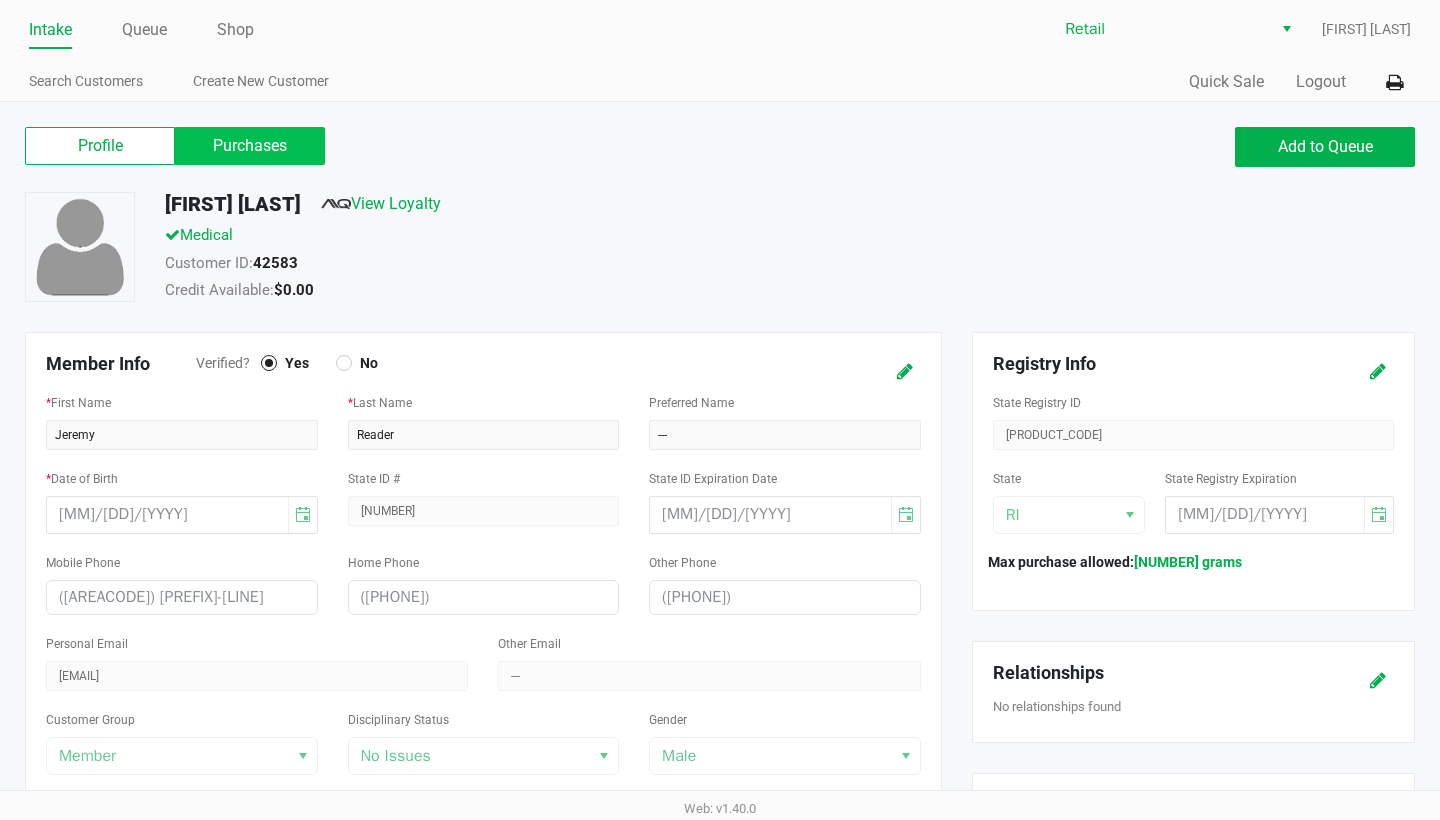click on "Purchases" 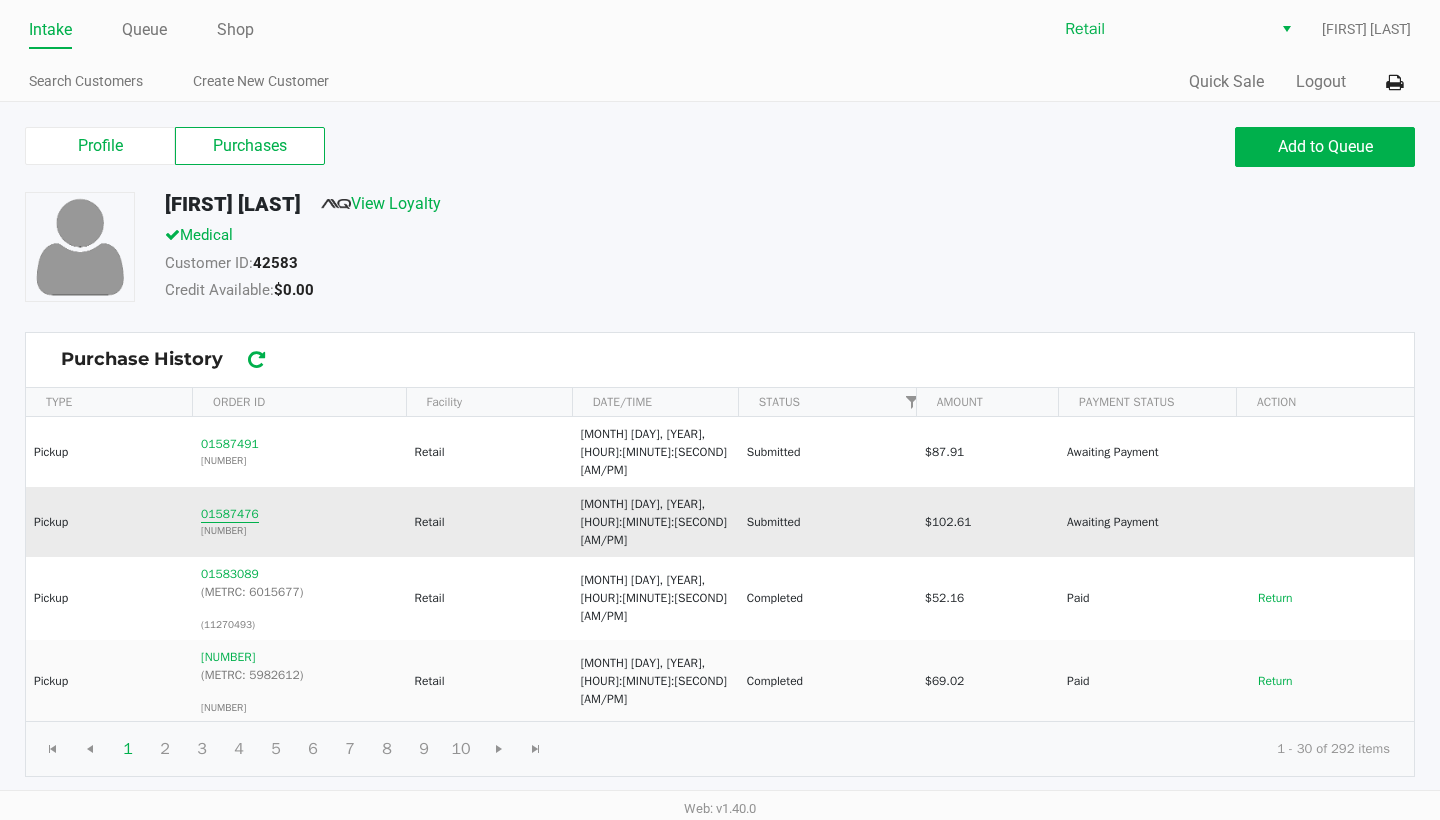 click on "01587476" 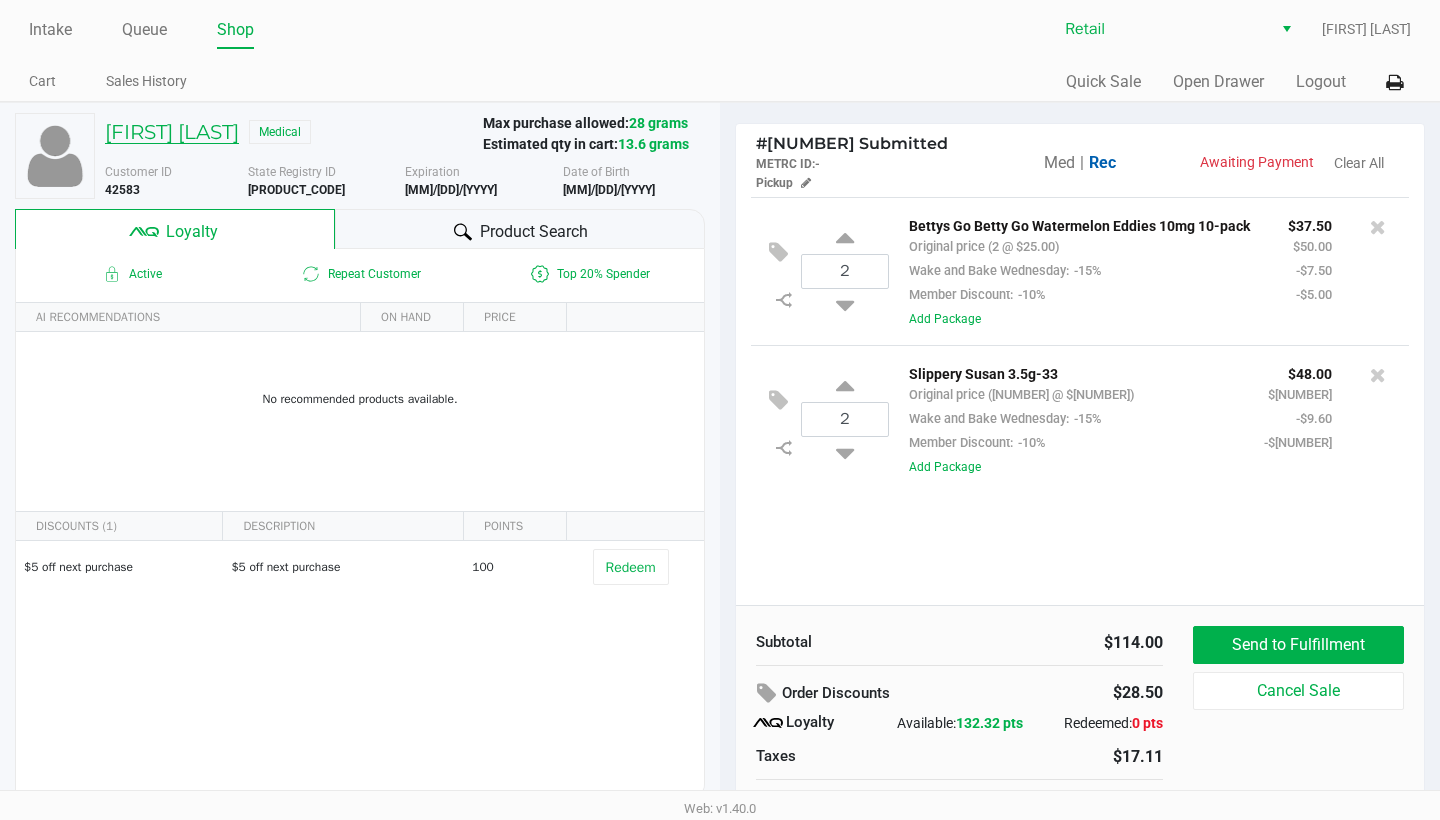 click on "Jeremy Reader" 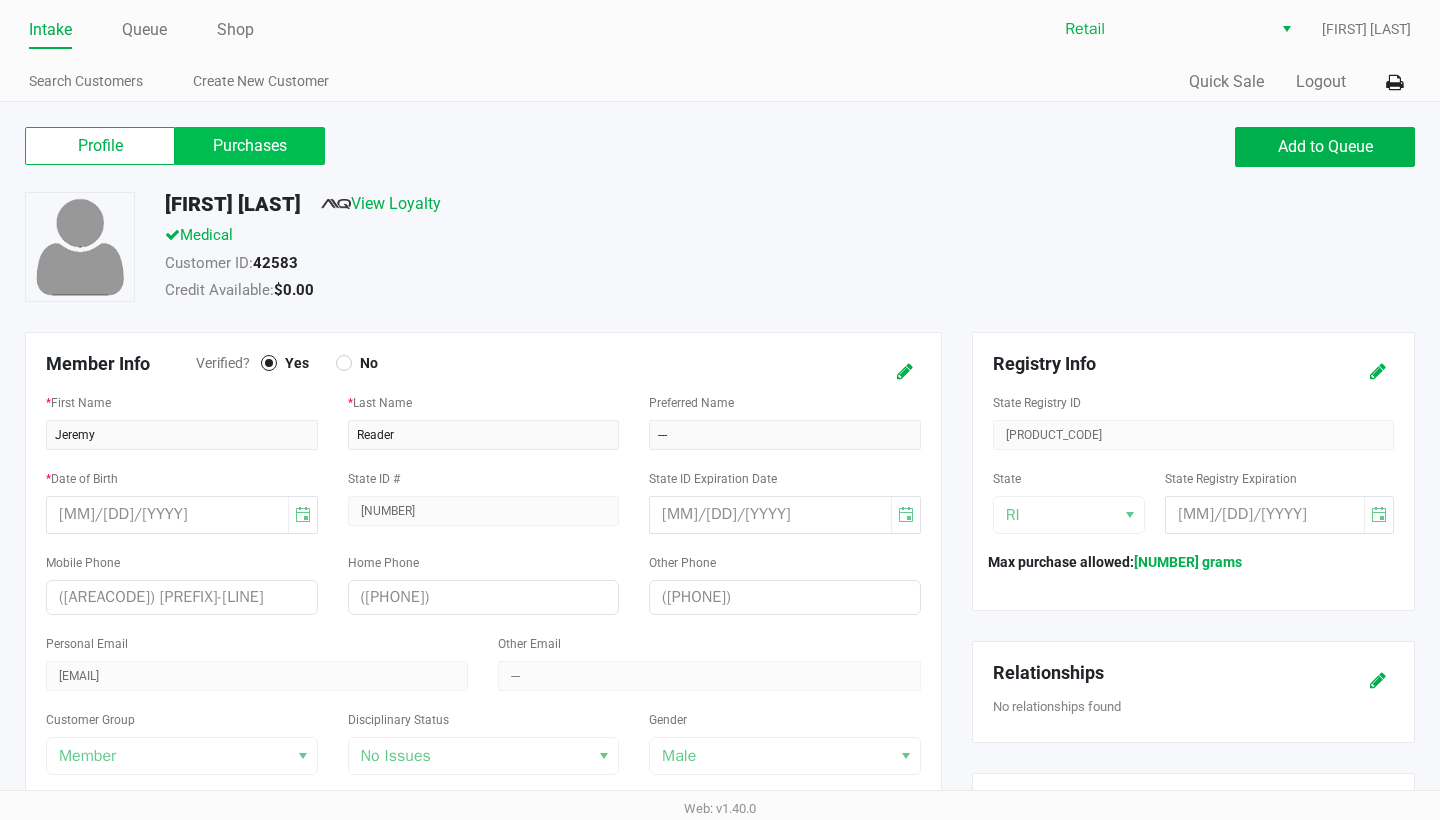 click on "Purchases" 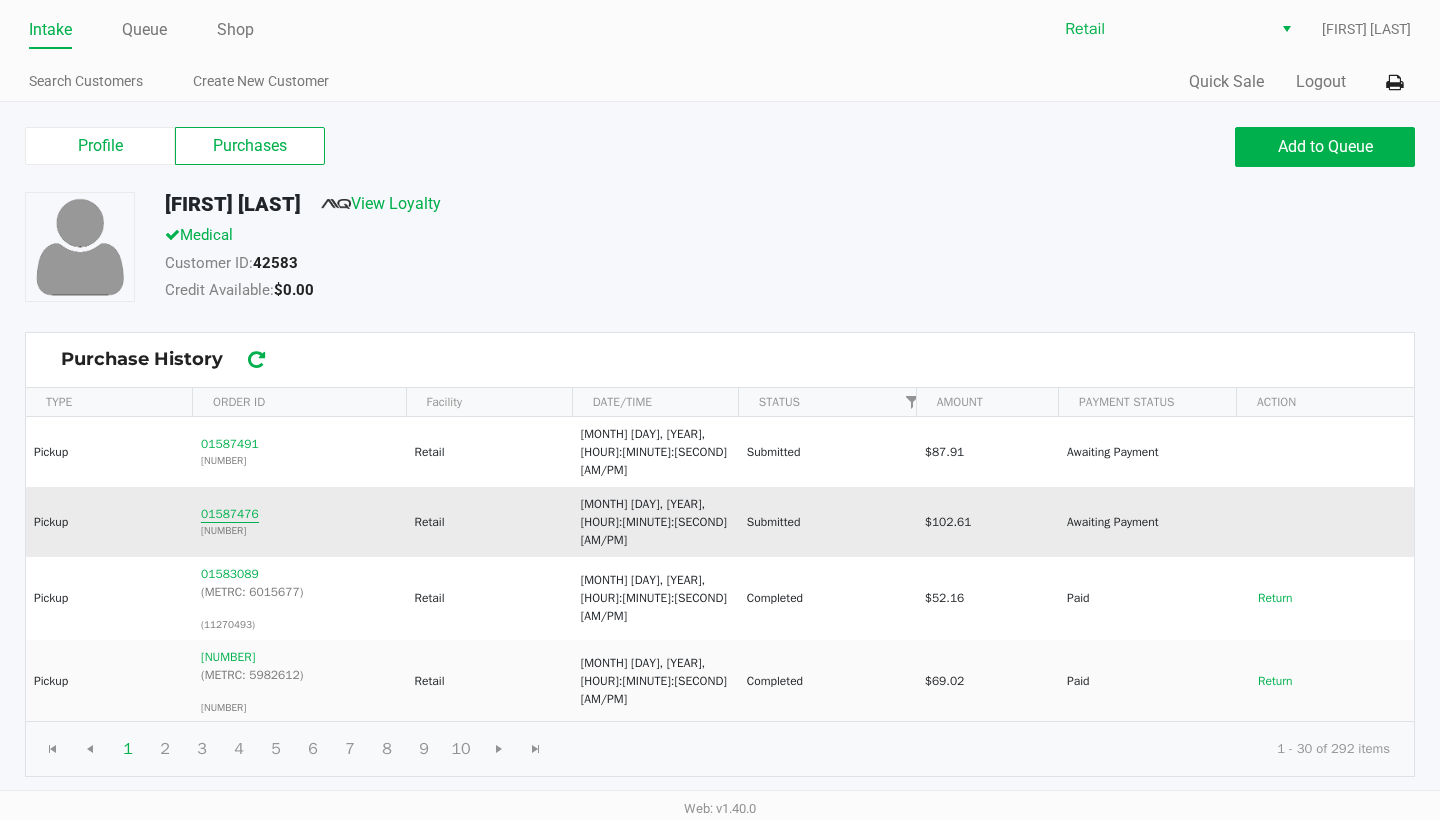 click on "01587476" 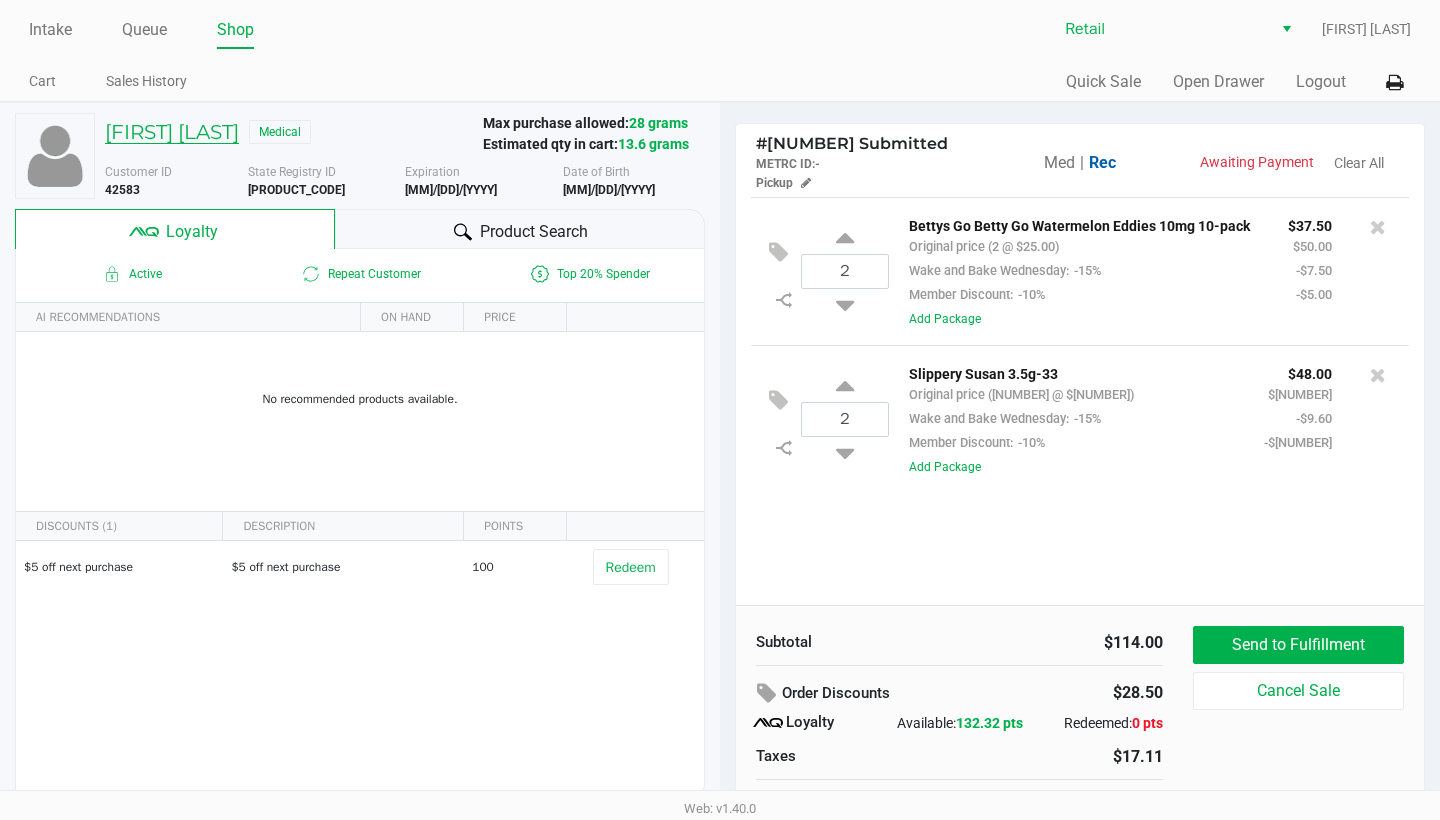 click on "Jeremy Reader" 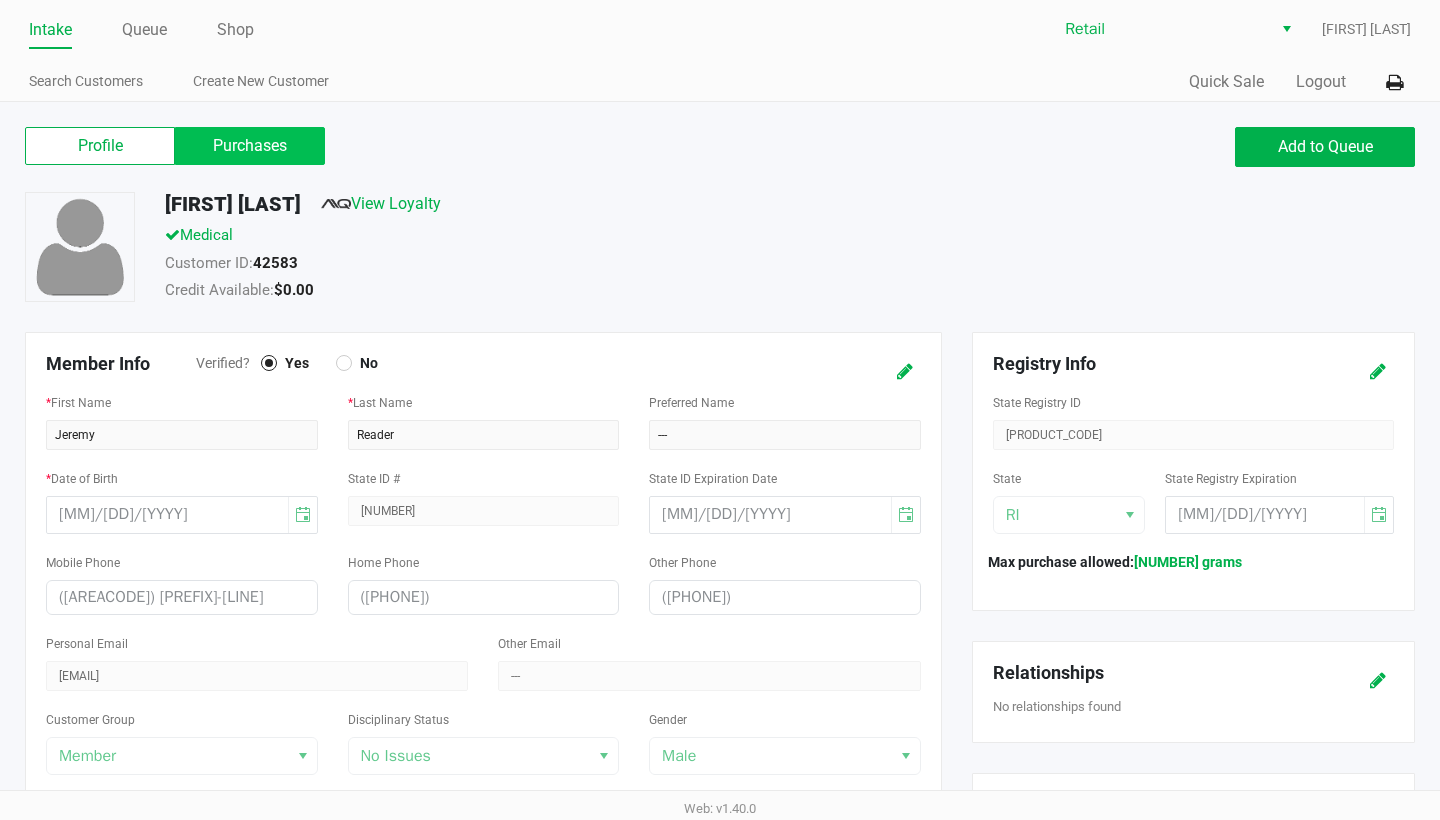 click on "Purchases" 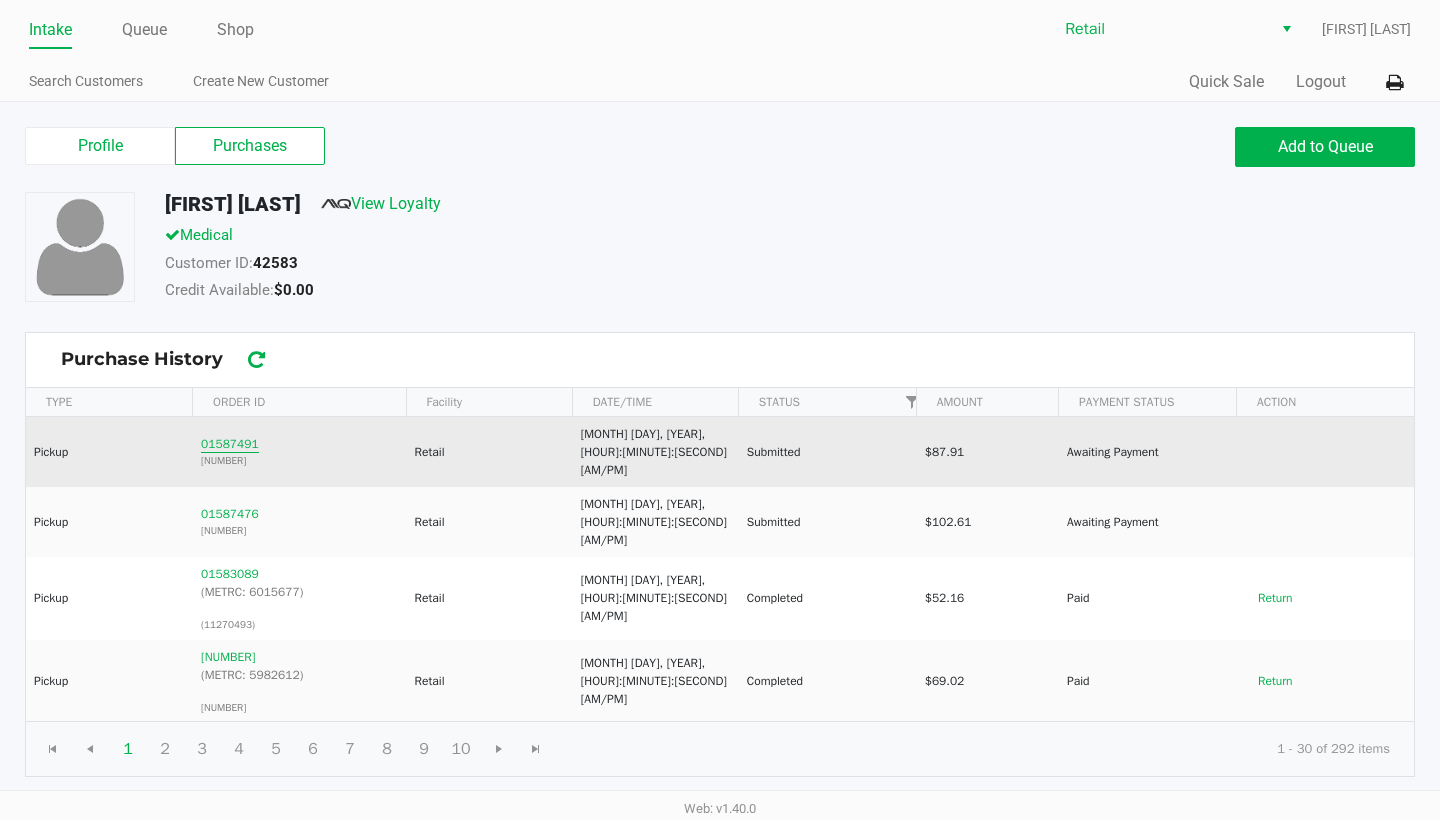 click on "01587491" 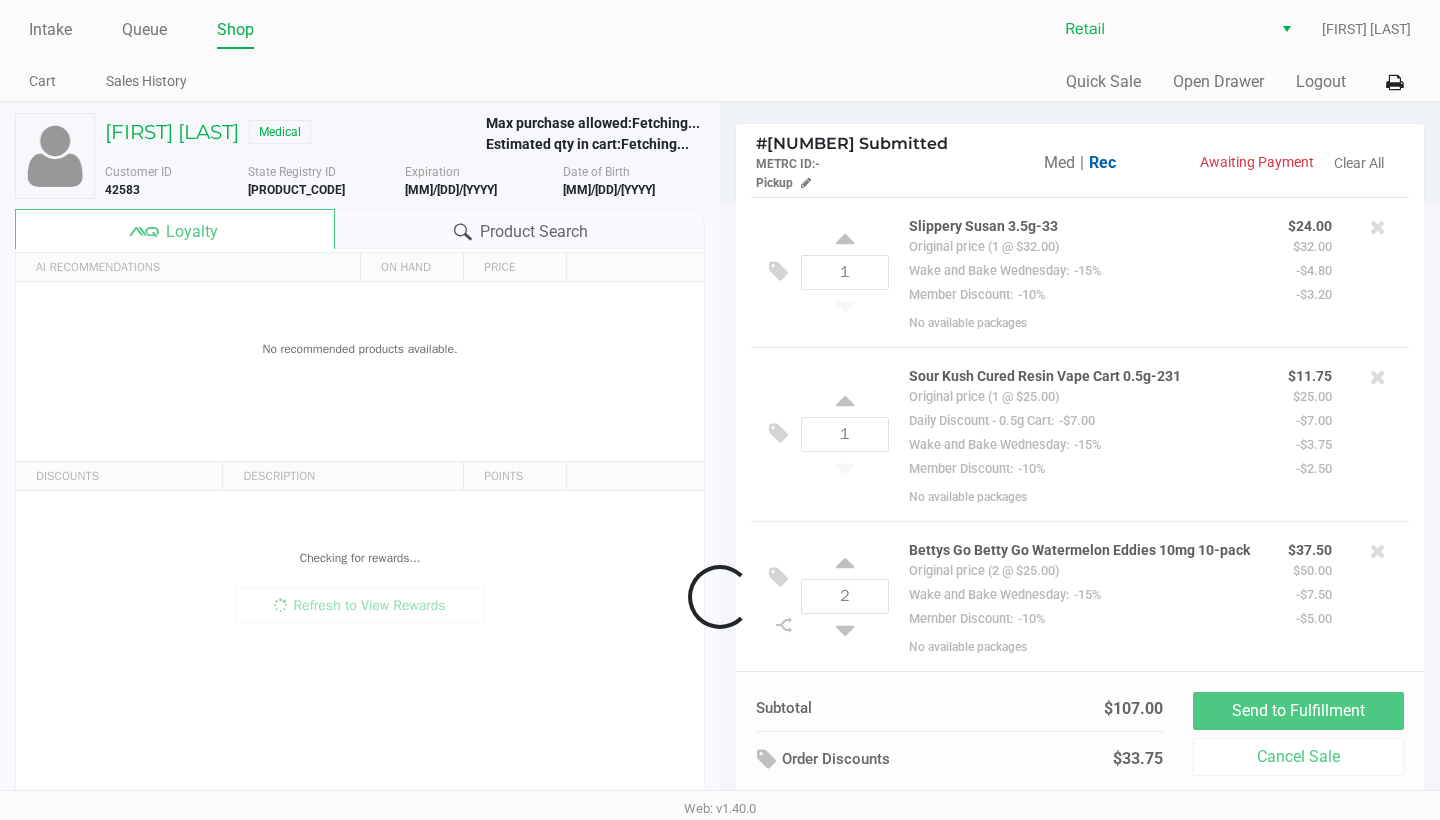 scroll, scrollTop: 60, scrollLeft: 0, axis: vertical 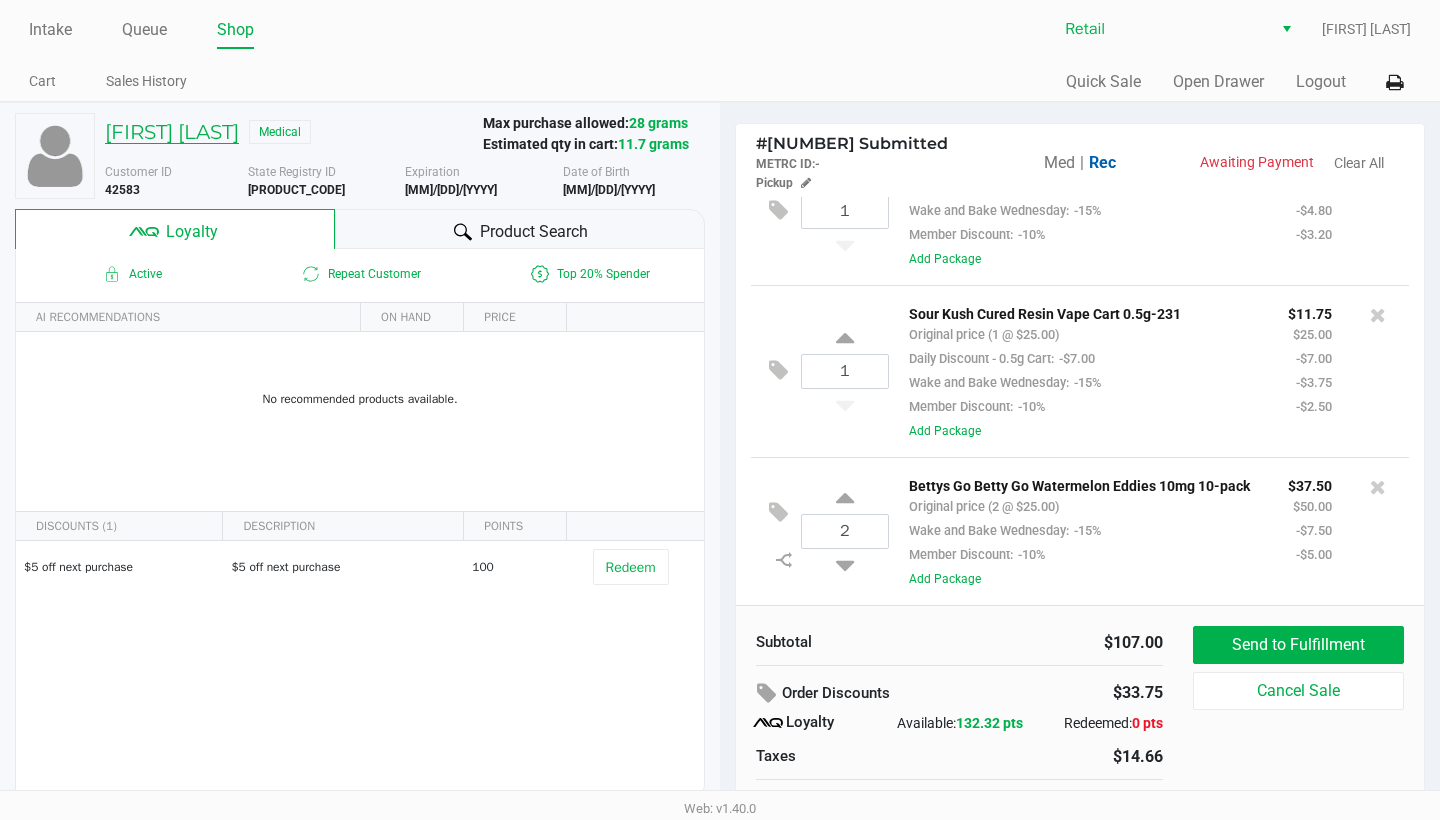 click on "Jeremy Reader" 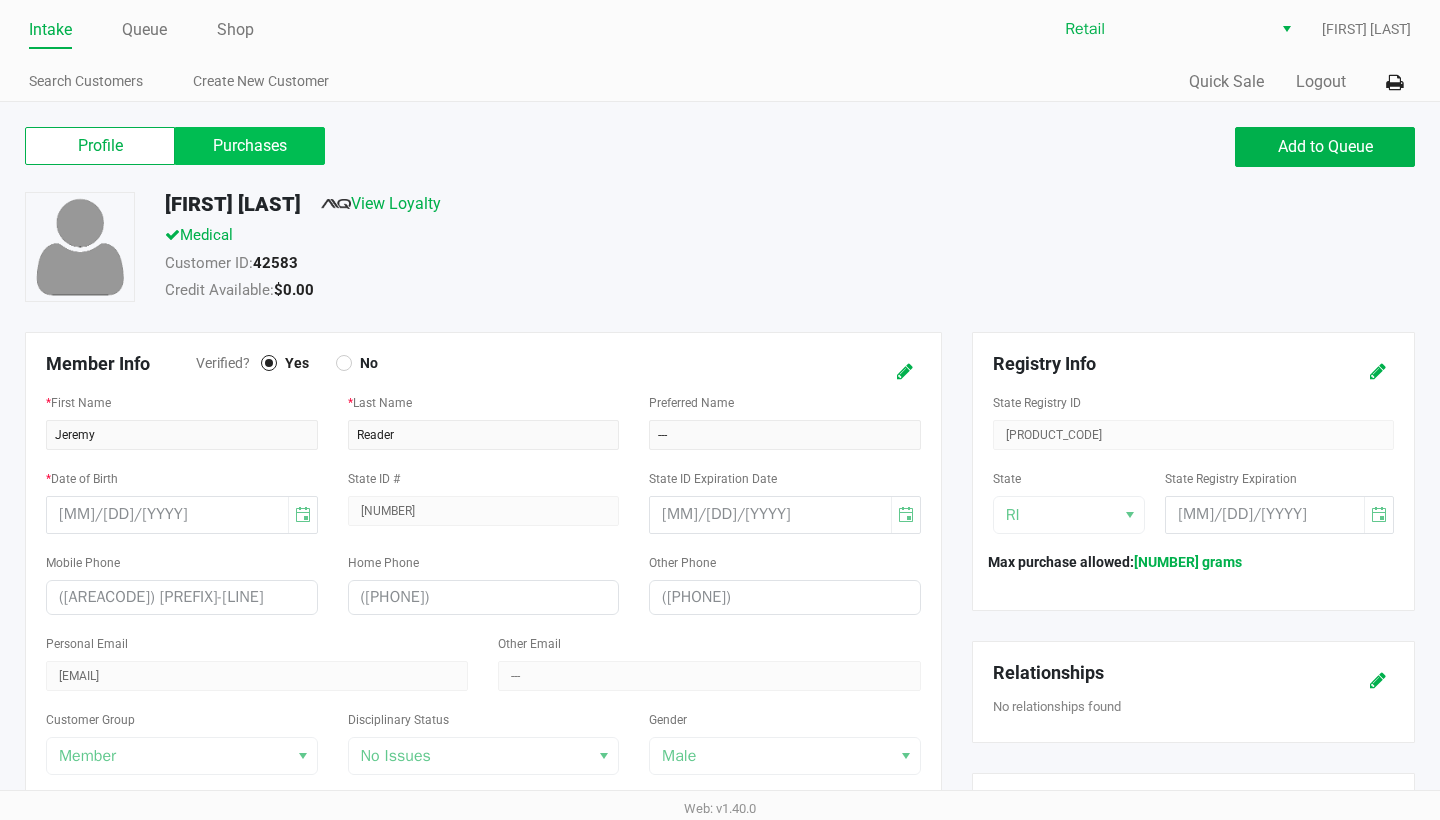 click on "Purchases" 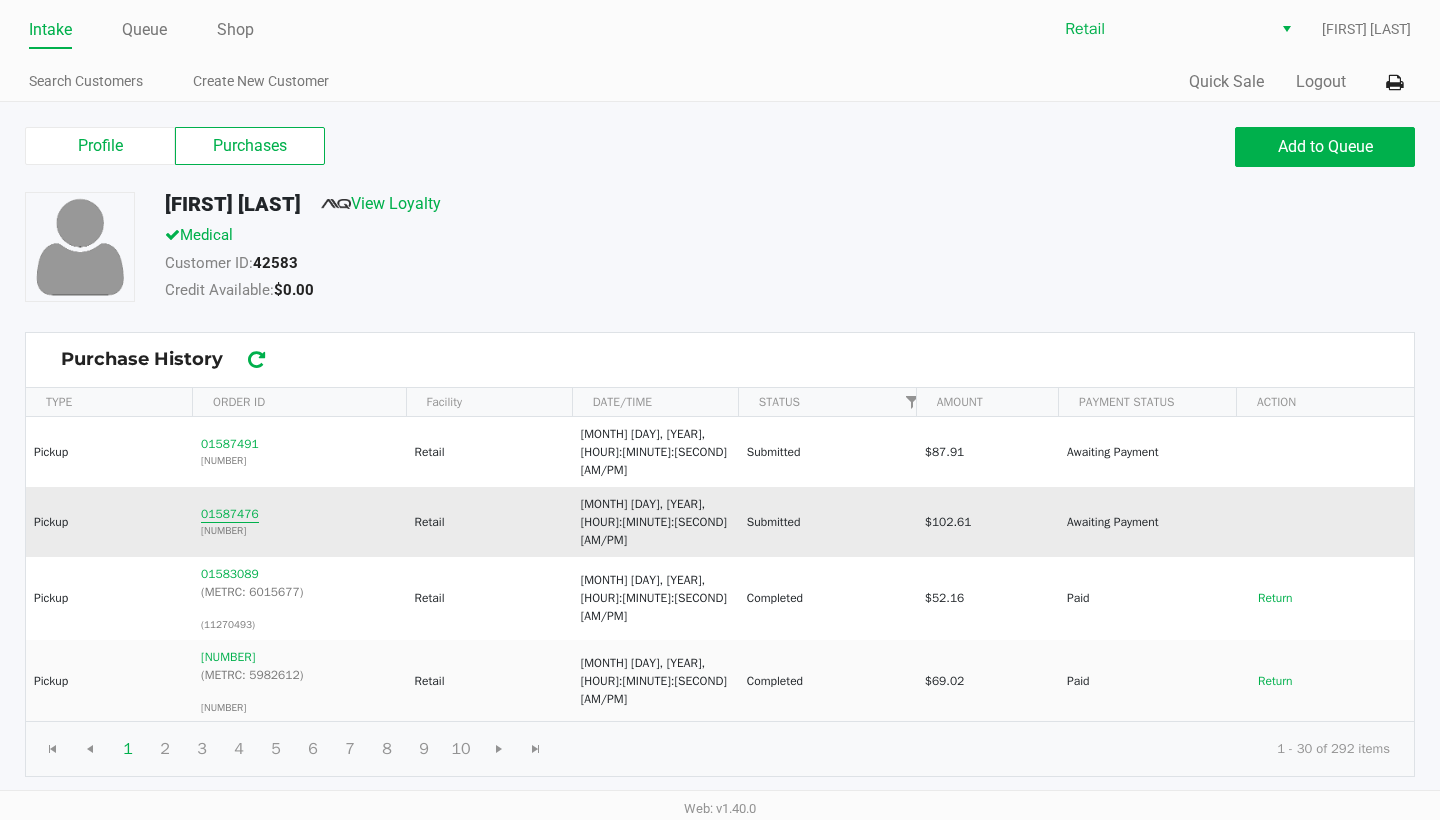 click on "01587476" 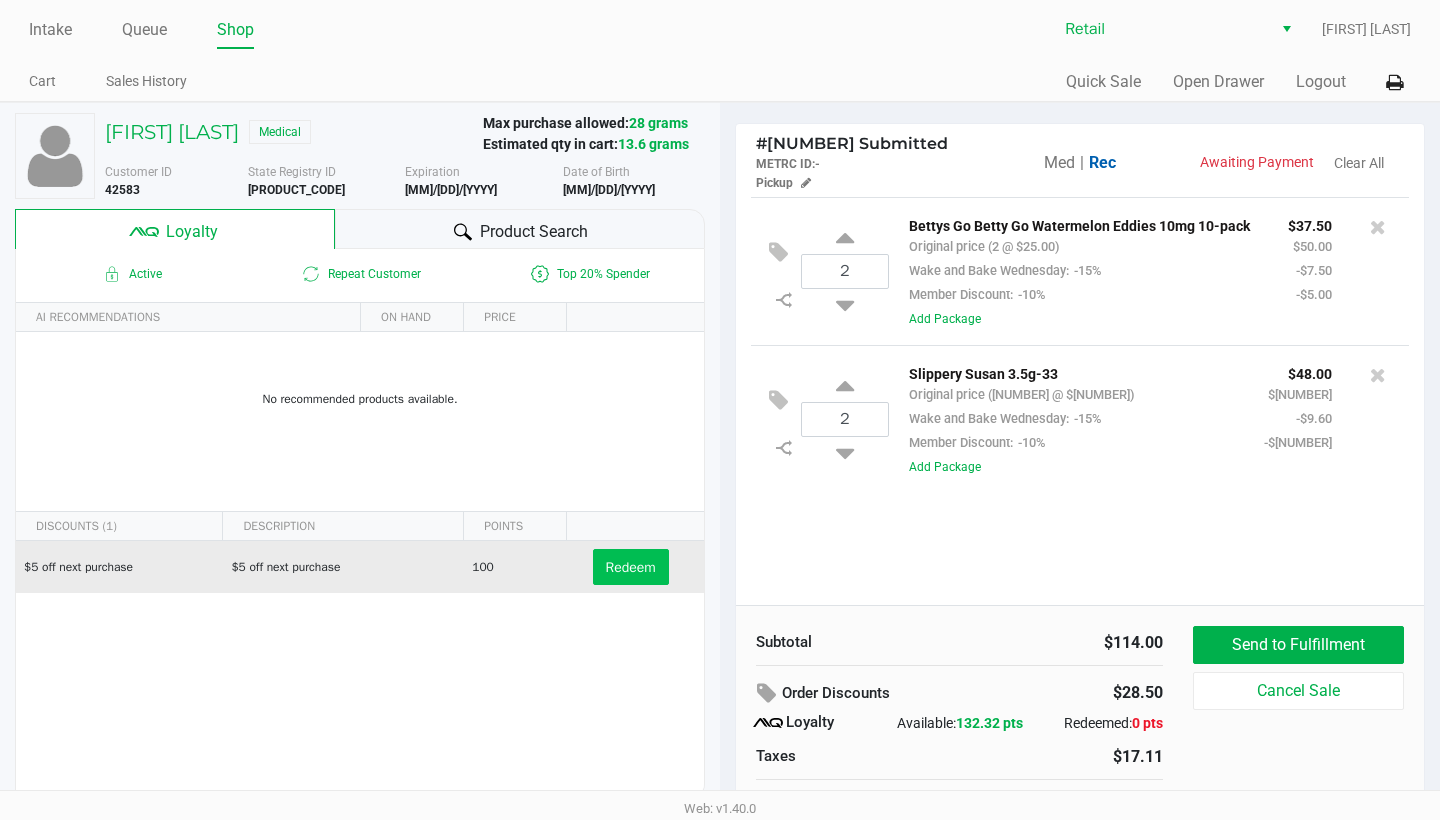 click on "Redeem" 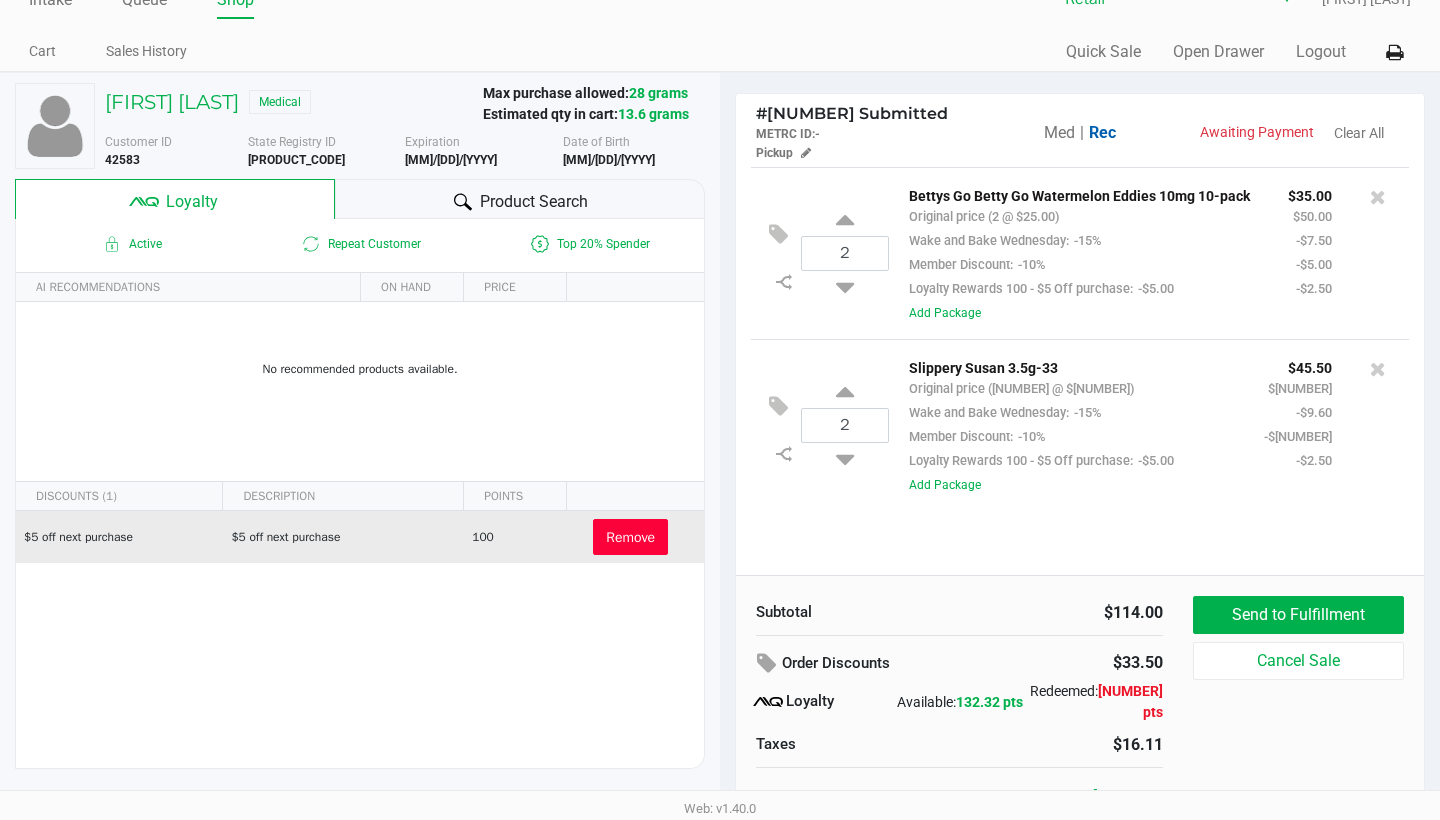 scroll, scrollTop: 28, scrollLeft: 0, axis: vertical 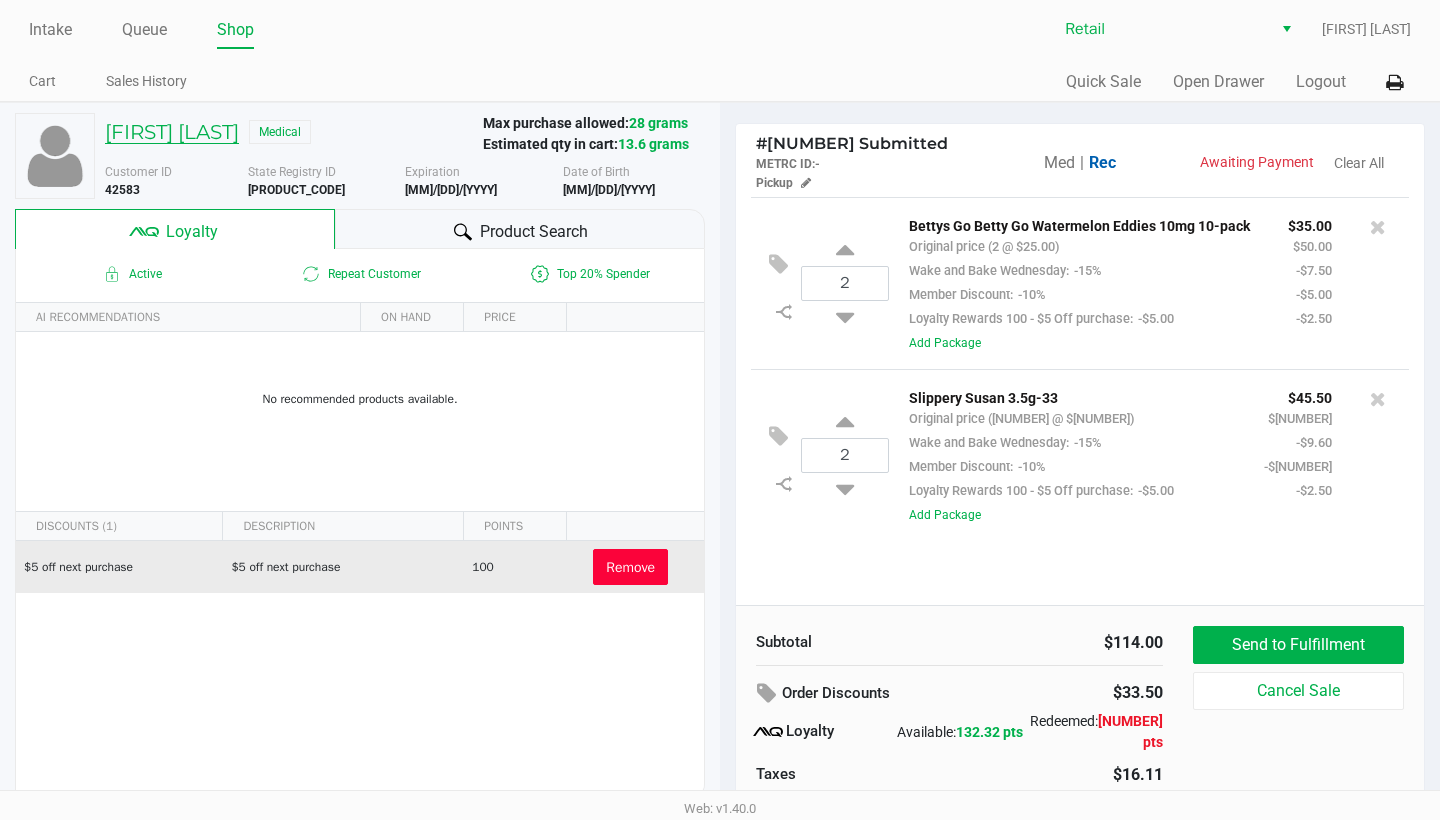 click on "Jeremy Reader" 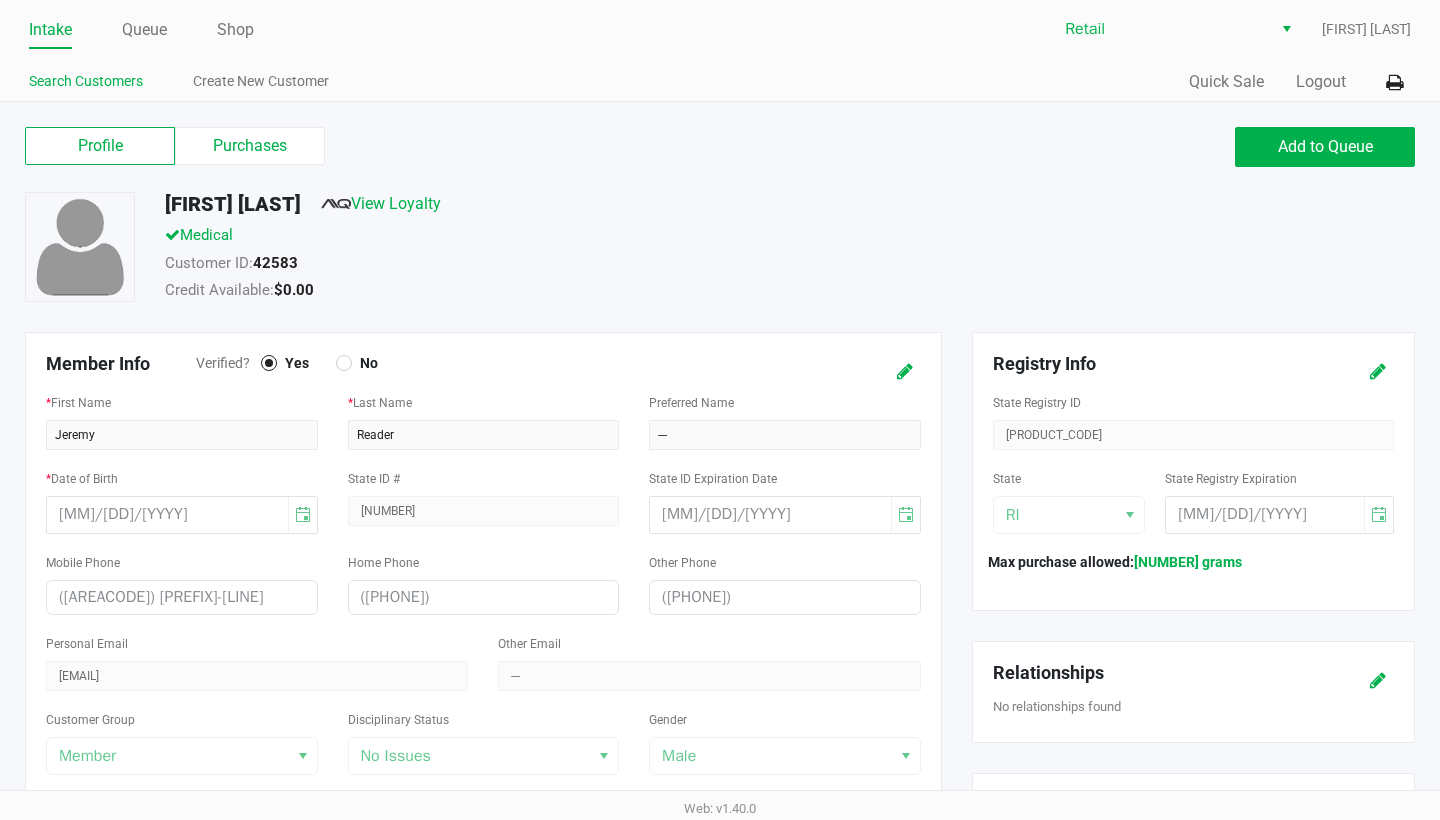 click on "Search Customers" 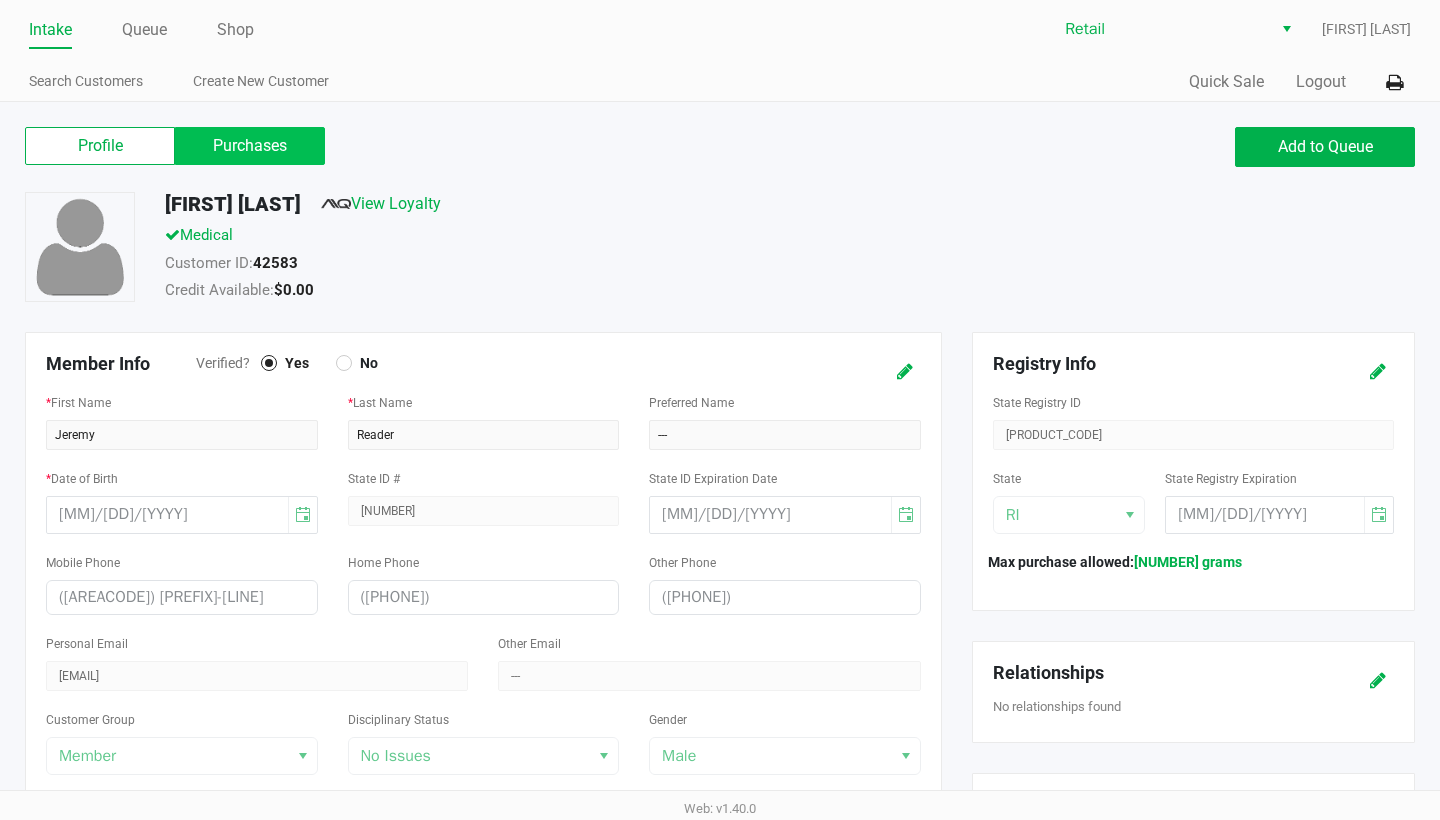 click on "Purchases" 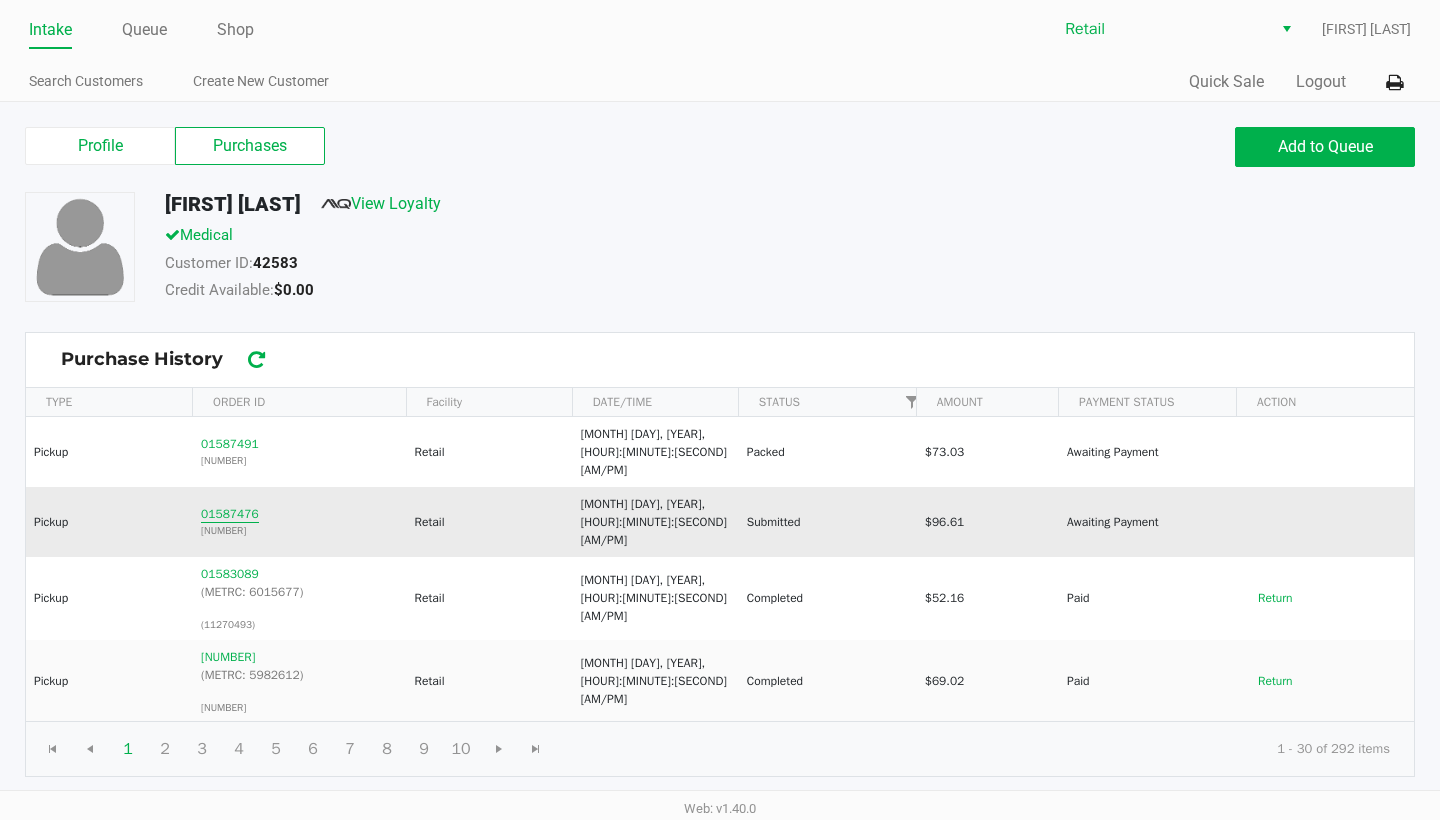 click on "01587476" 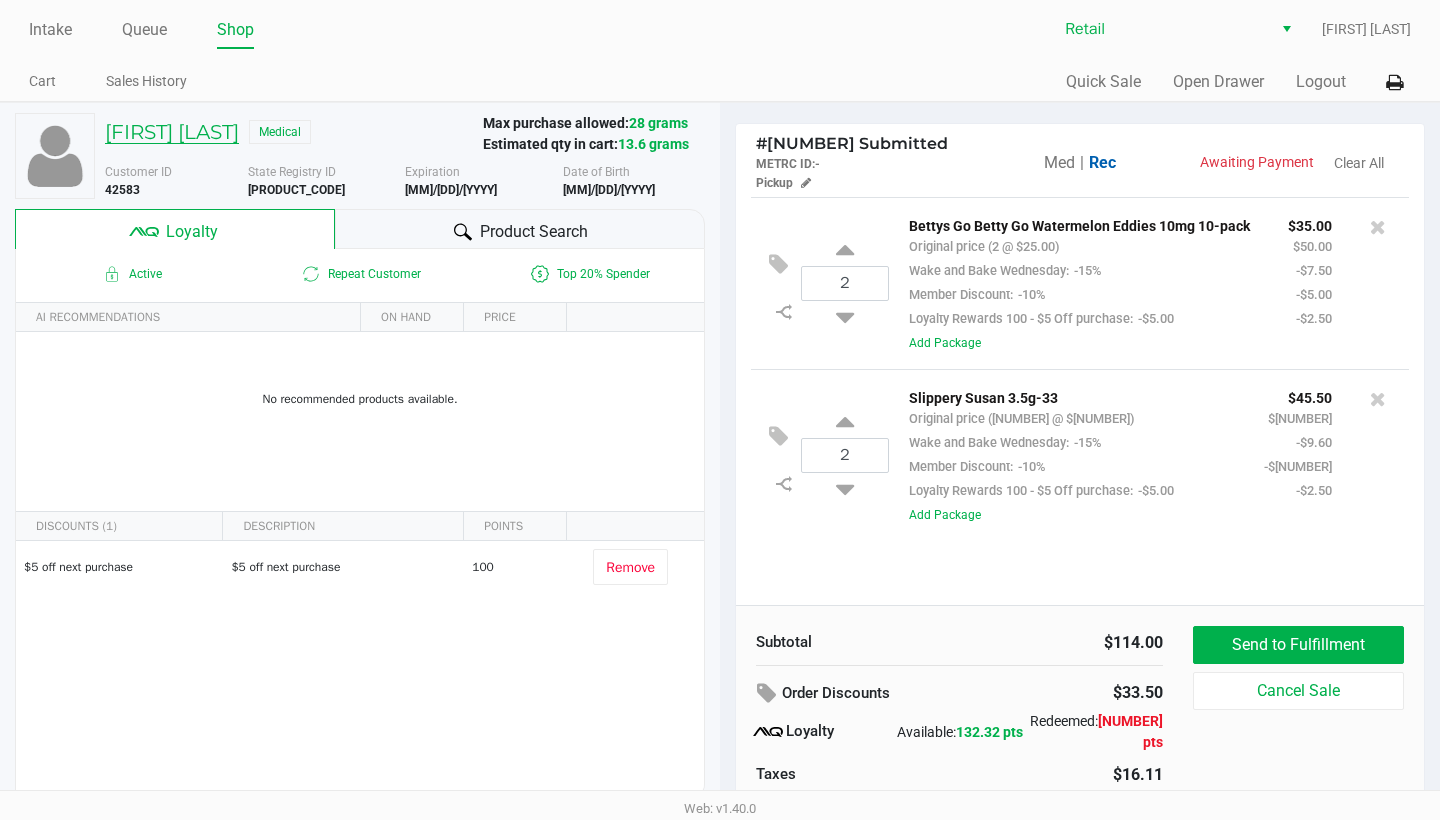 click on "Jeremy Reader" 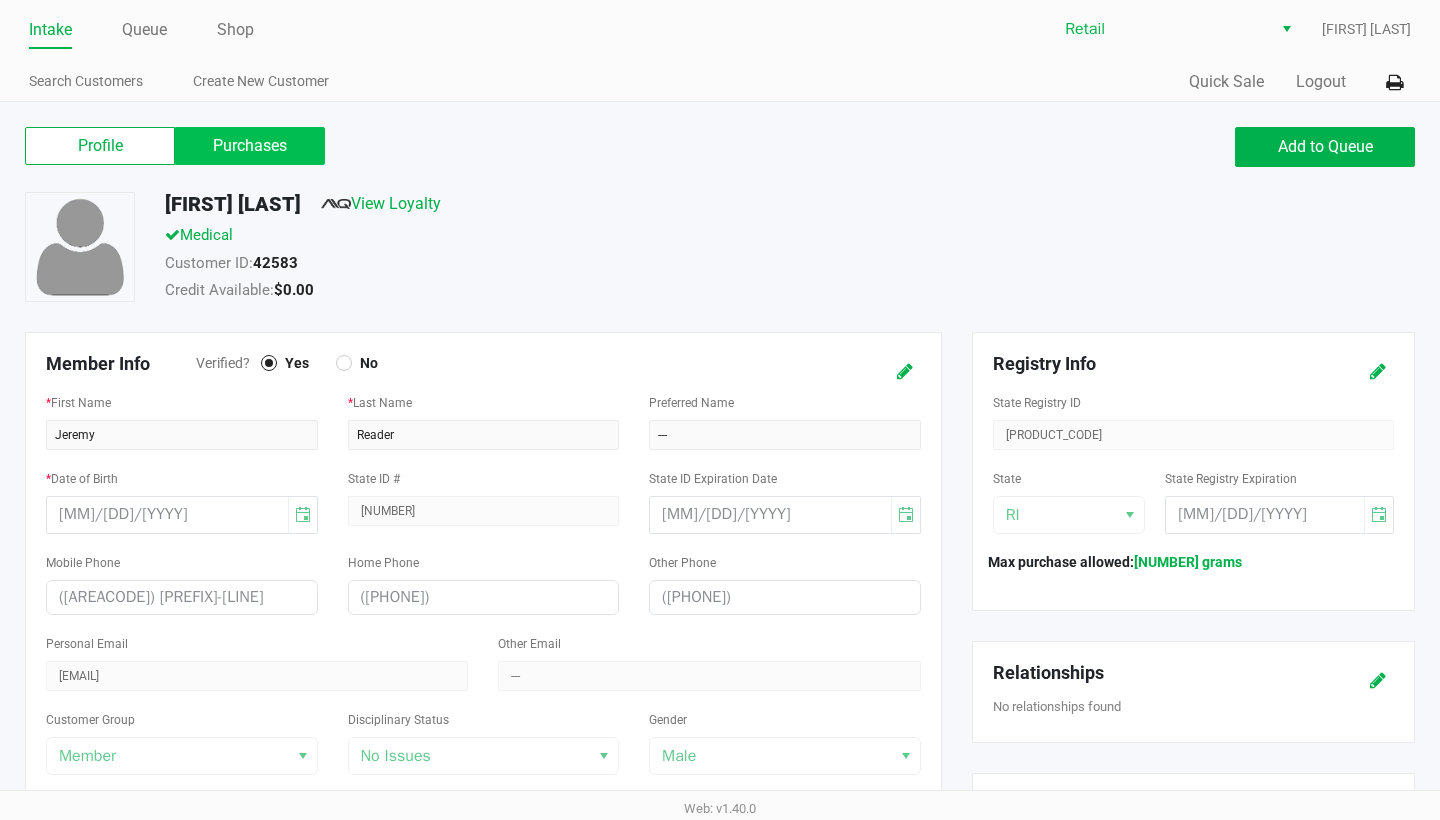 click on "Purchases" 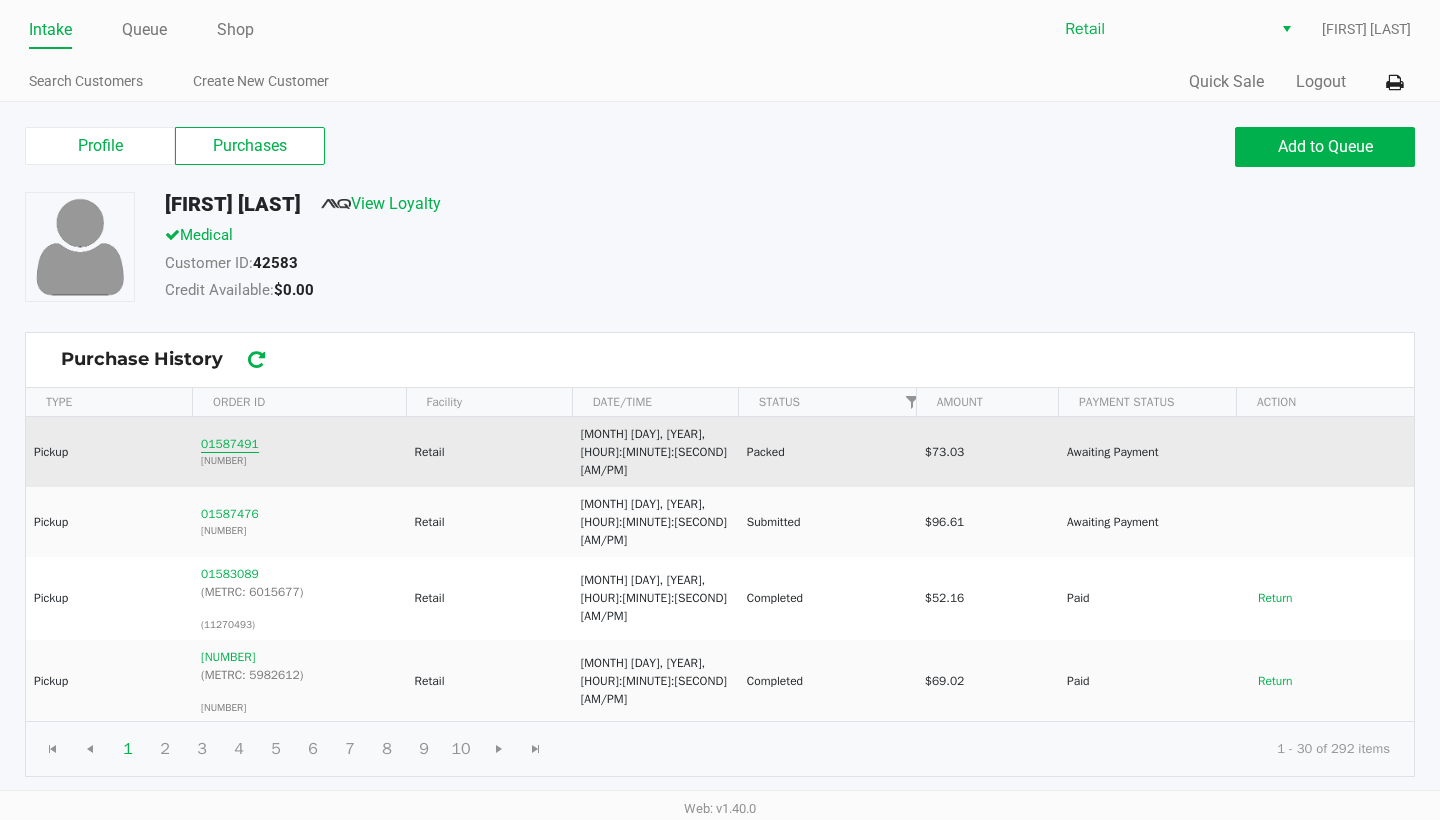 click on "01587491" 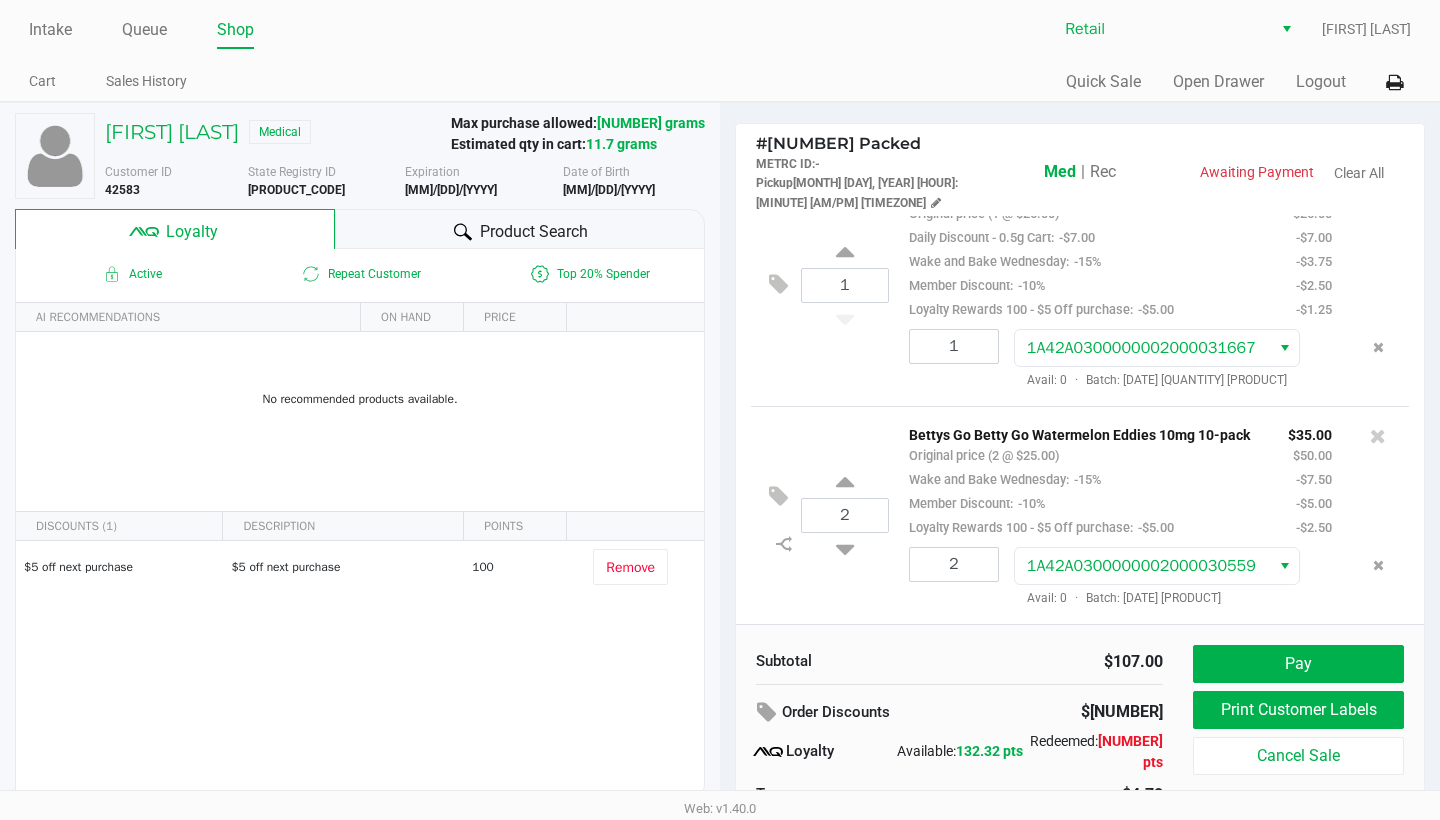 scroll, scrollTop: 294, scrollLeft: 0, axis: vertical 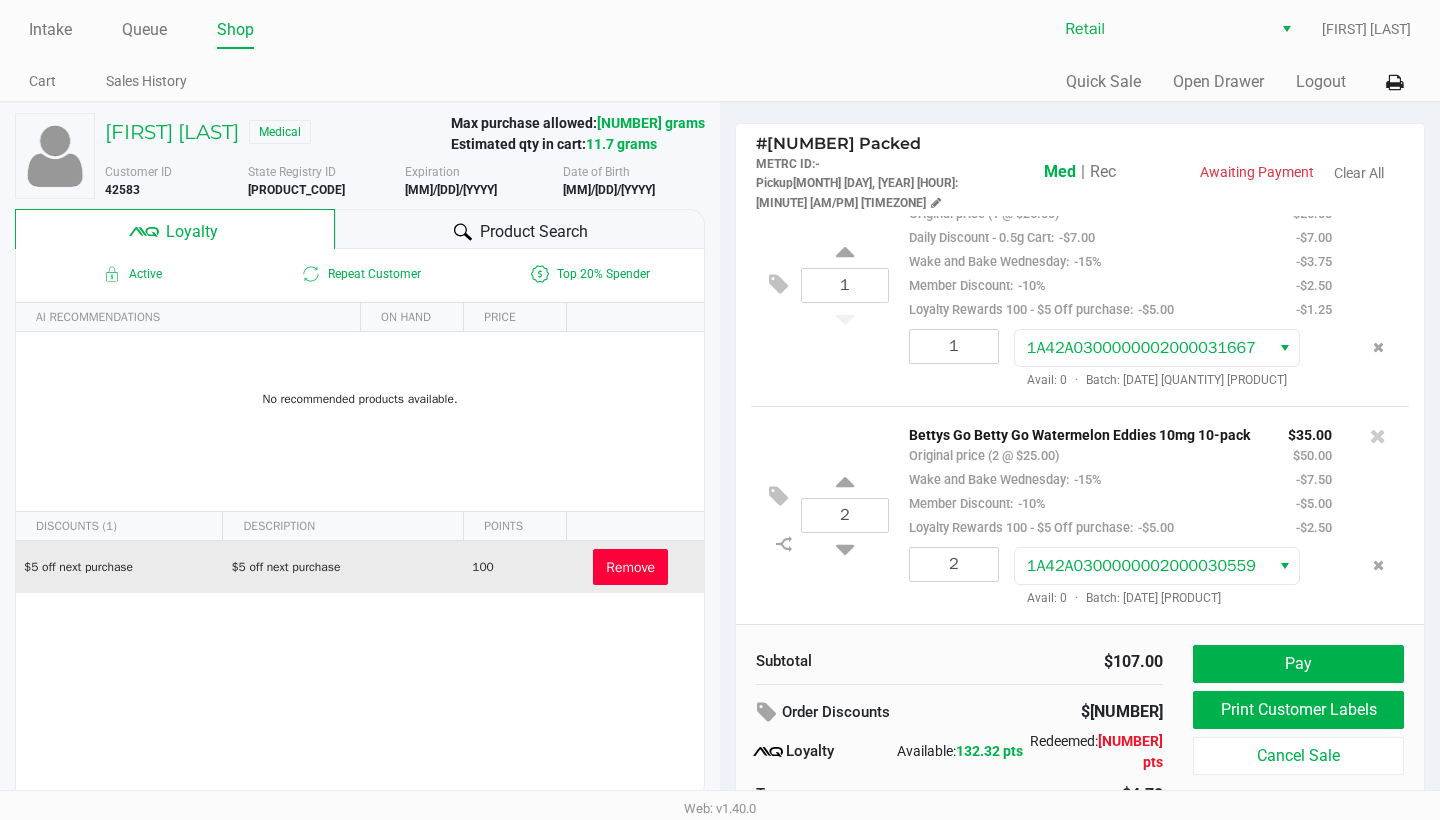 click on "Remove" 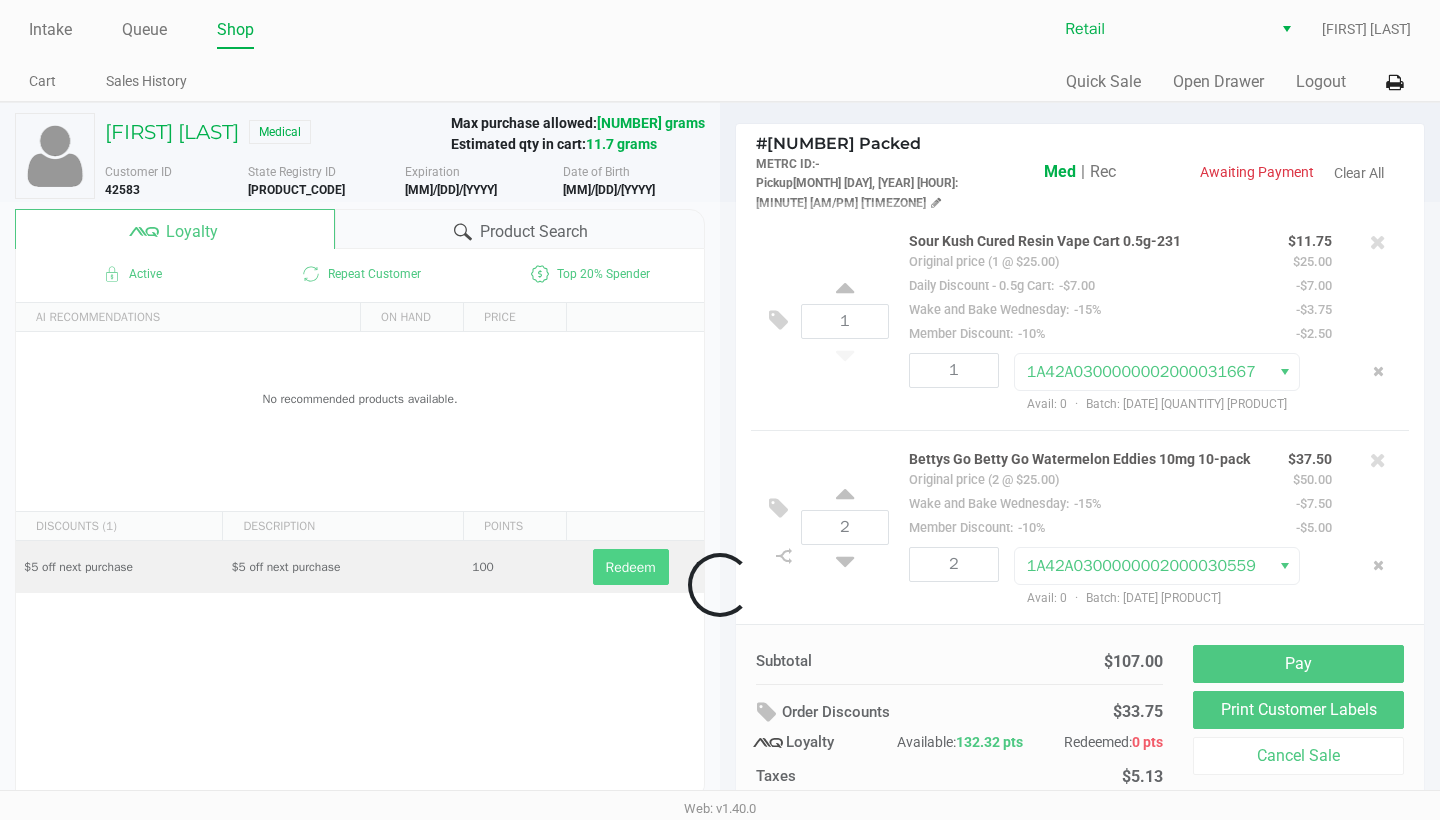 scroll, scrollTop: 222, scrollLeft: 0, axis: vertical 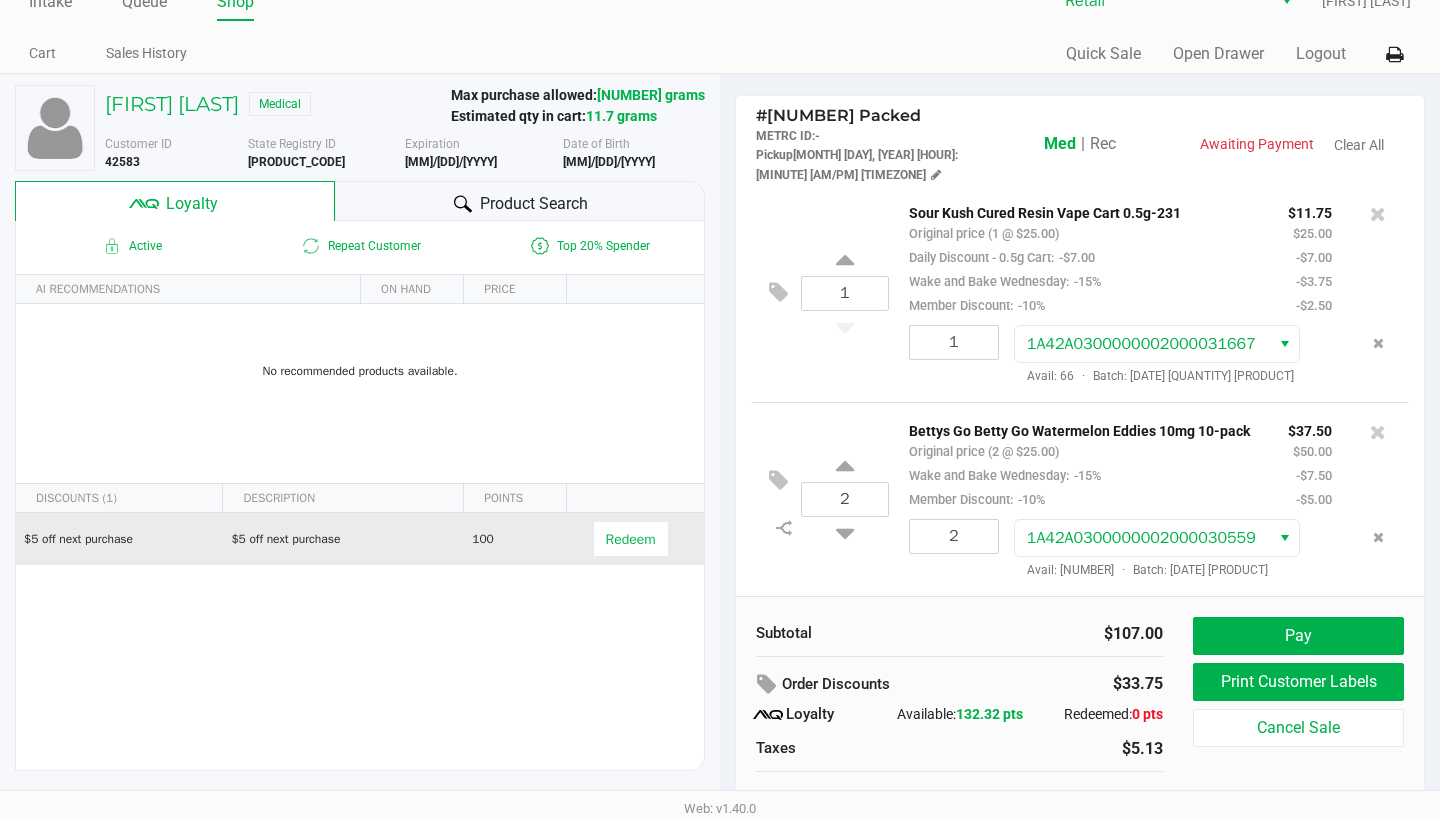 click on "Redeem" 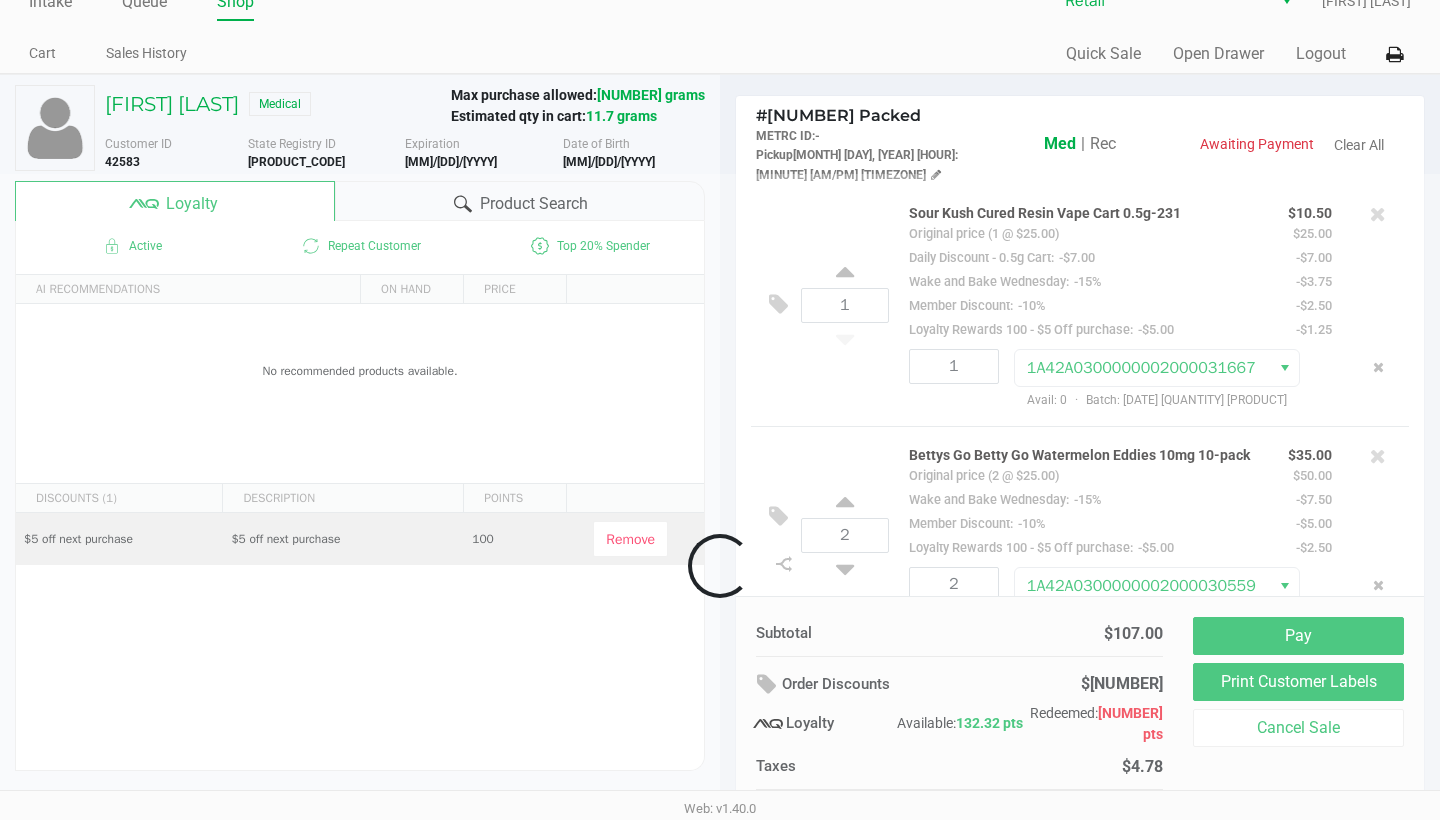 scroll, scrollTop: 294, scrollLeft: 0, axis: vertical 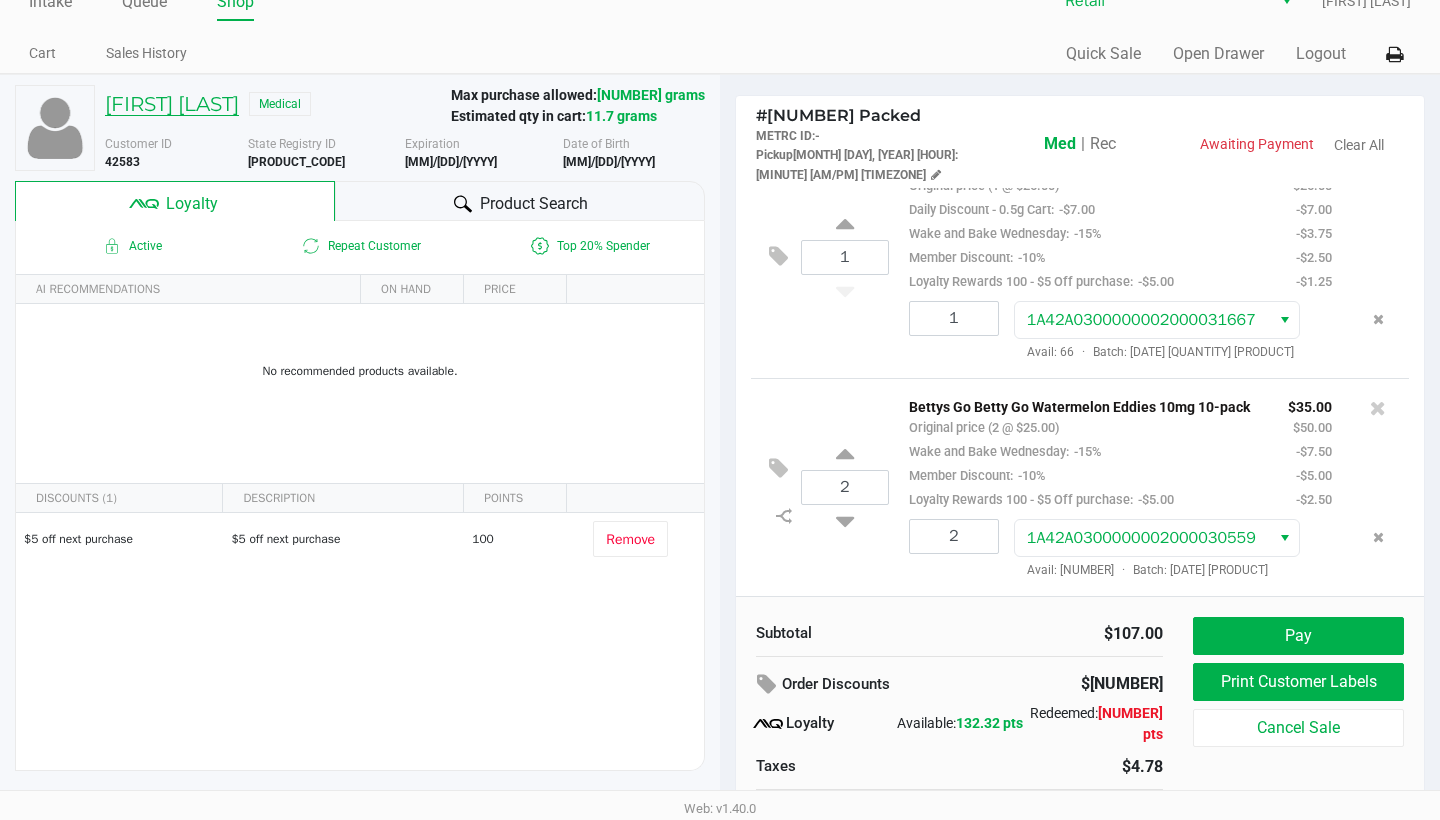 click on "Jeremy Reader" 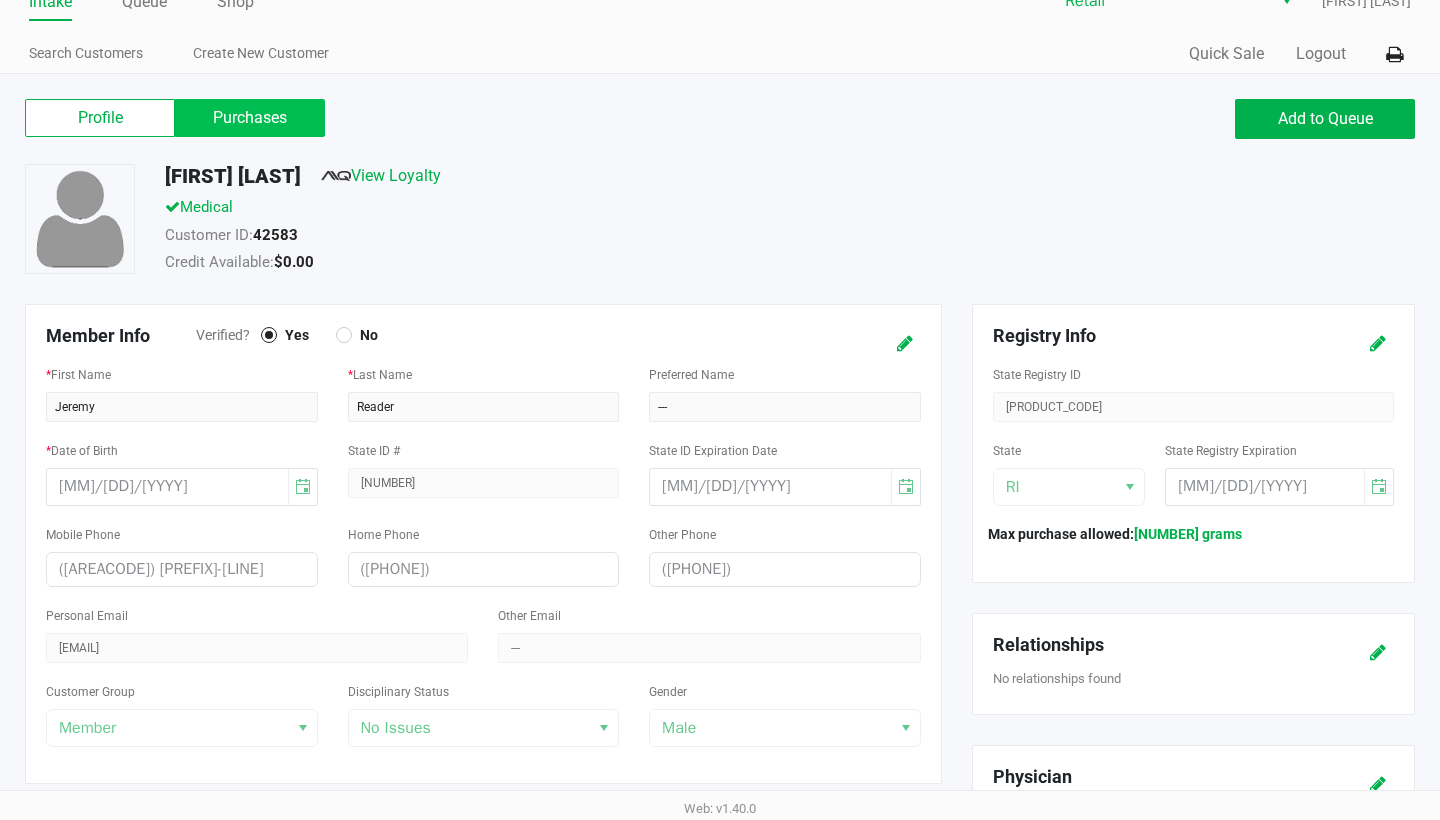 click on "Purchases" 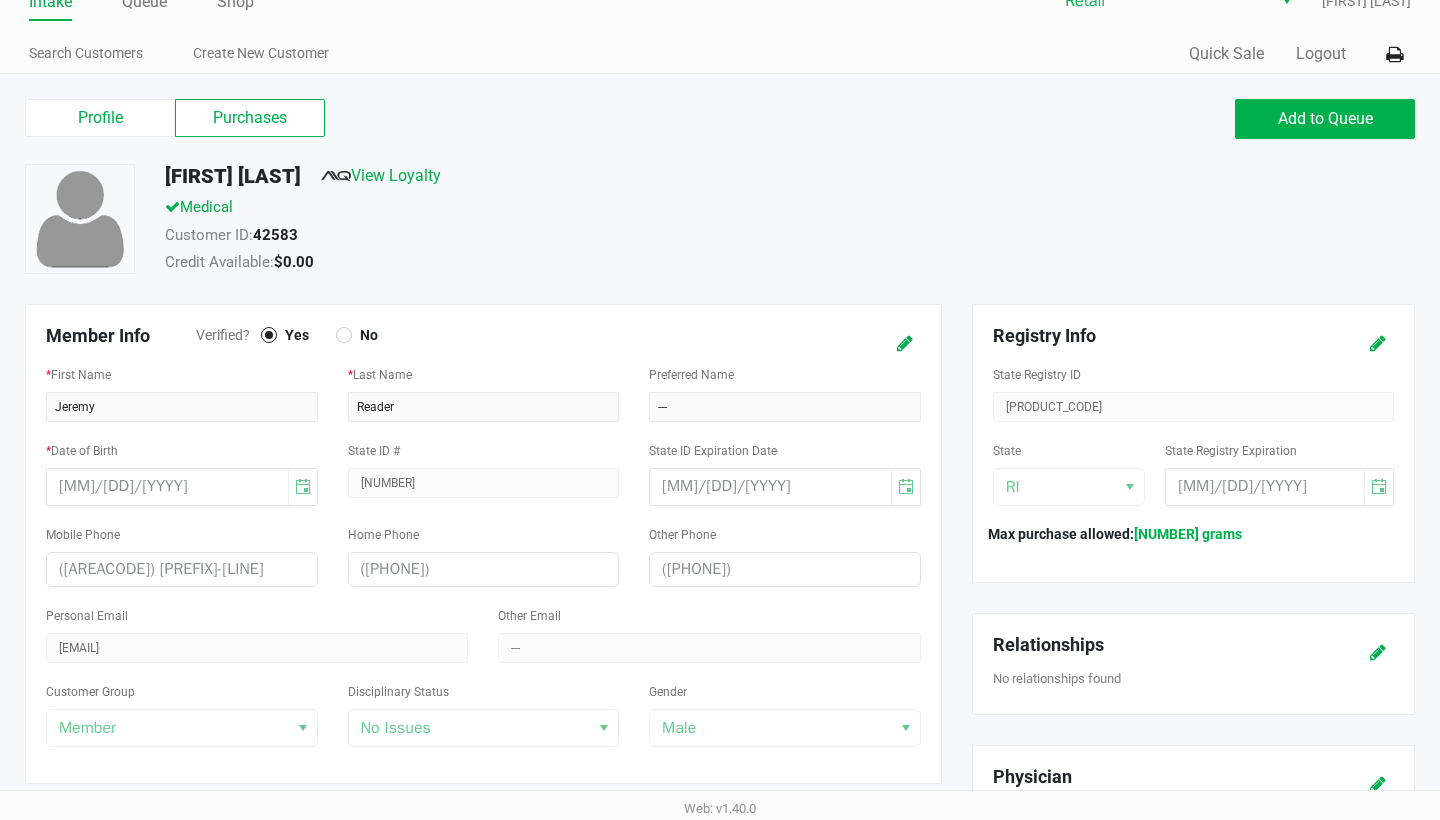 scroll, scrollTop: 0, scrollLeft: 0, axis: both 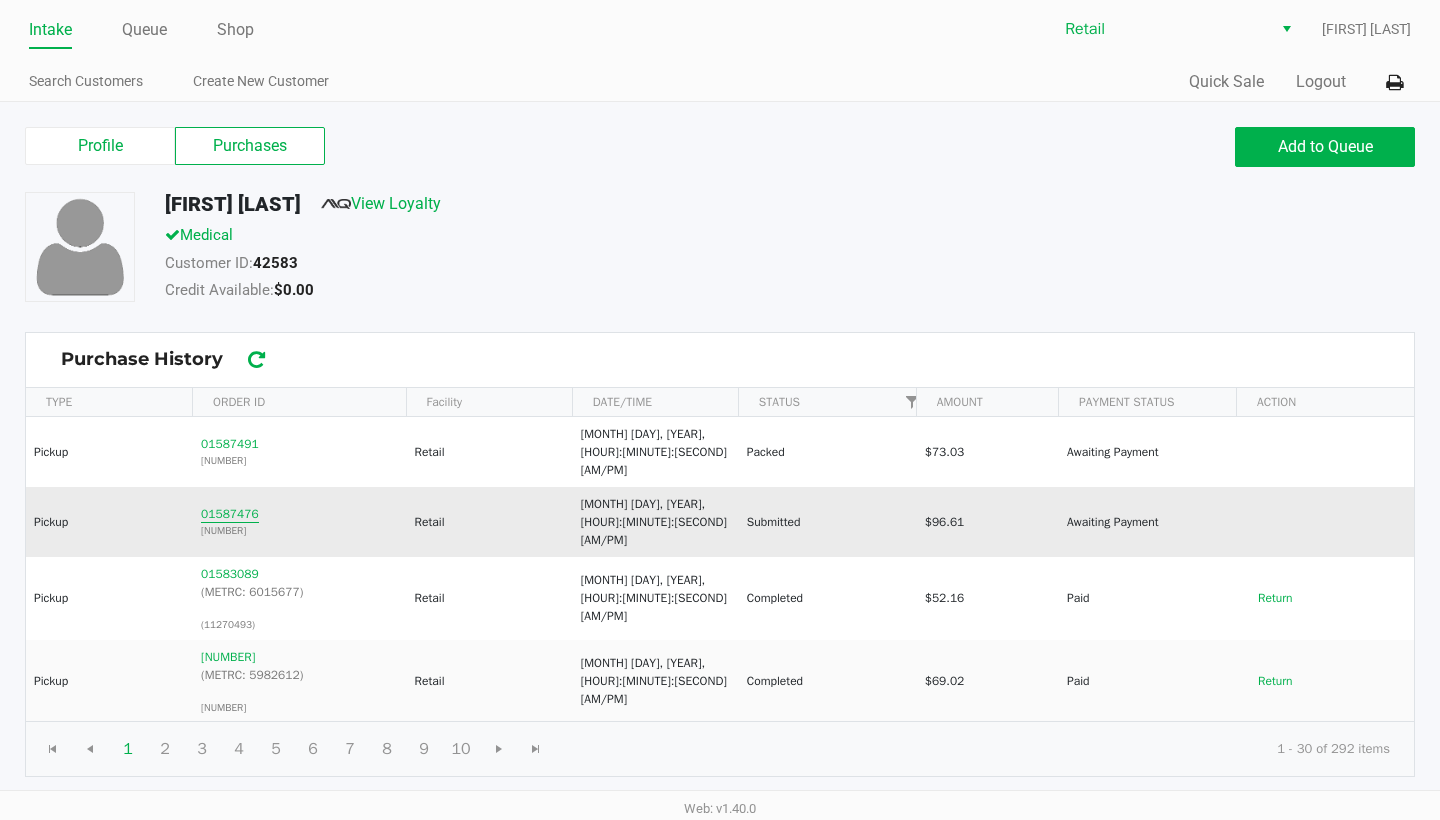 click on "01587476" 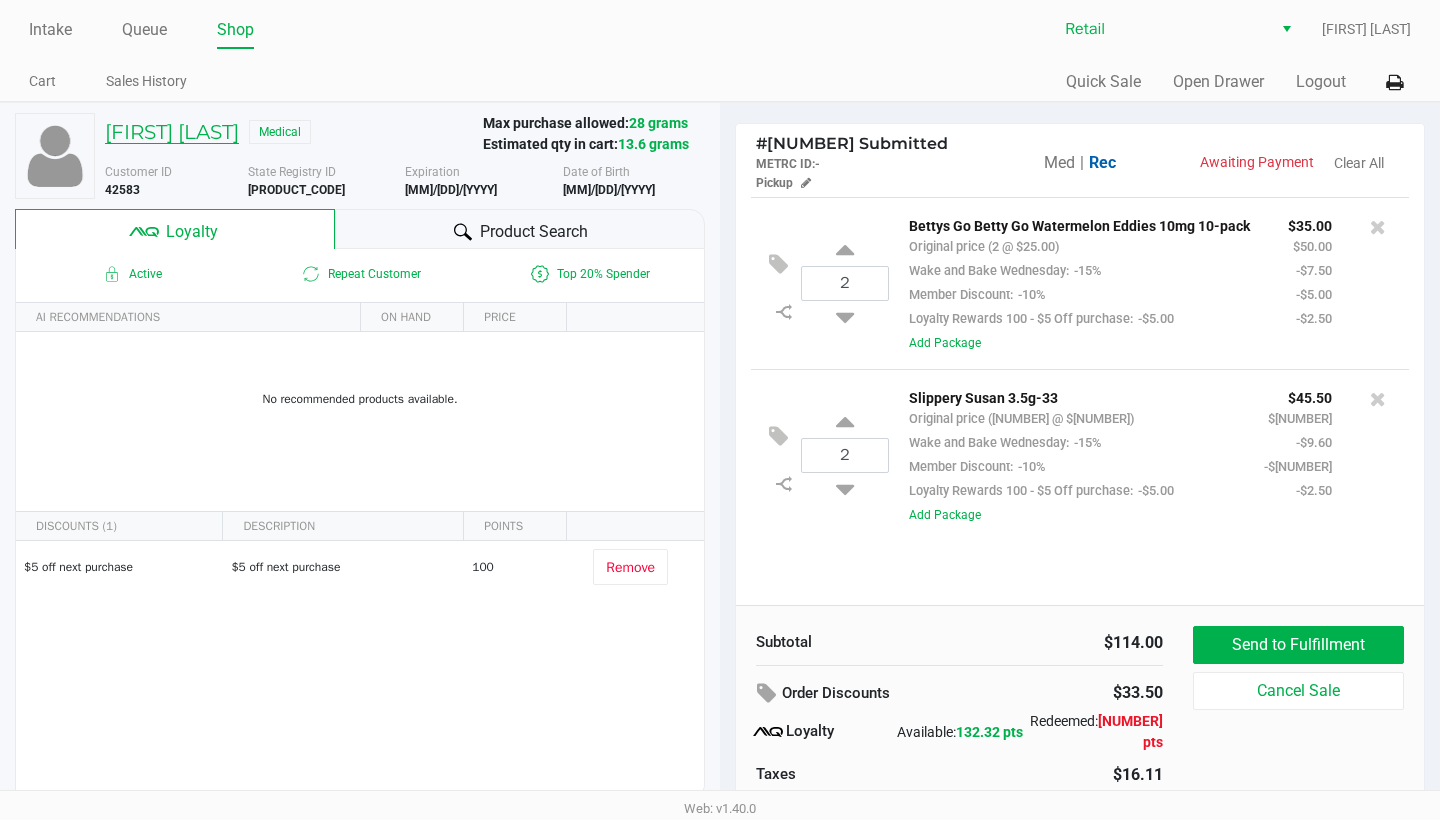 click on "Jeremy Reader" 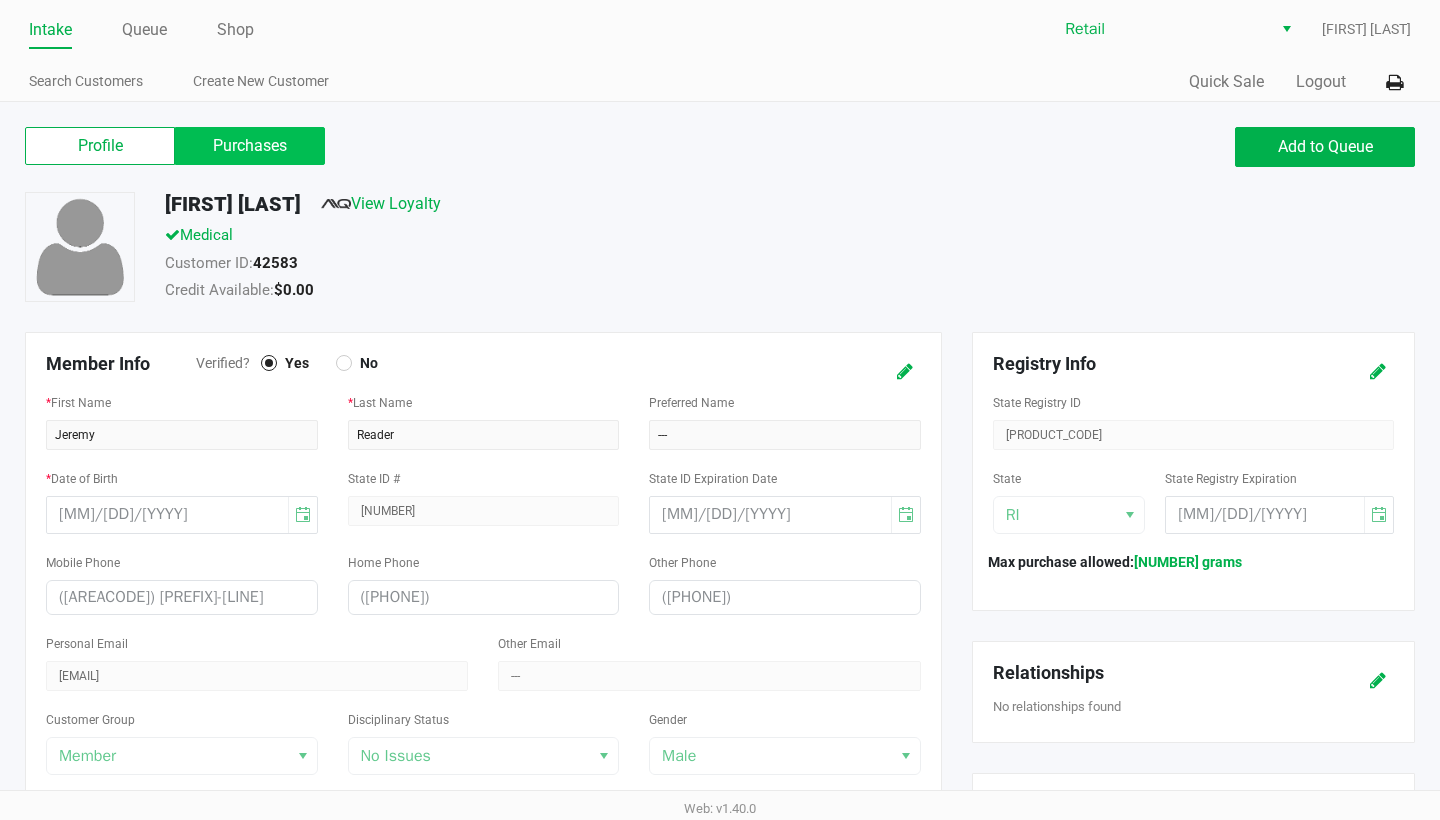 click on "Purchases" 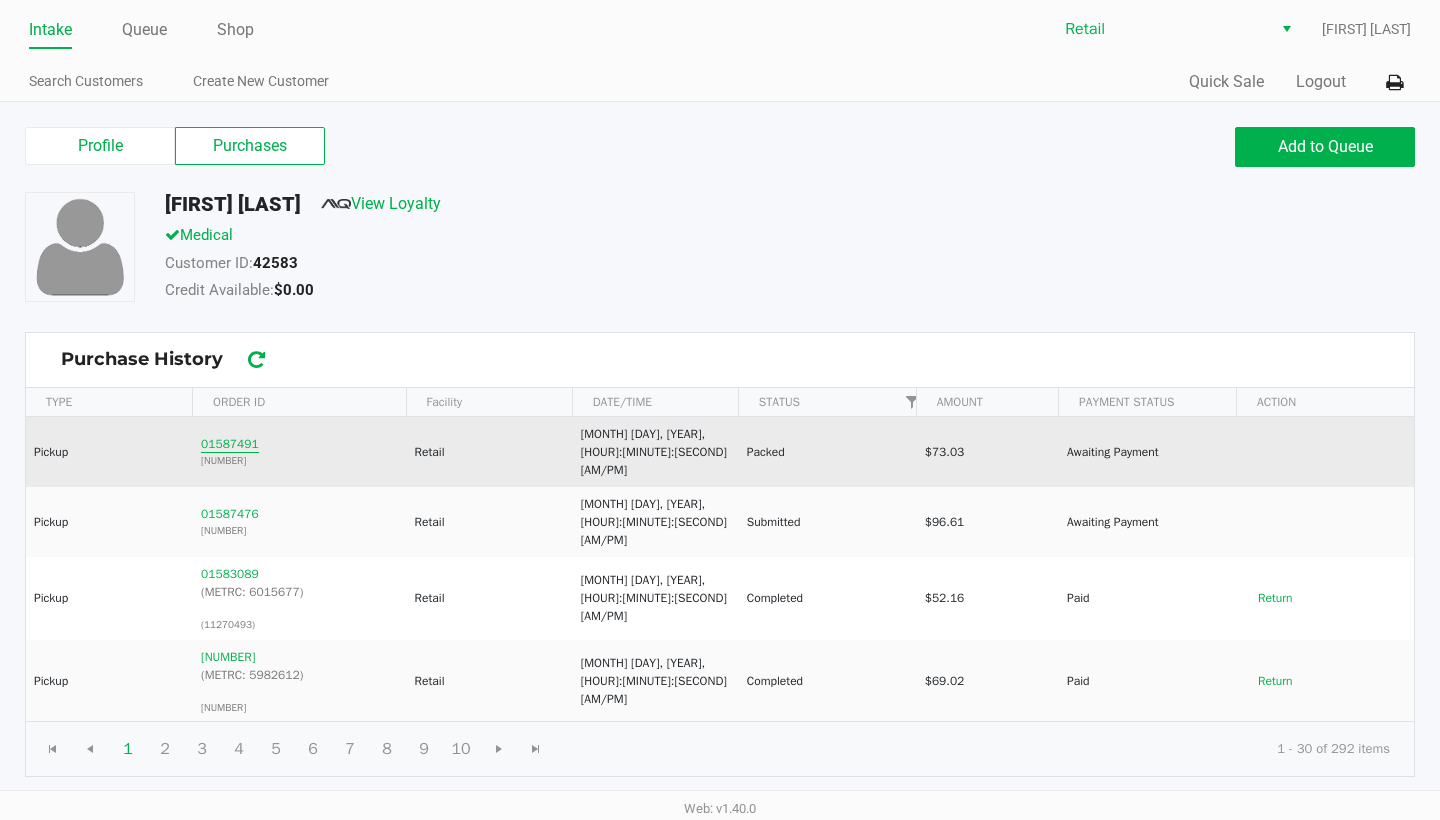 click on "01587491" 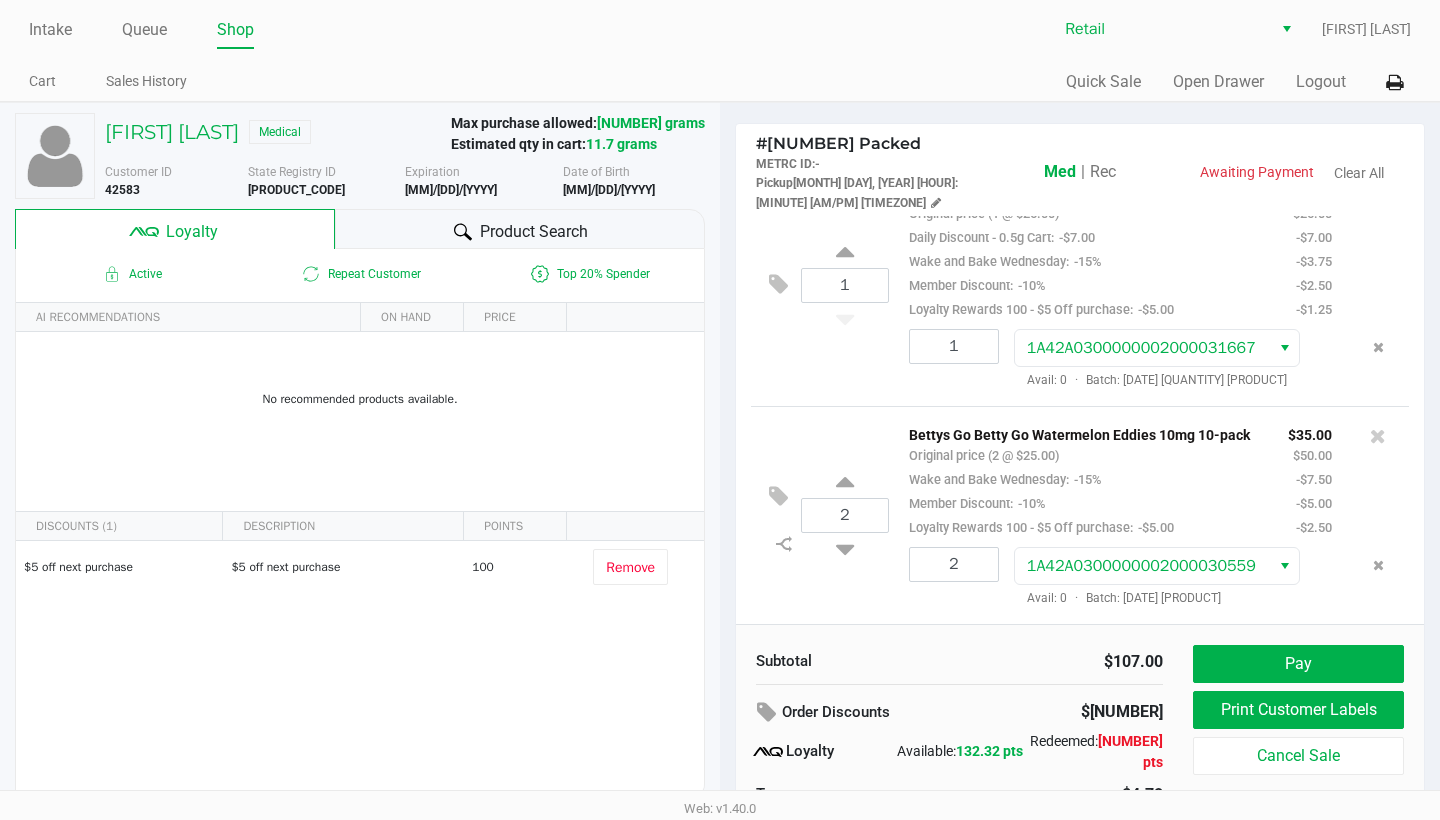 scroll, scrollTop: 294, scrollLeft: 0, axis: vertical 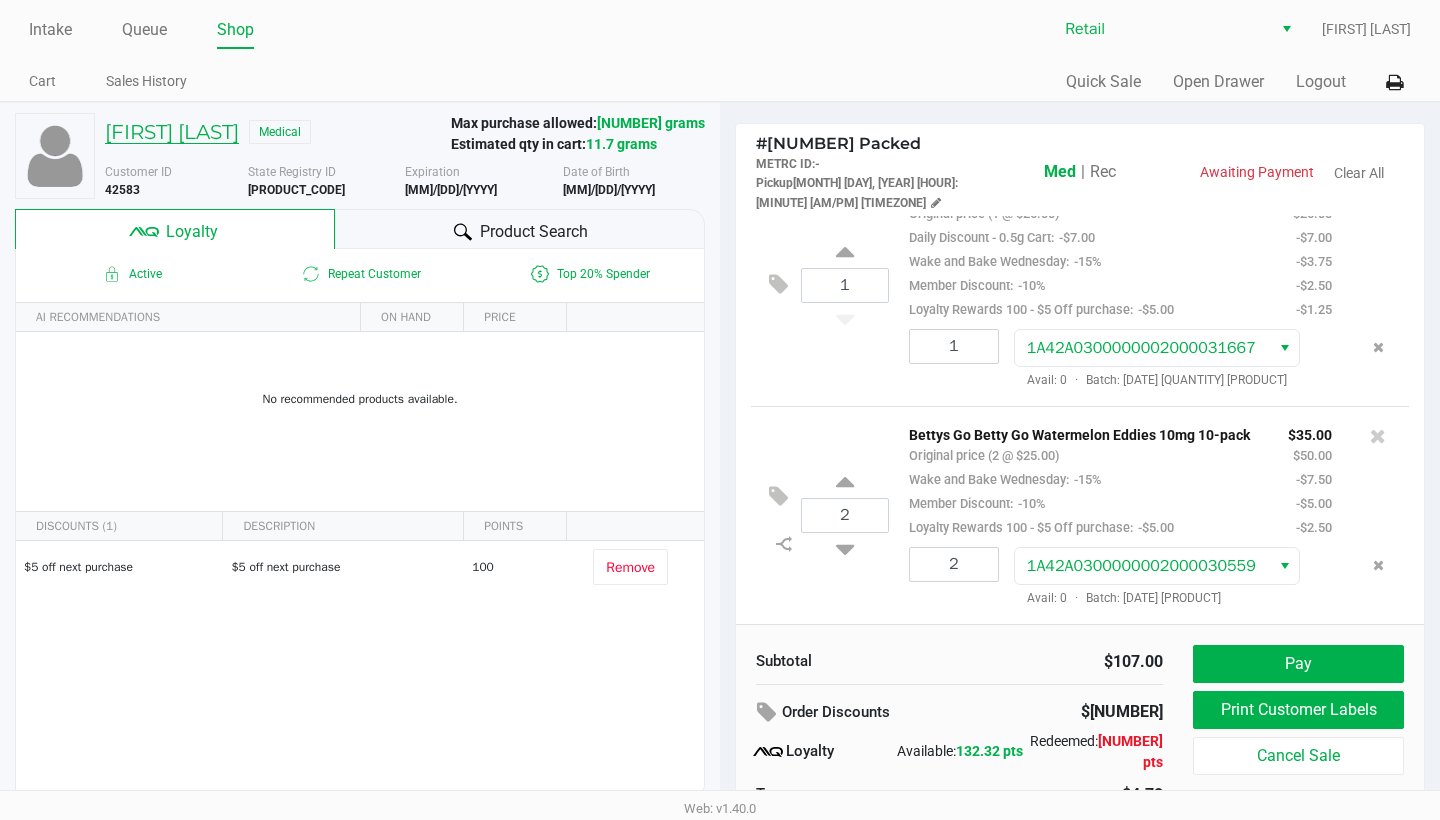 click on "Jeremy Reader" 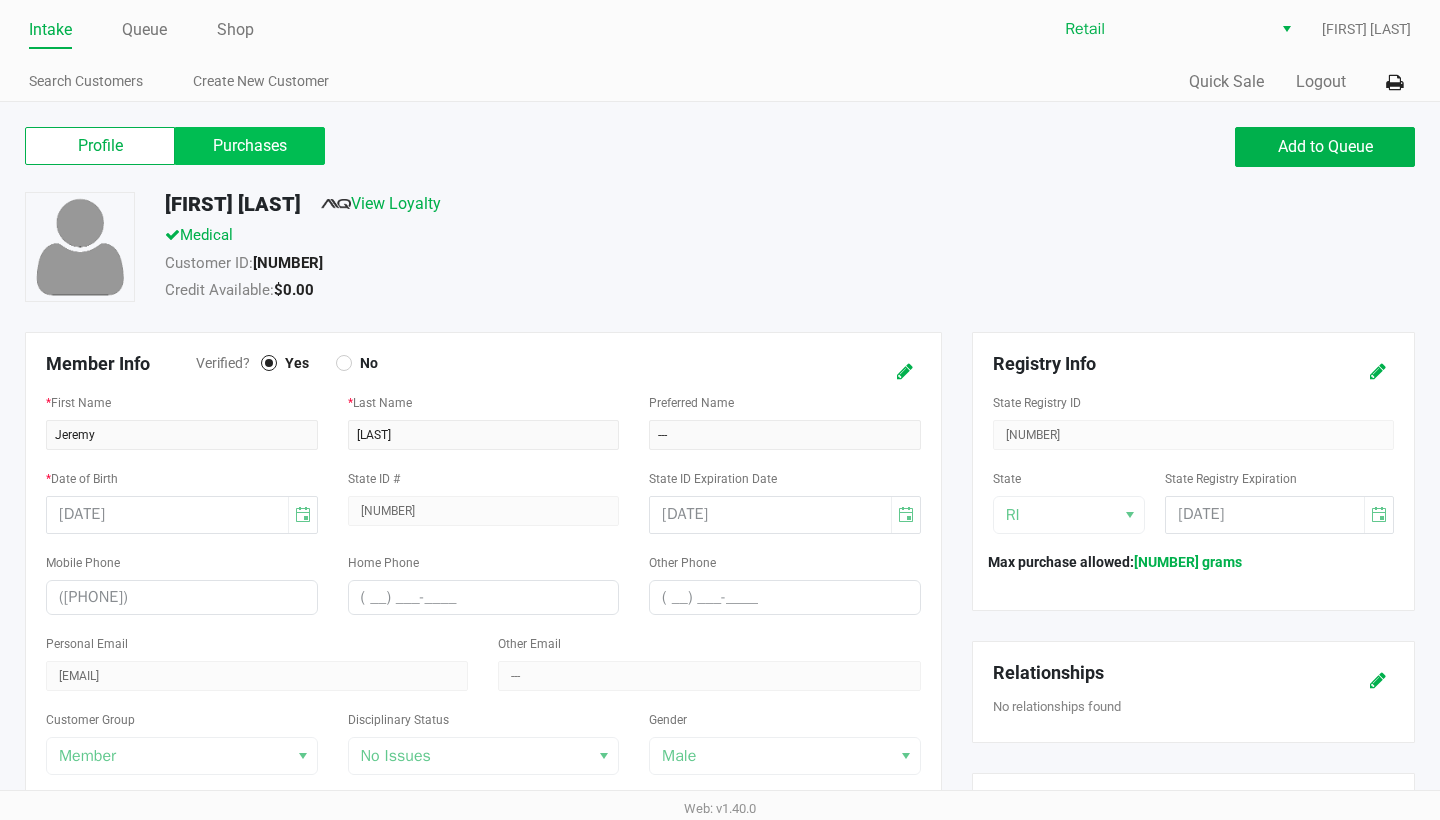 click on "Purchases" 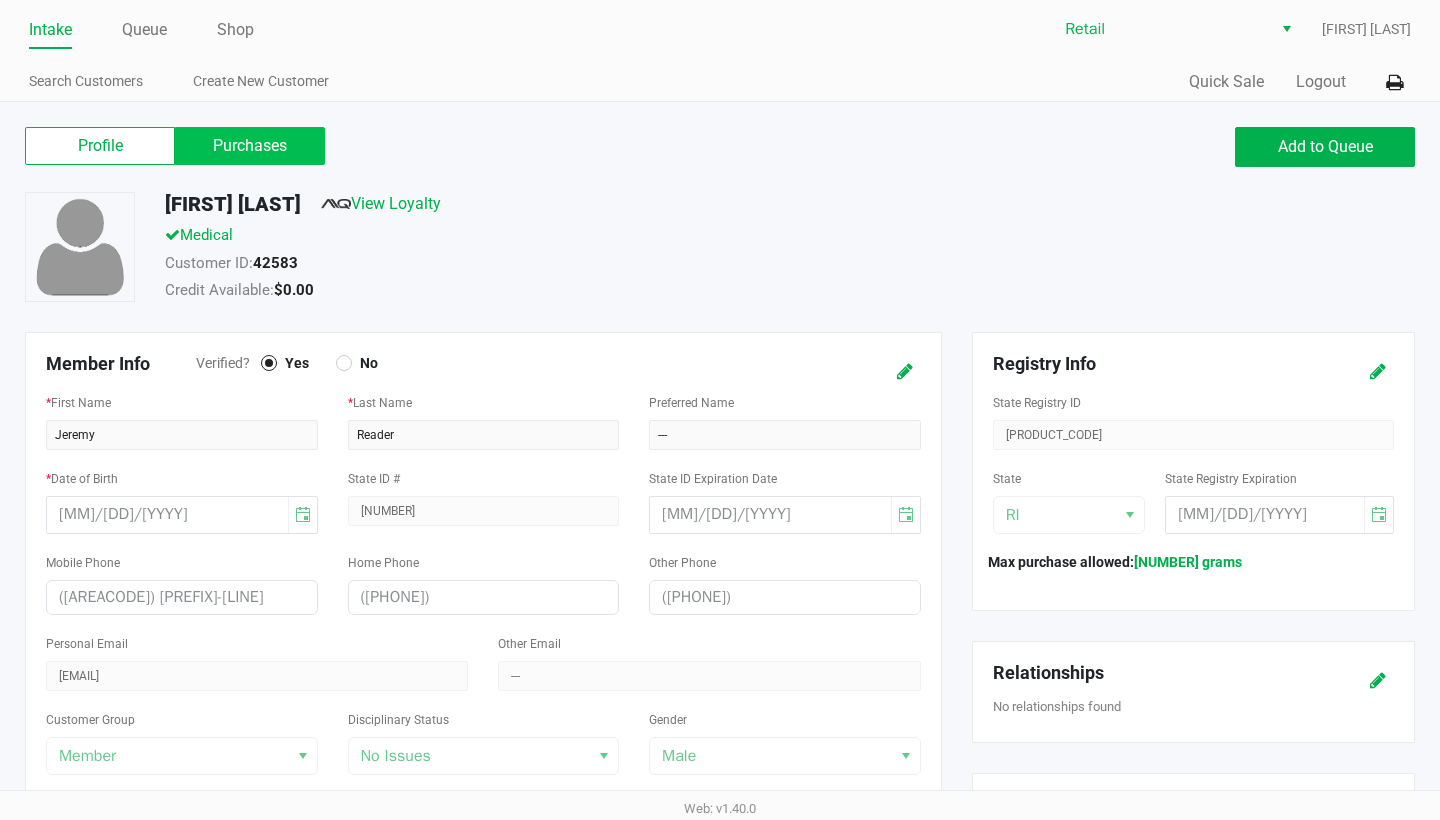 click on "Purchases" at bounding box center [0, 0] 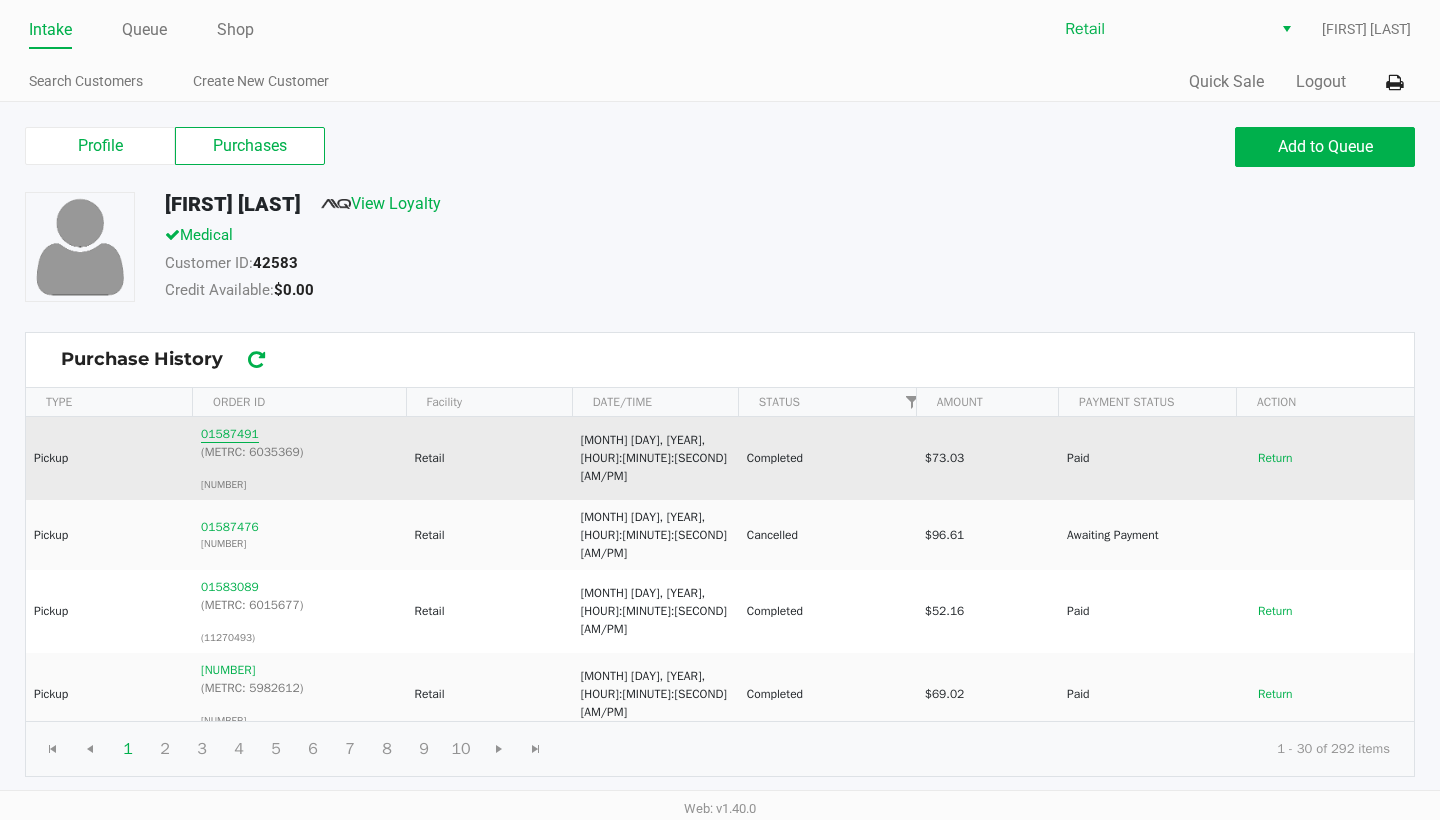 click on "01587491" 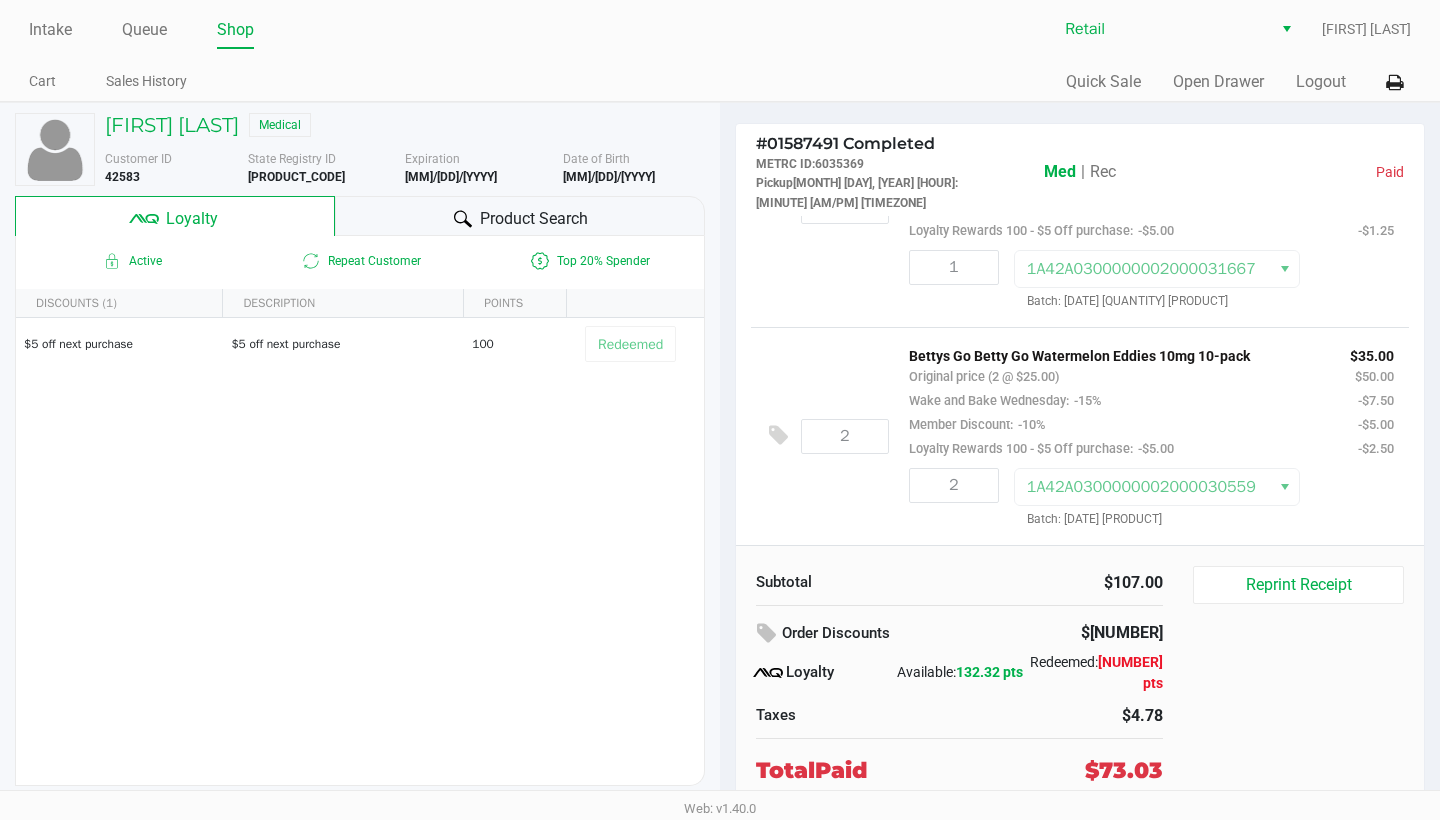 scroll, scrollTop: 349, scrollLeft: 0, axis: vertical 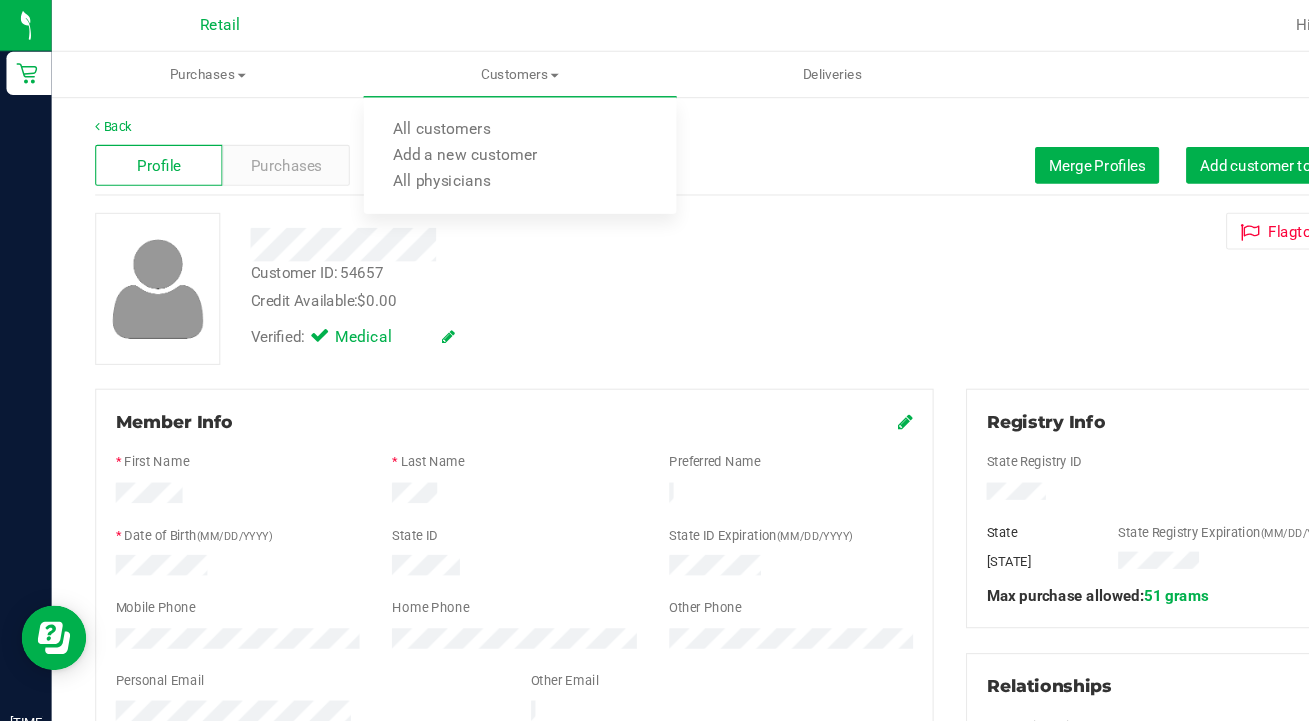 click on "All customers" at bounding box center (409, 120) 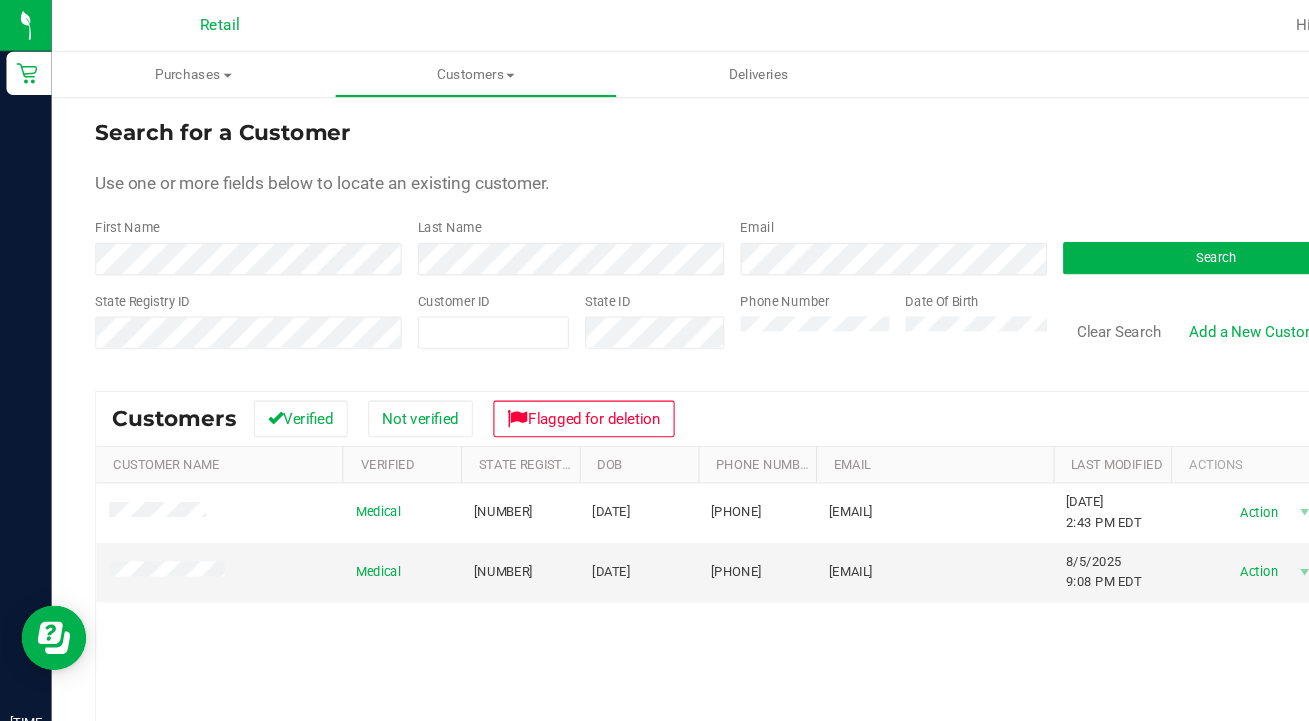 click on "Clear Search" at bounding box center [1037, 307] 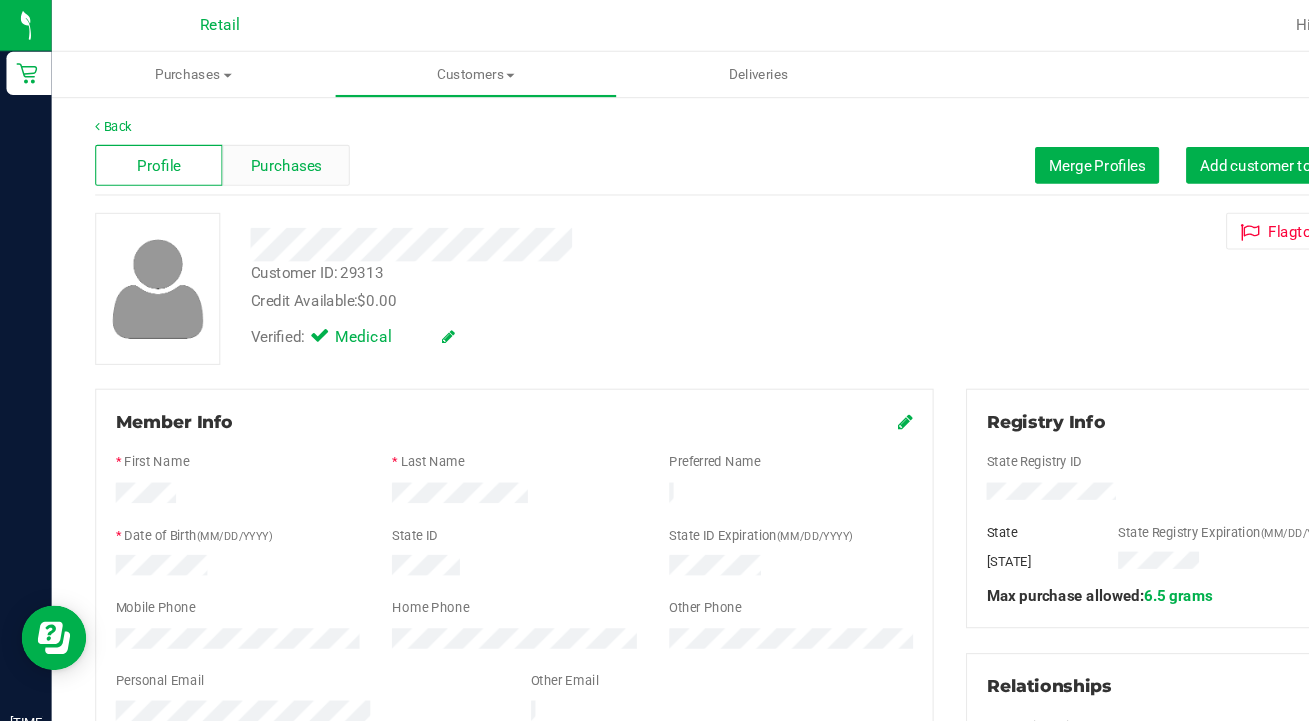 drag, startPoint x: 0, startPoint y: 0, endPoint x: 258, endPoint y: 154, distance: 300.4663 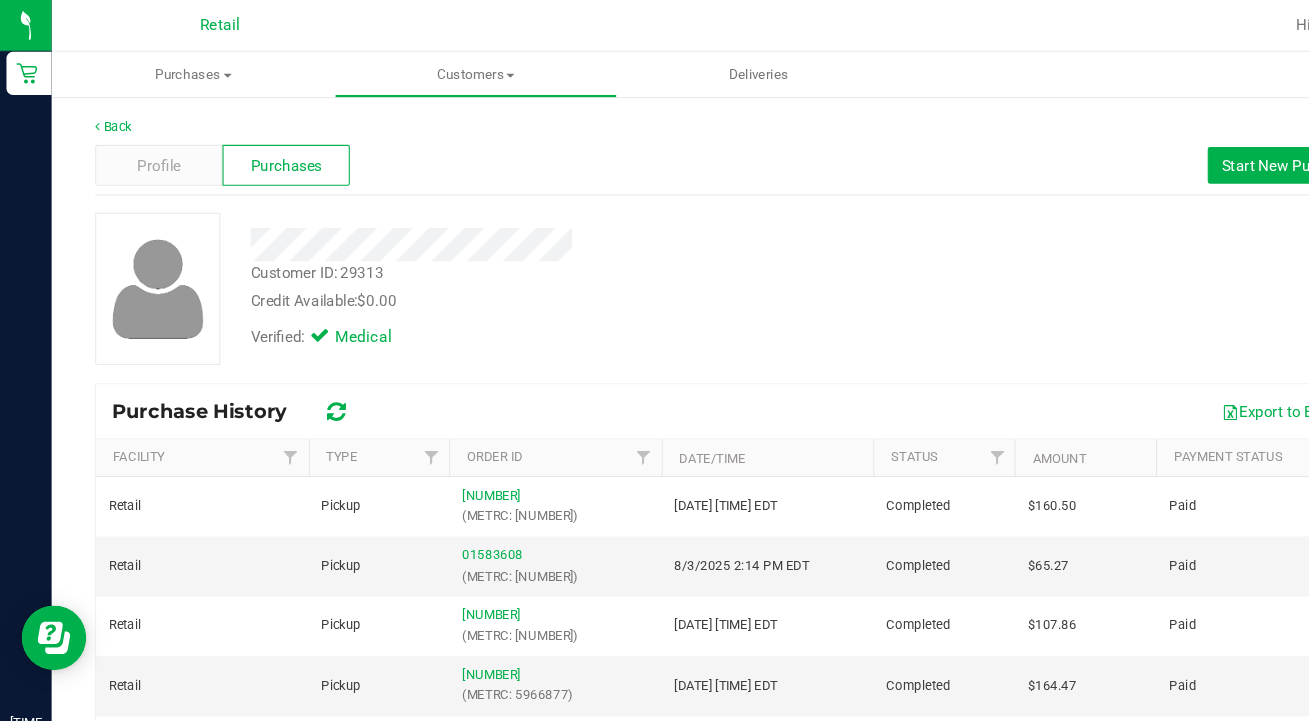 click on "01586449" at bounding box center [455, 459] 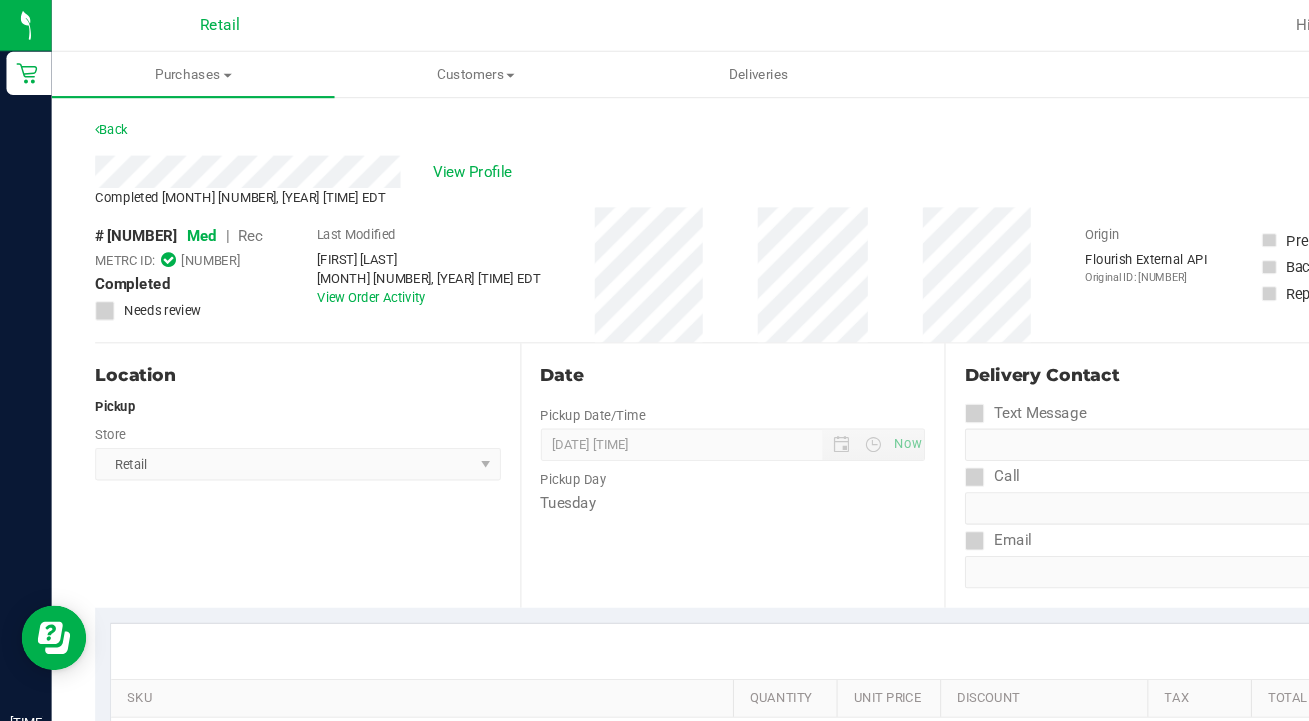 scroll, scrollTop: 0, scrollLeft: 0, axis: both 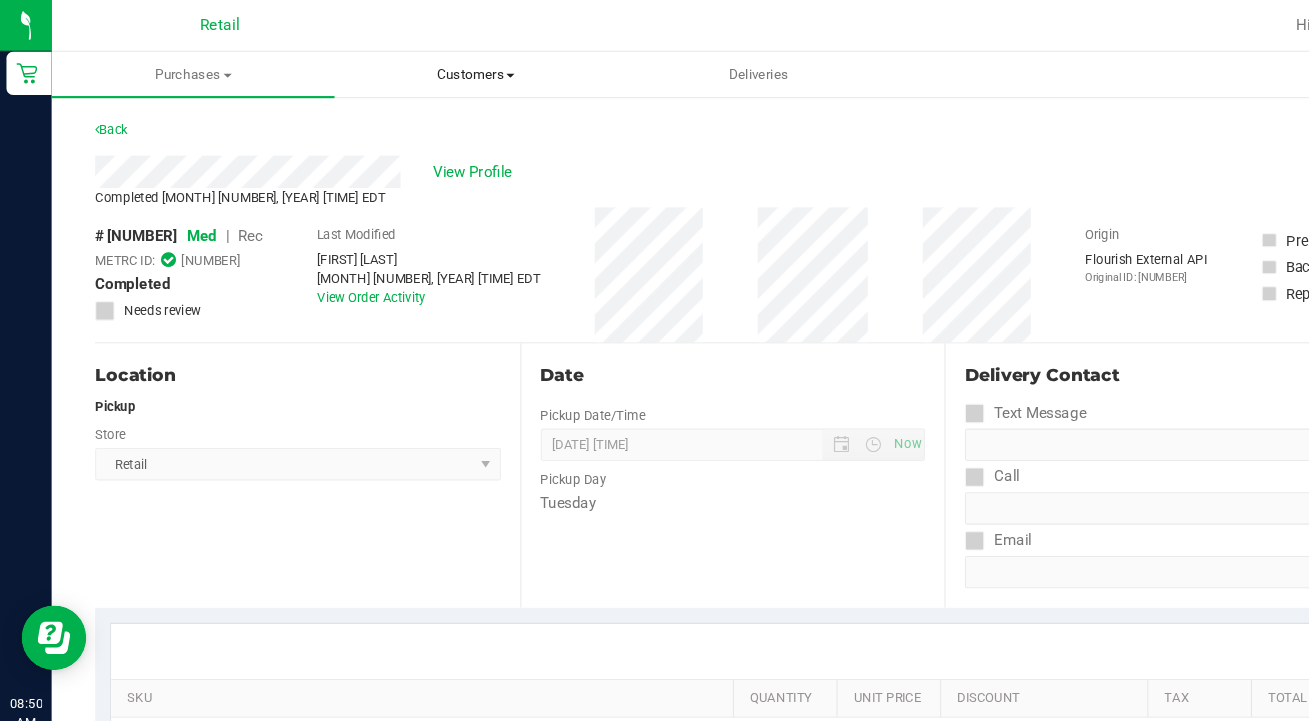 drag, startPoint x: 485, startPoint y: 518, endPoint x: 406, endPoint y: 72, distance: 452.9426 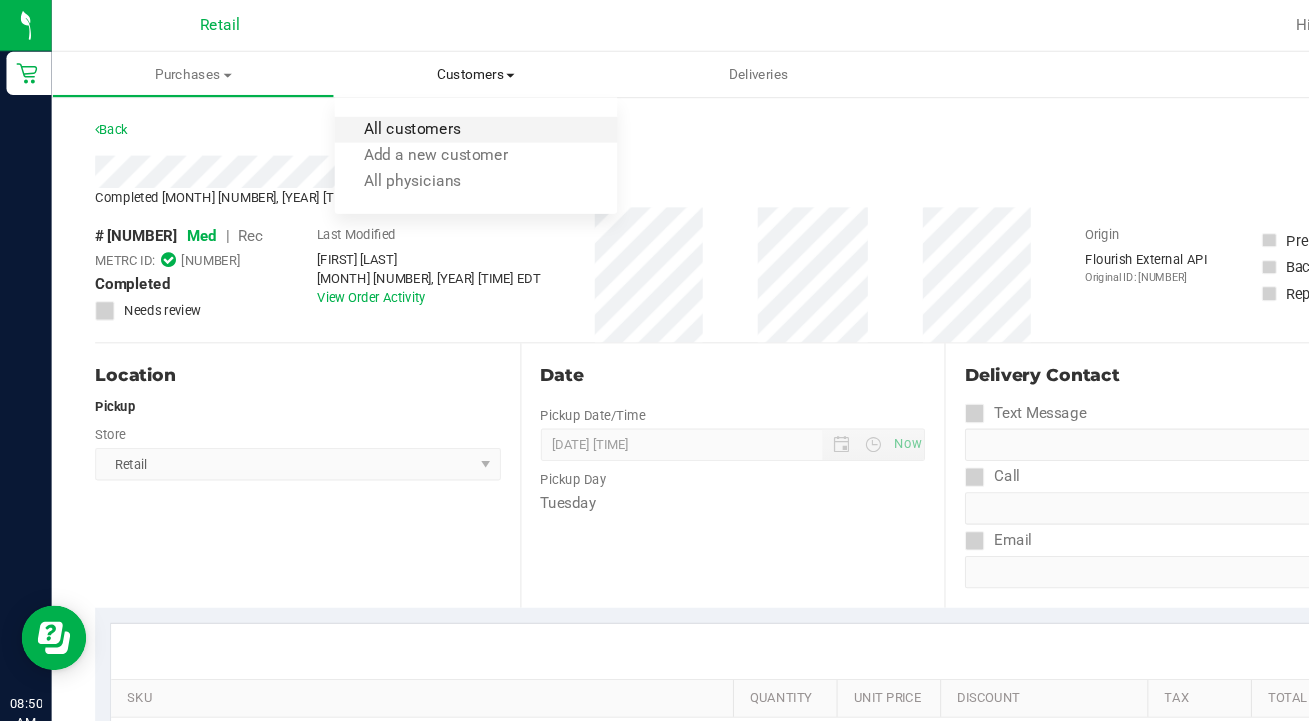 drag, startPoint x: 406, startPoint y: 72, endPoint x: 419, endPoint y: 122, distance: 51.662365 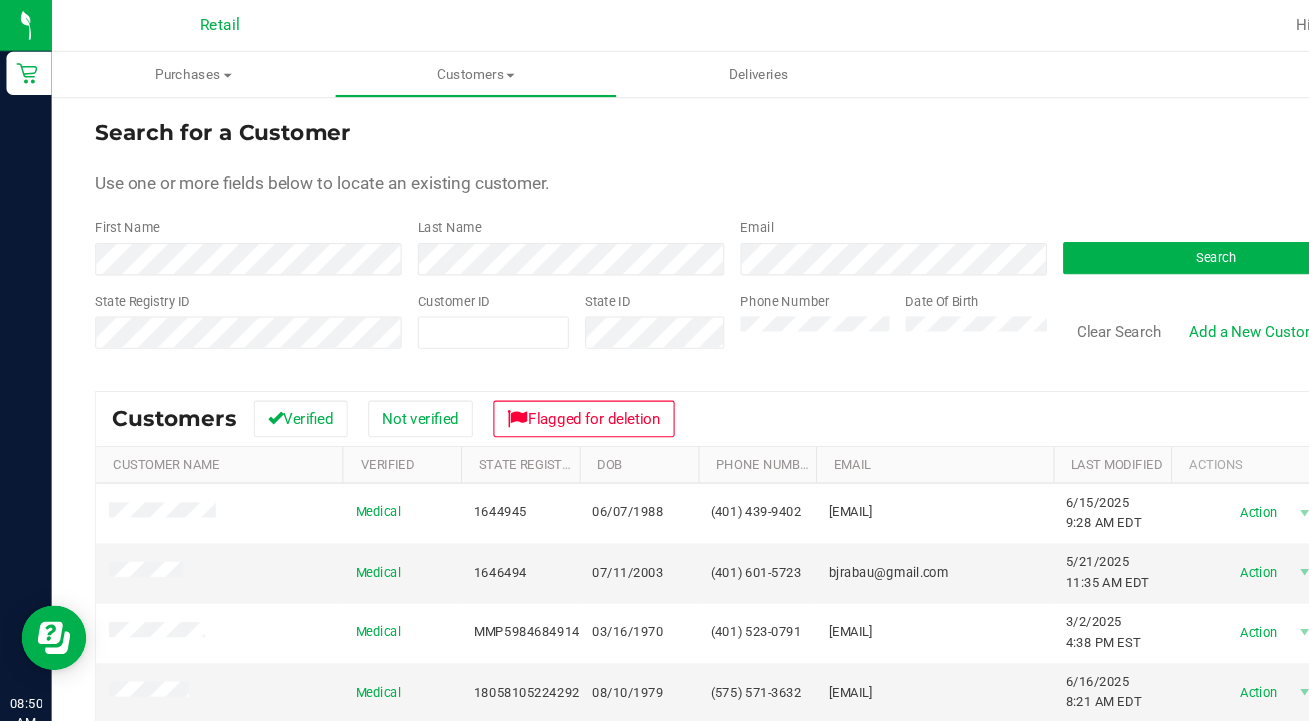 drag, startPoint x: 419, startPoint y: 122, endPoint x: 745, endPoint y: 291, distance: 367.20157 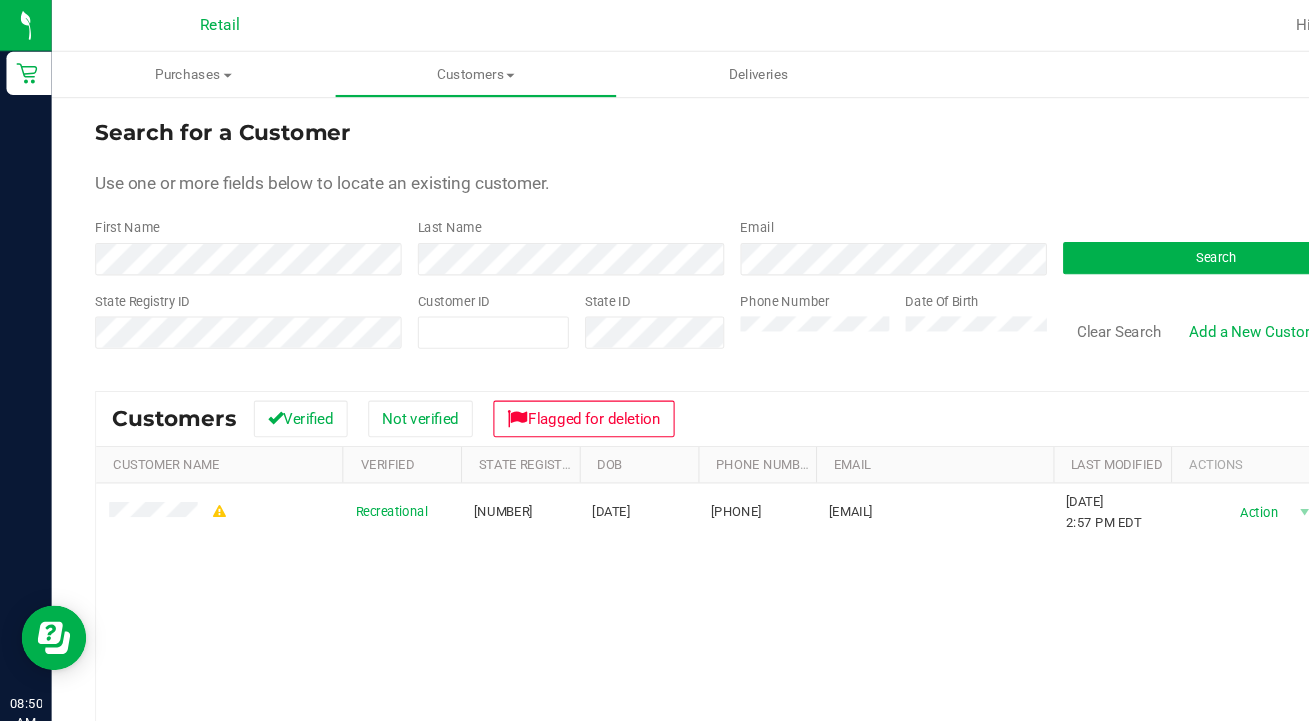 click on "Clear Search" at bounding box center (1037, 307) 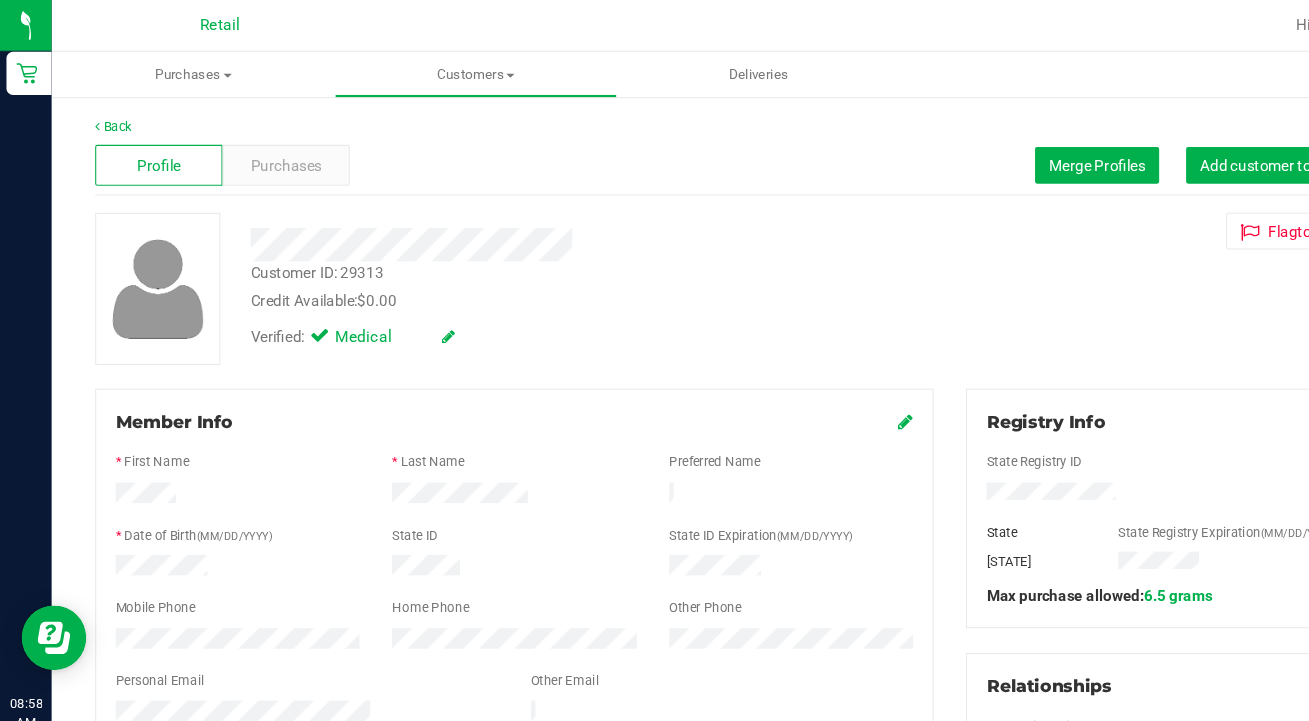 scroll, scrollTop: 0, scrollLeft: 0, axis: both 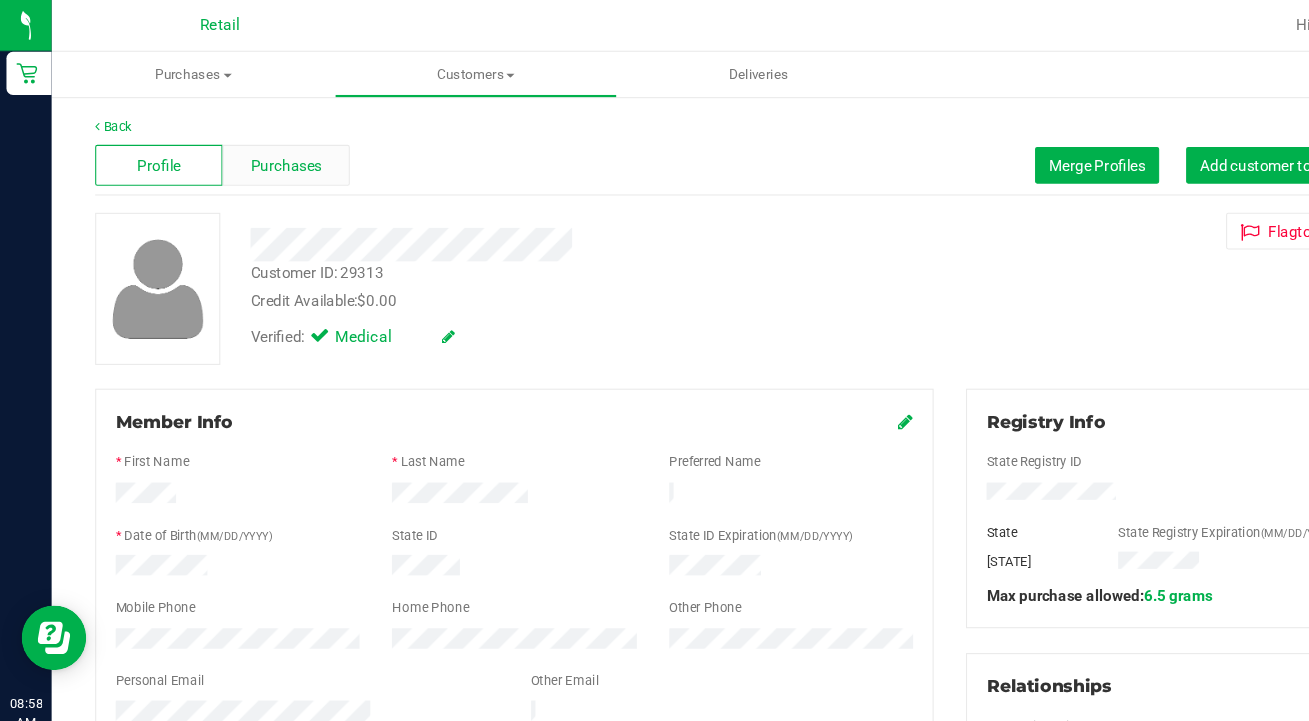 drag, startPoint x: 417, startPoint y: 395, endPoint x: 265, endPoint y: 144, distance: 293.43652 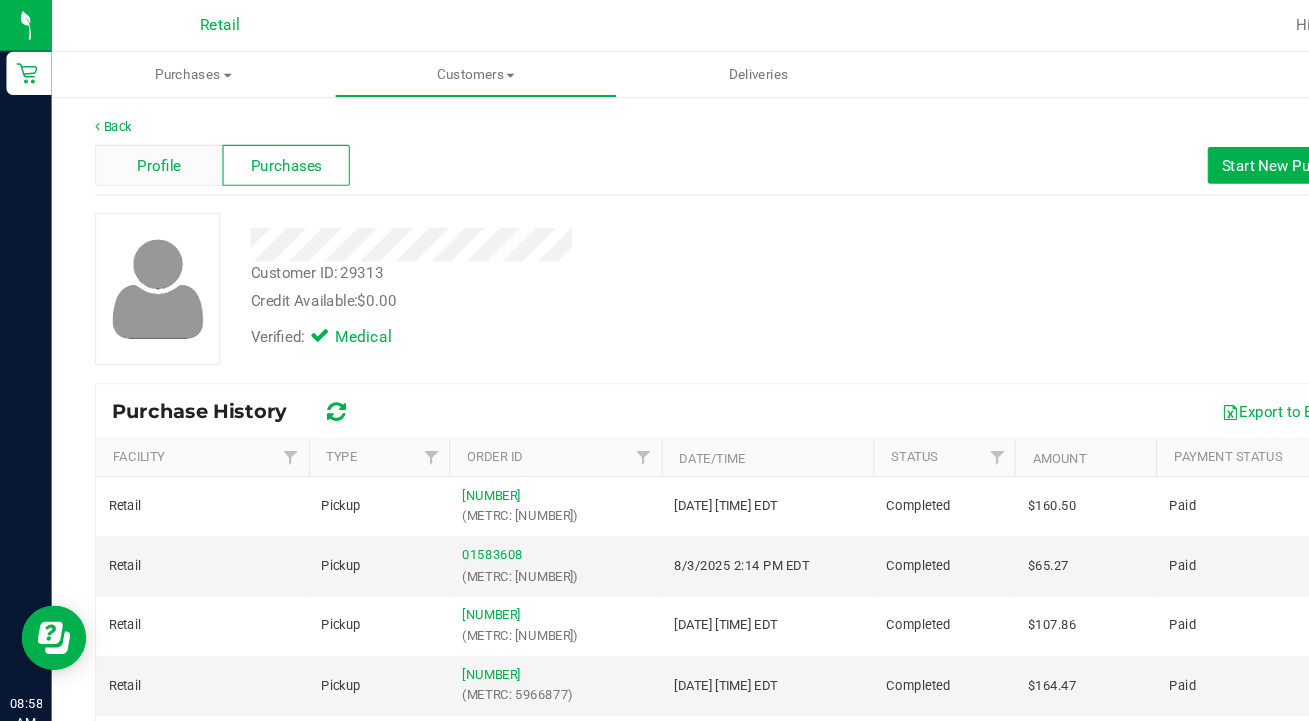 drag, startPoint x: 265, startPoint y: 144, endPoint x: 139, endPoint y: 146, distance: 126.01587 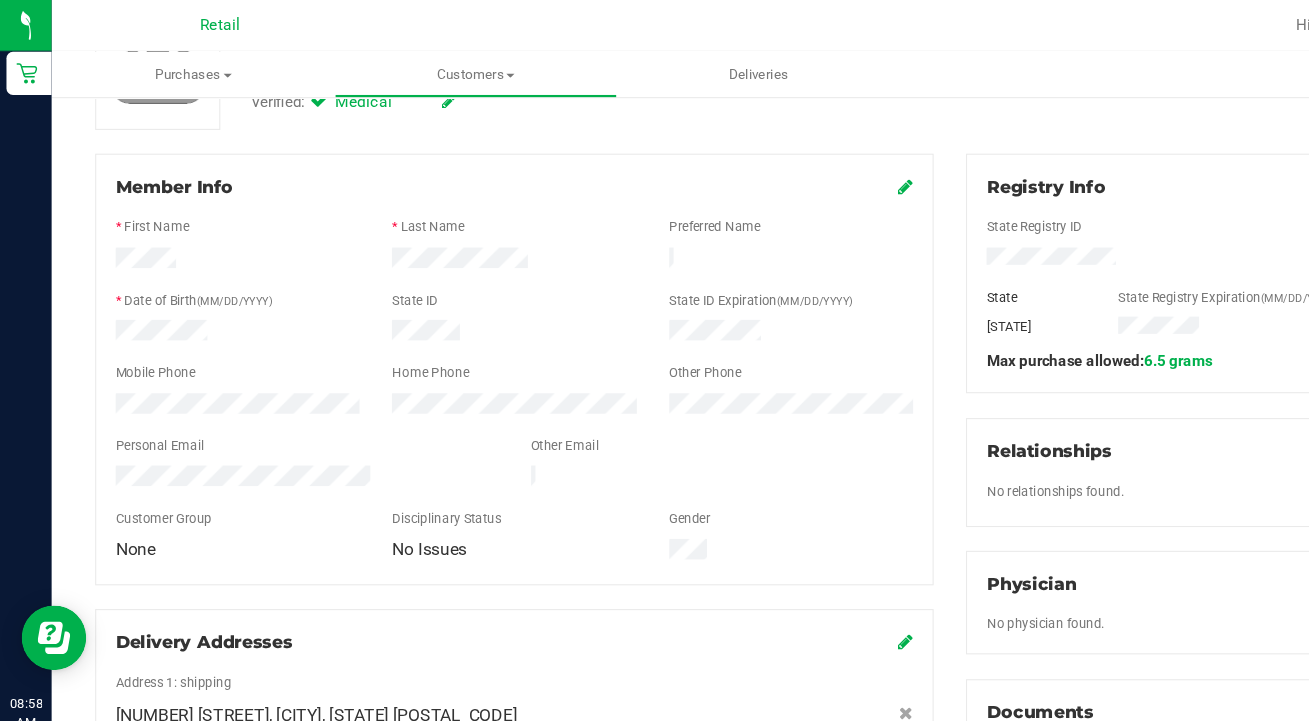 scroll, scrollTop: 240, scrollLeft: 0, axis: vertical 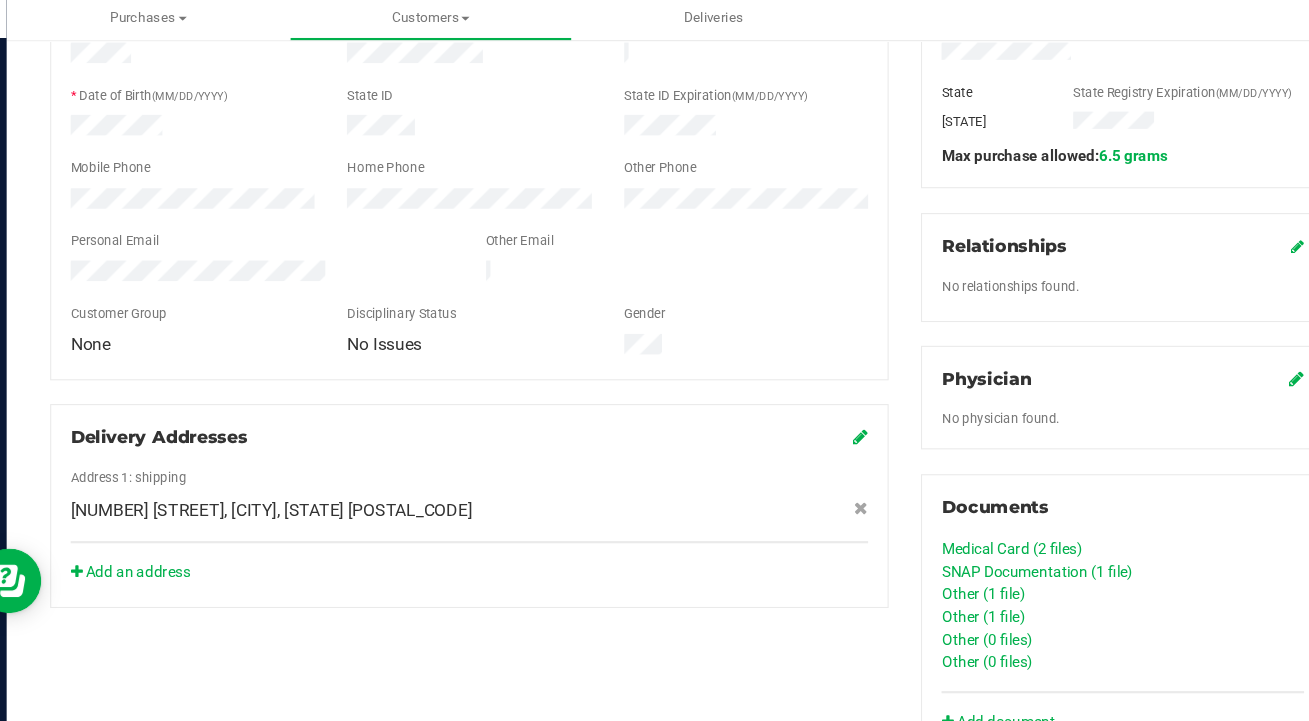 drag, startPoint x: 709, startPoint y: 386, endPoint x: 1023, endPoint y: 526, distance: 343.79645 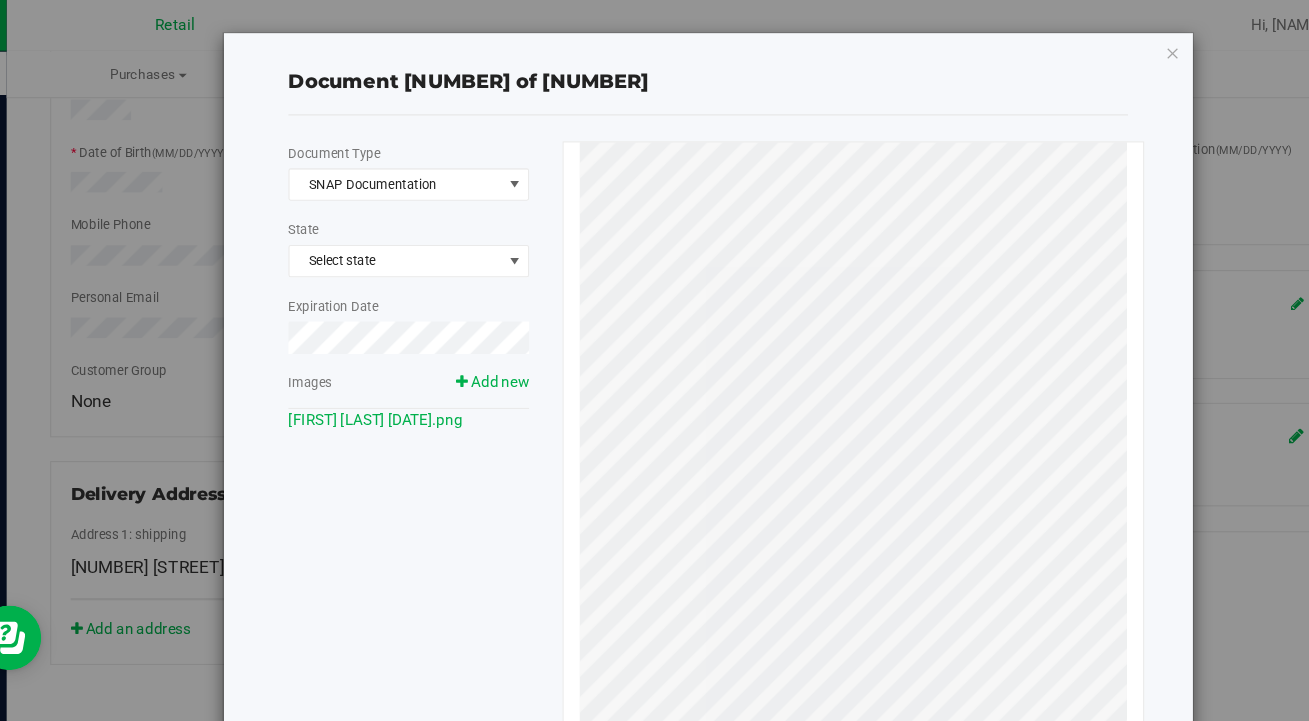 click at bounding box center (1128, 48) 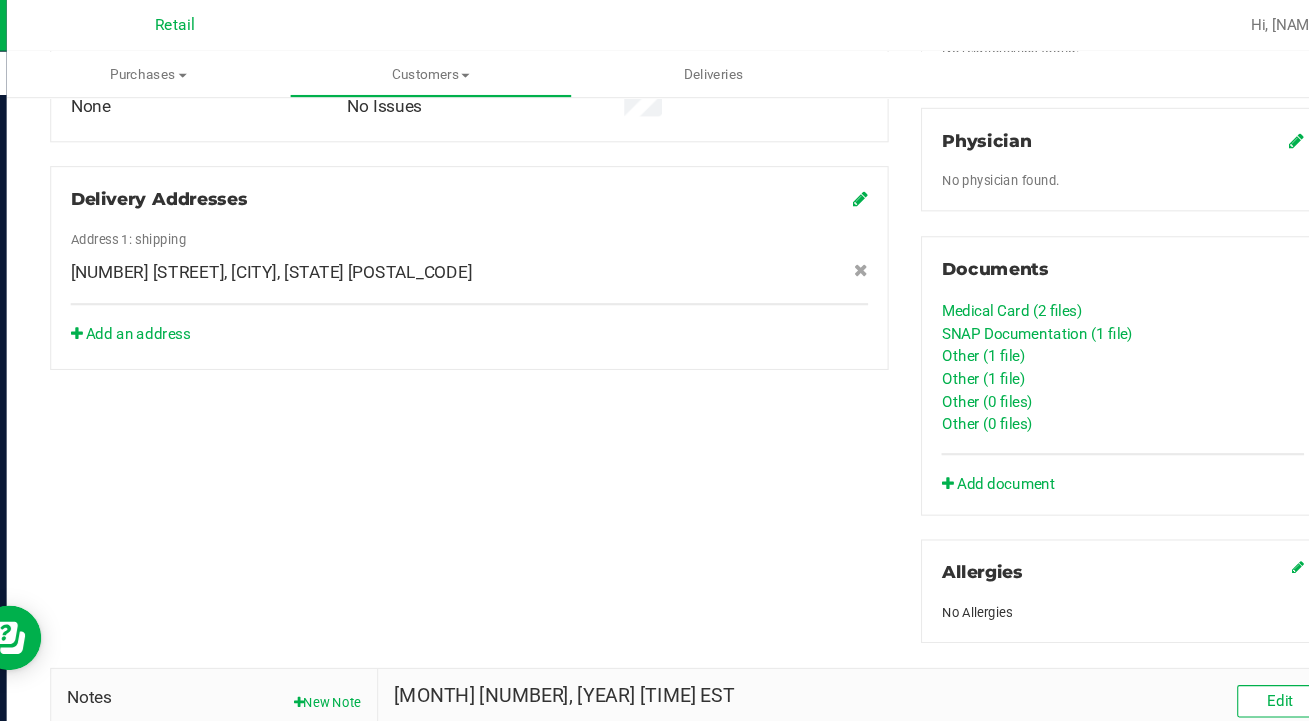 scroll, scrollTop: 629, scrollLeft: 0, axis: vertical 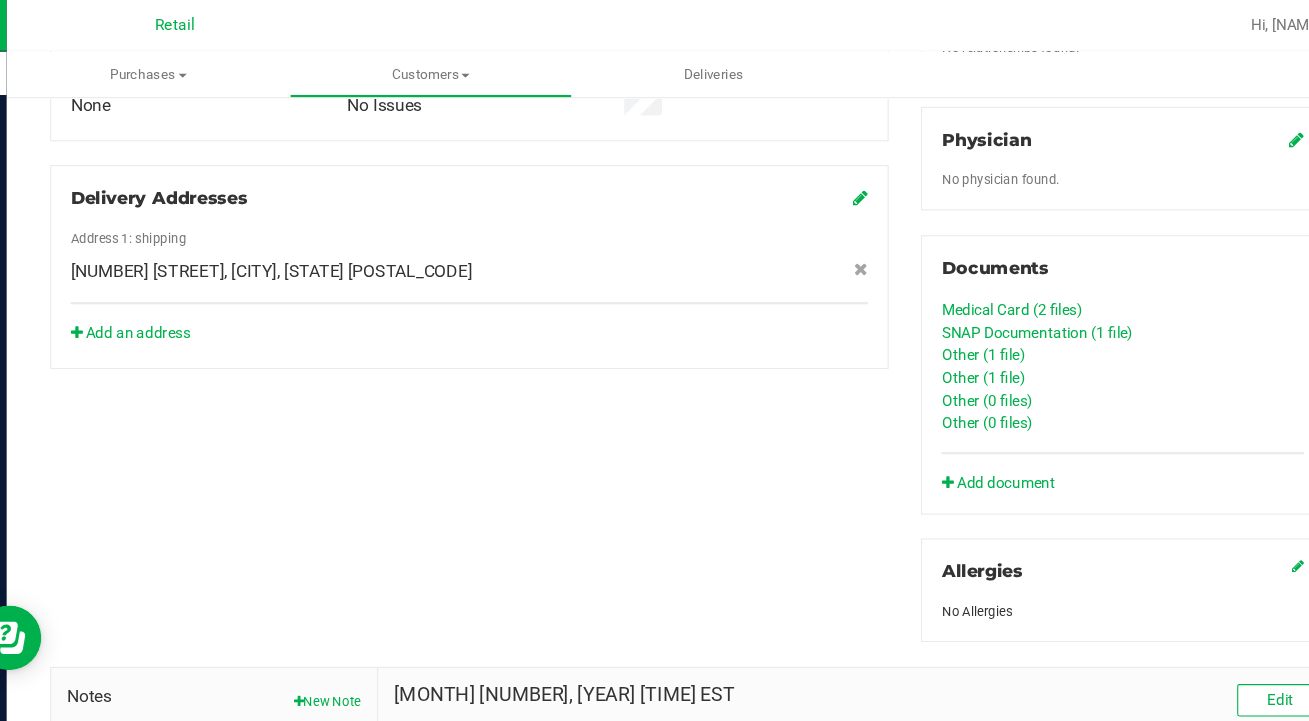 click on "Customers
All customers
Add a new customer
All physicians" at bounding box center [441, 69] 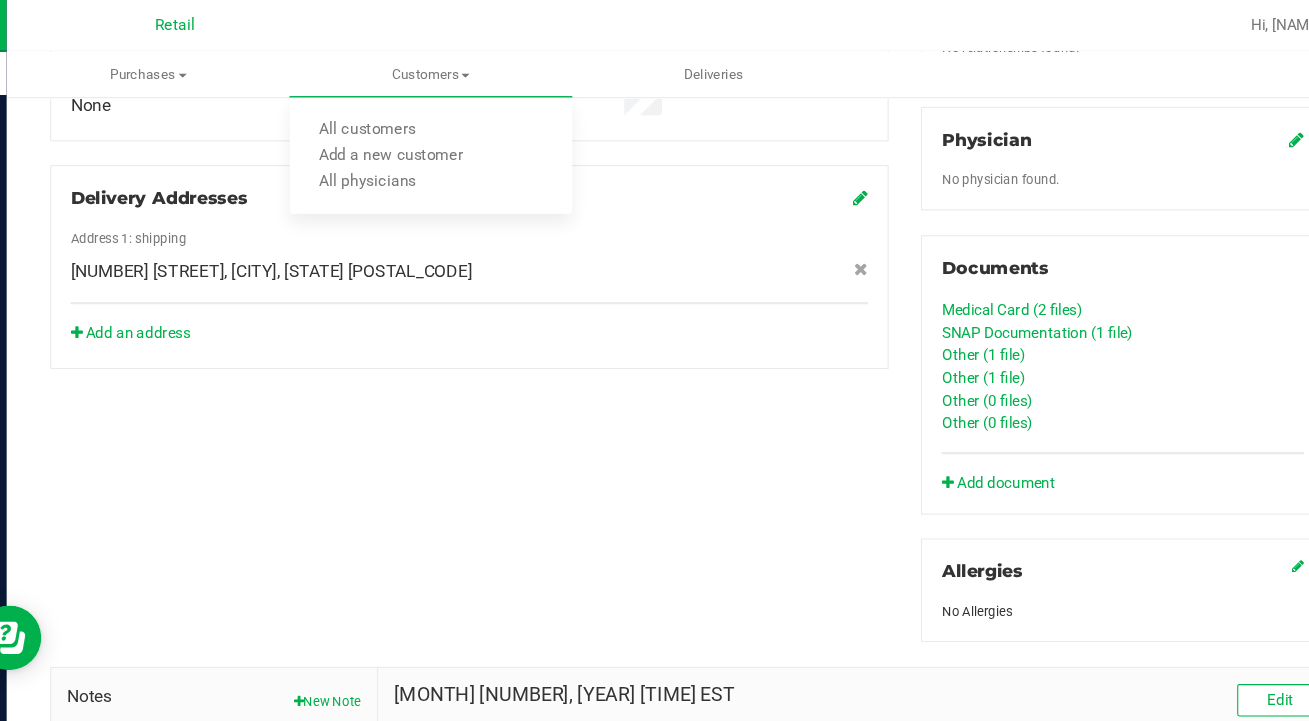 click on "All customers
Add a new customer
All physicians" at bounding box center (441, 145) 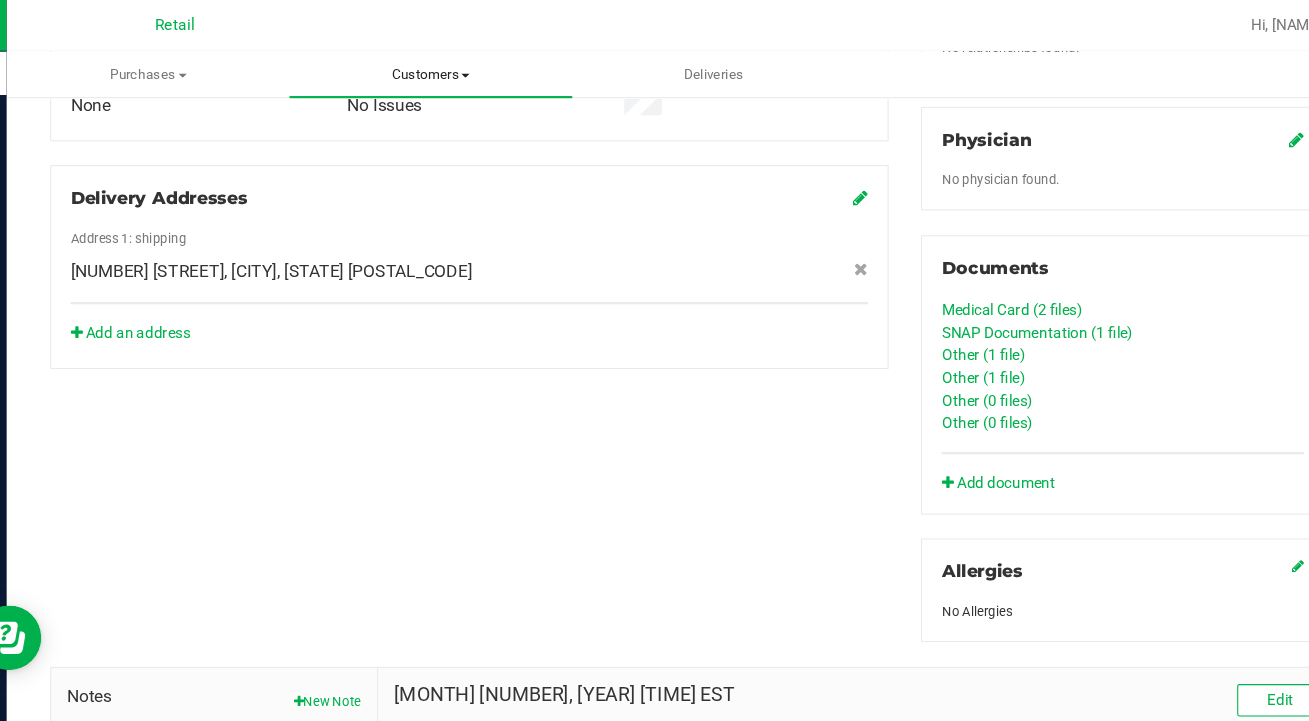 drag, startPoint x: 870, startPoint y: 423, endPoint x: 376, endPoint y: 76, distance: 603.6928 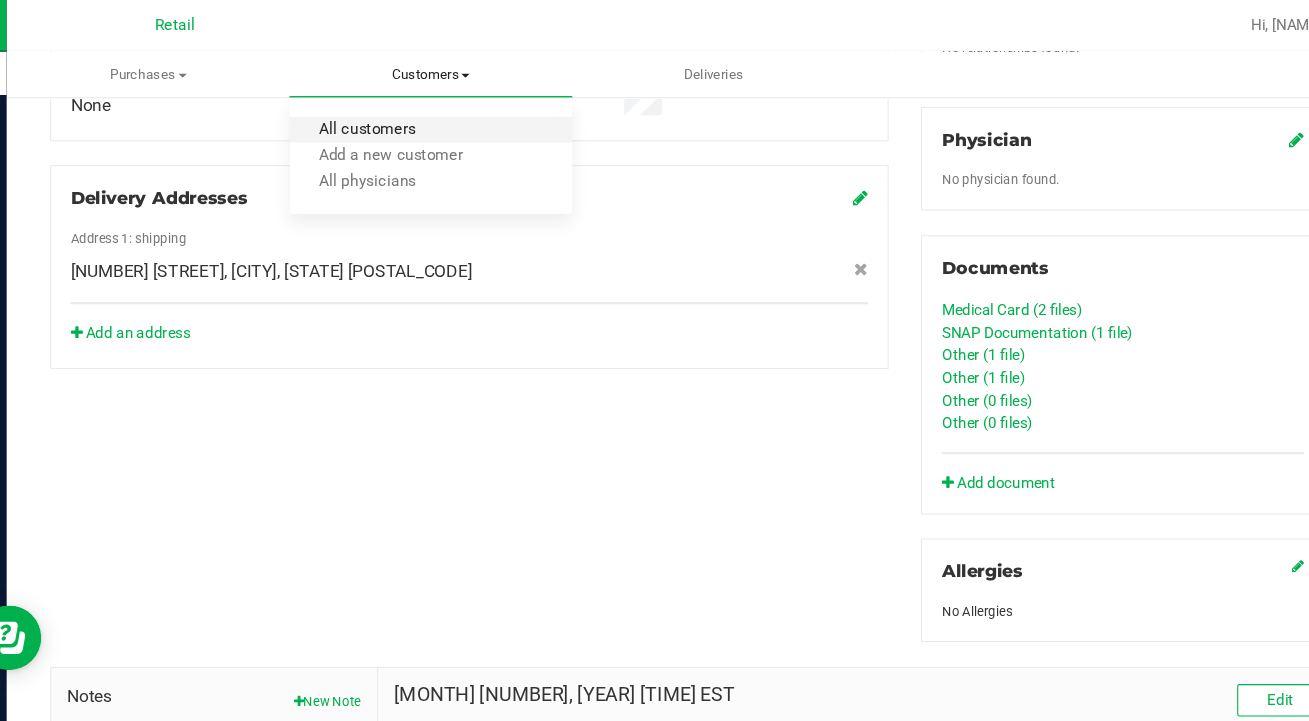 drag, startPoint x: 376, startPoint y: 76, endPoint x: 365, endPoint y: 116, distance: 41.484936 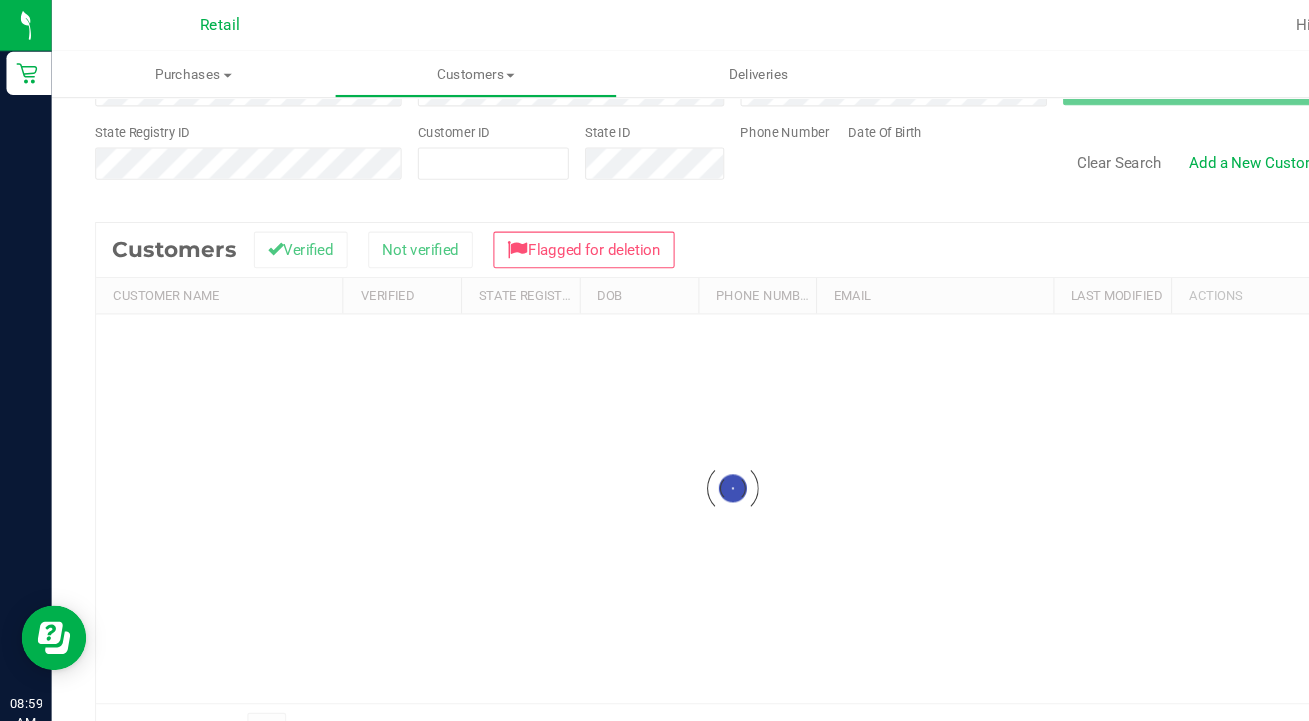 scroll, scrollTop: 0, scrollLeft: 0, axis: both 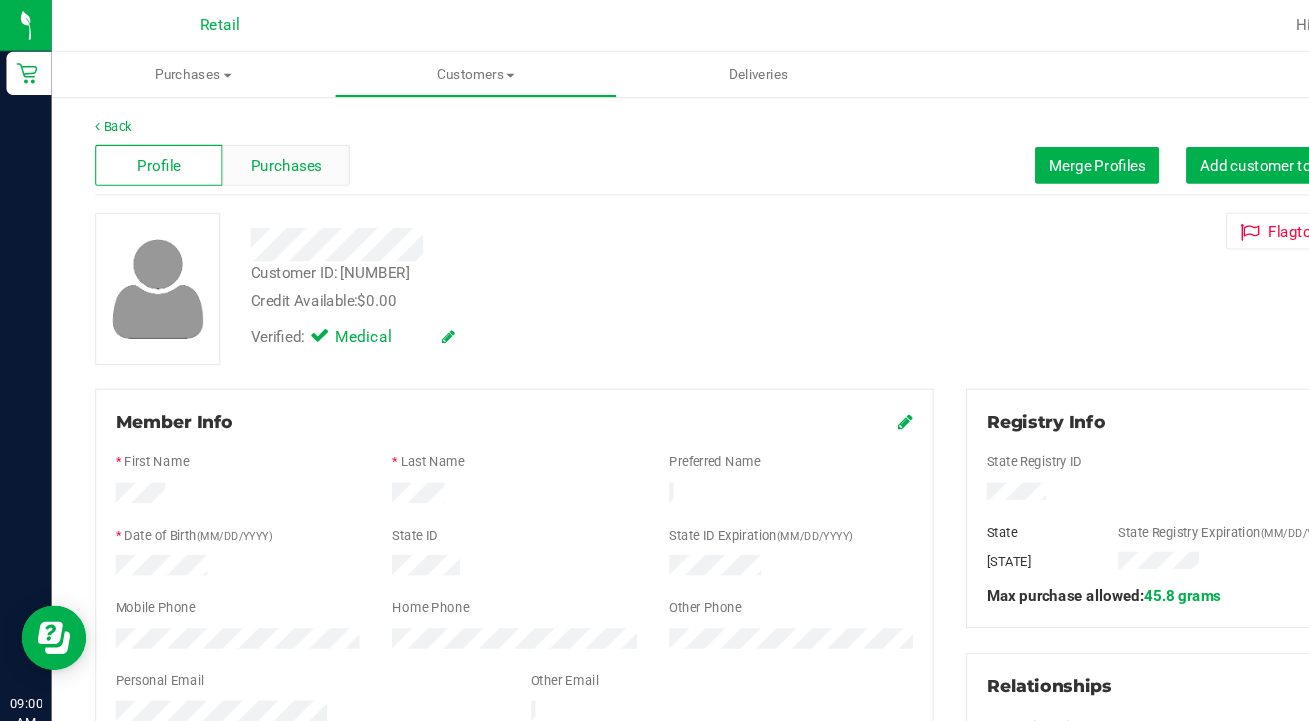 click on "Purchases" at bounding box center (265, 153) 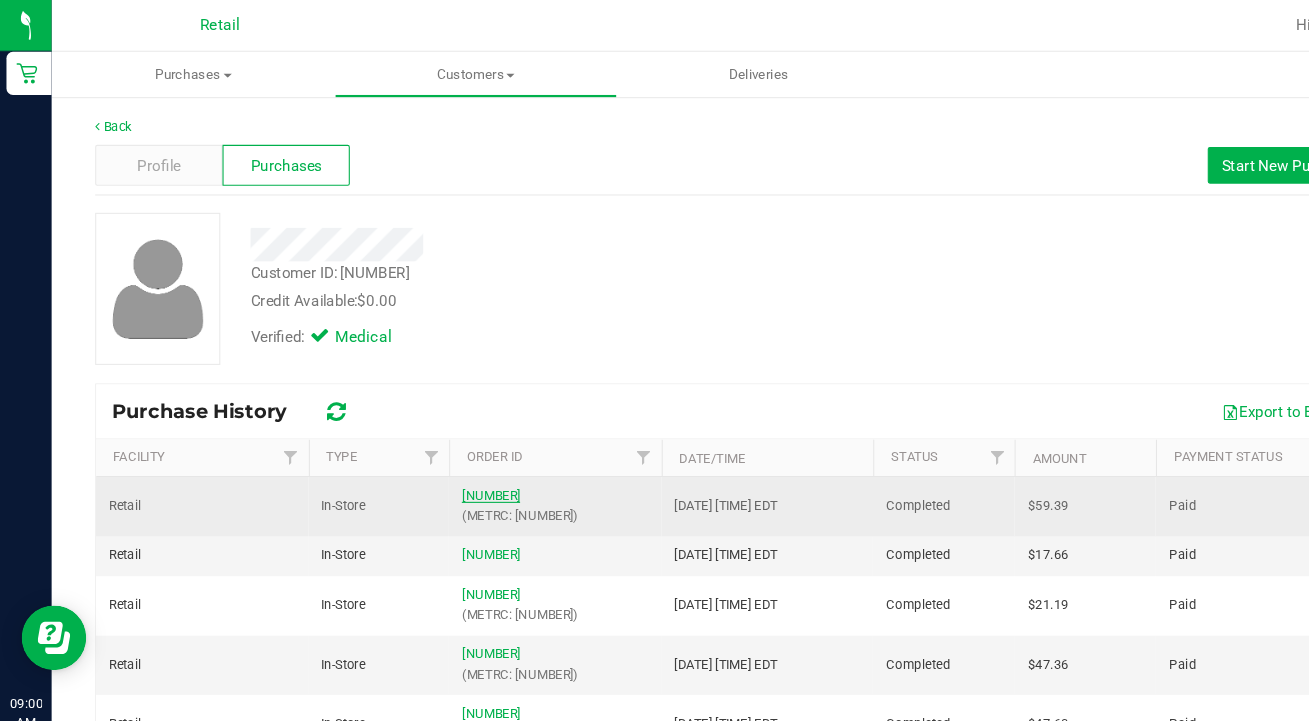 drag, startPoint x: 276, startPoint y: 162, endPoint x: 449, endPoint y: 455, distance: 340.26166 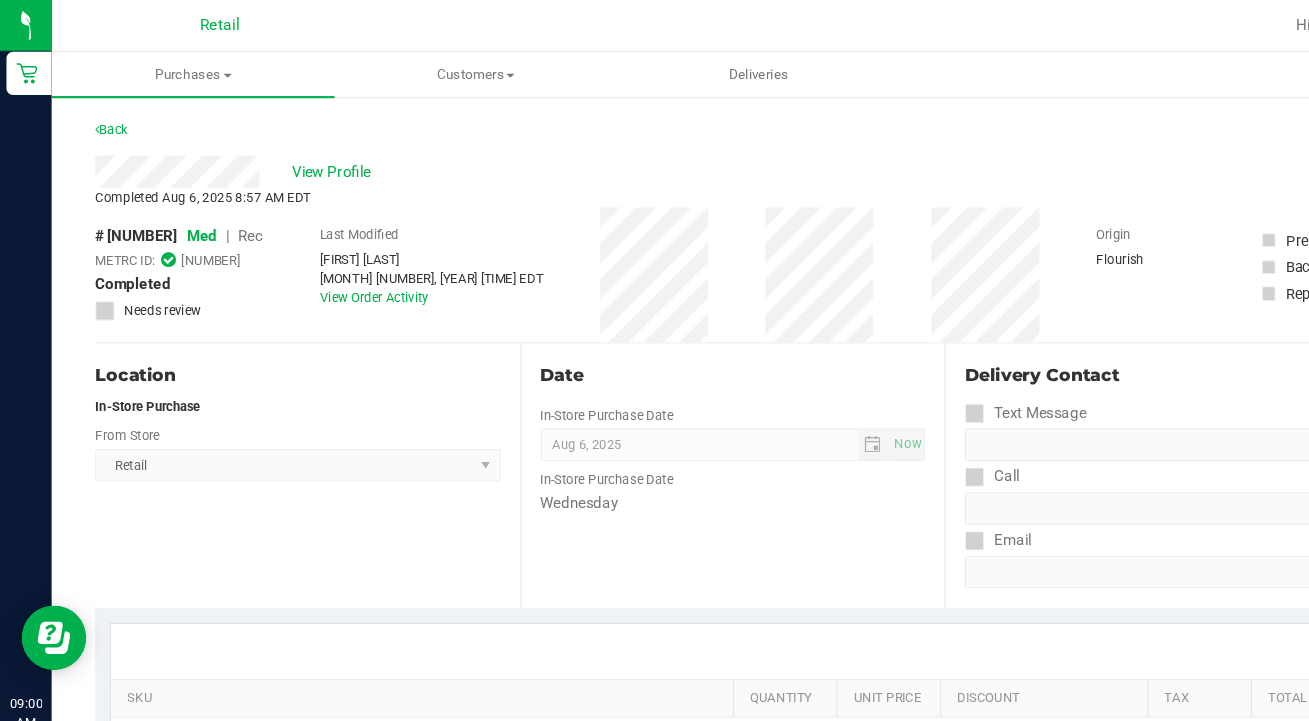 scroll, scrollTop: 0, scrollLeft: 0, axis: both 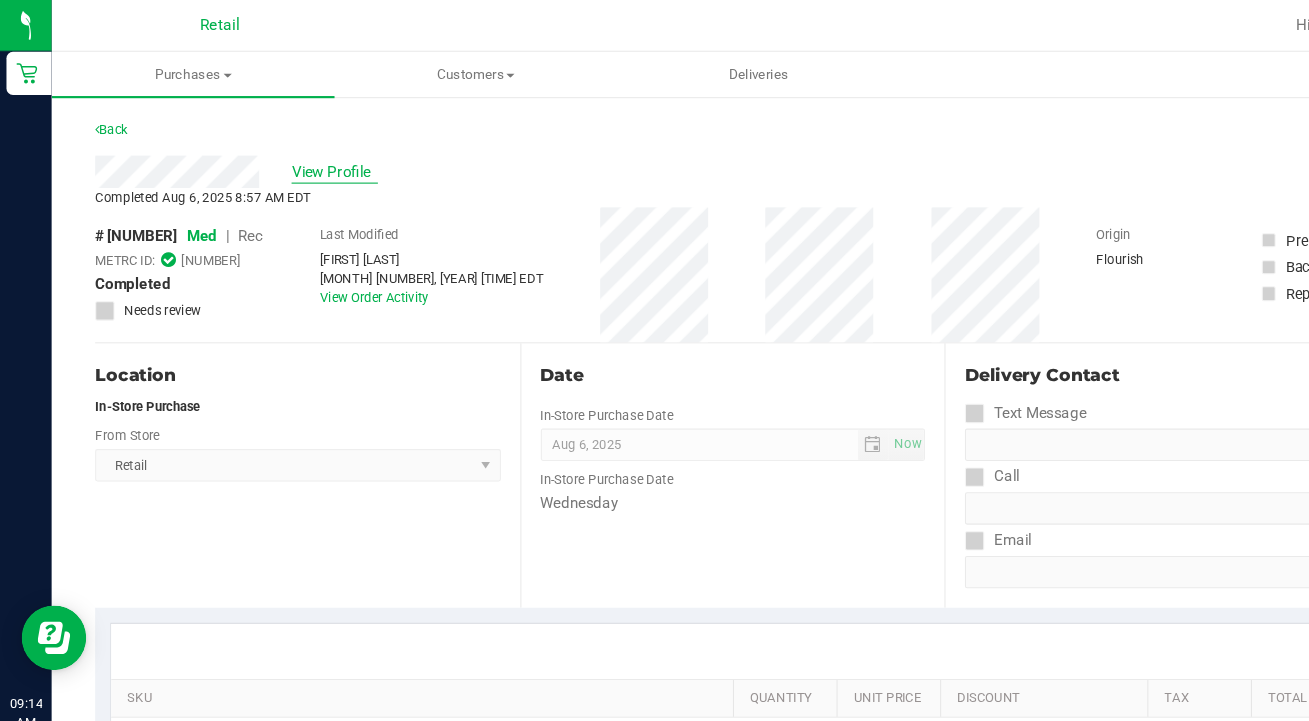 drag, startPoint x: 449, startPoint y: 455, endPoint x: 324, endPoint y: 164, distance: 316.7112 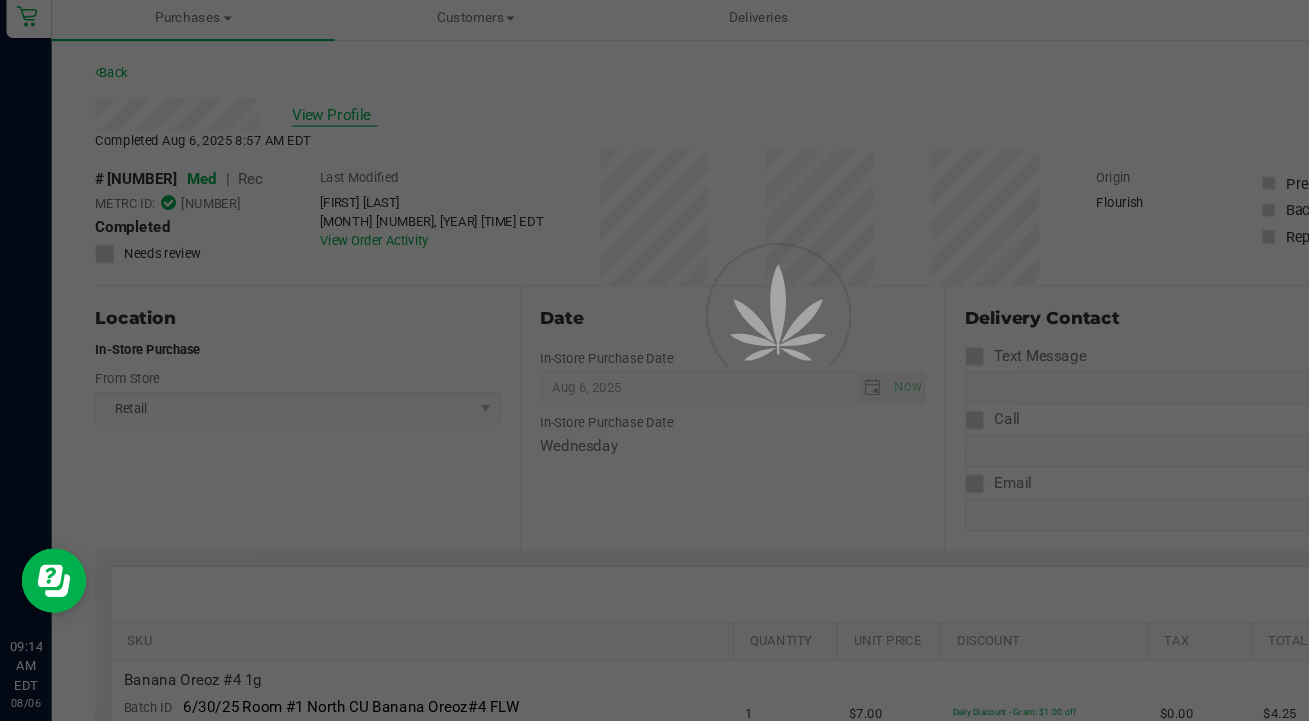 scroll, scrollTop: 0, scrollLeft: 0, axis: both 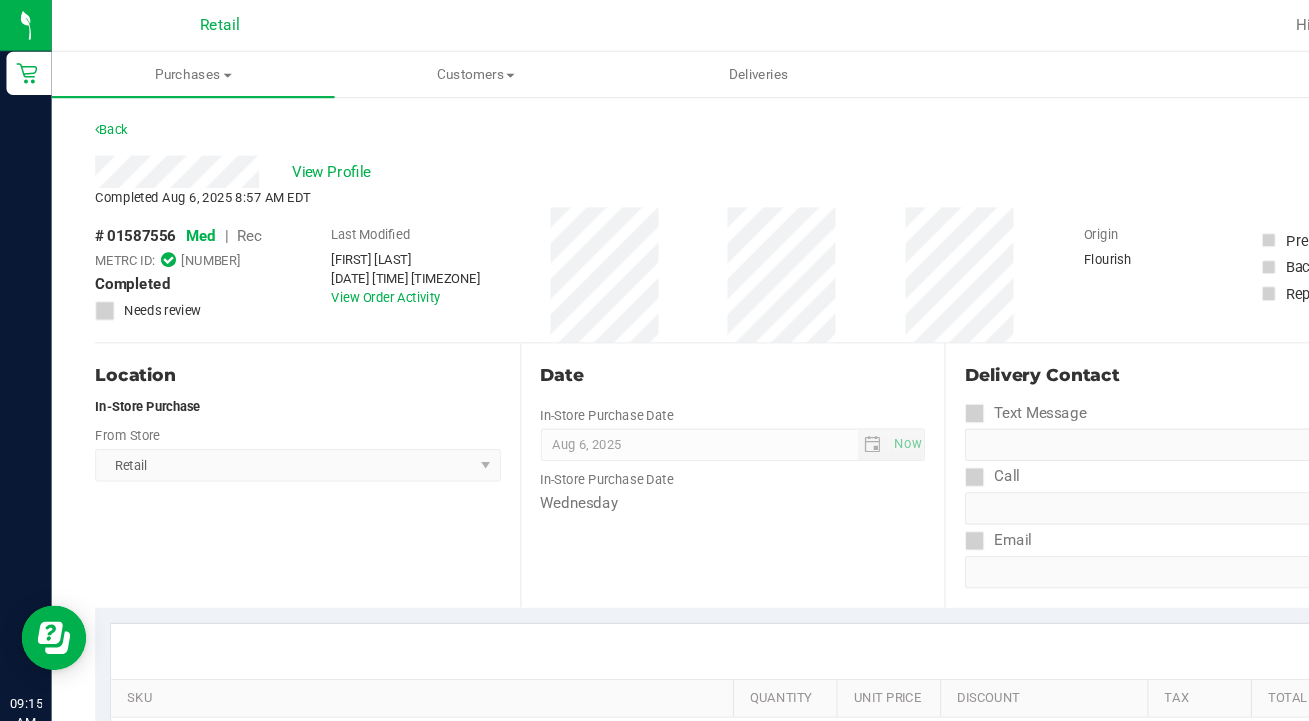 click on "View Profile" at bounding box center [310, 159] 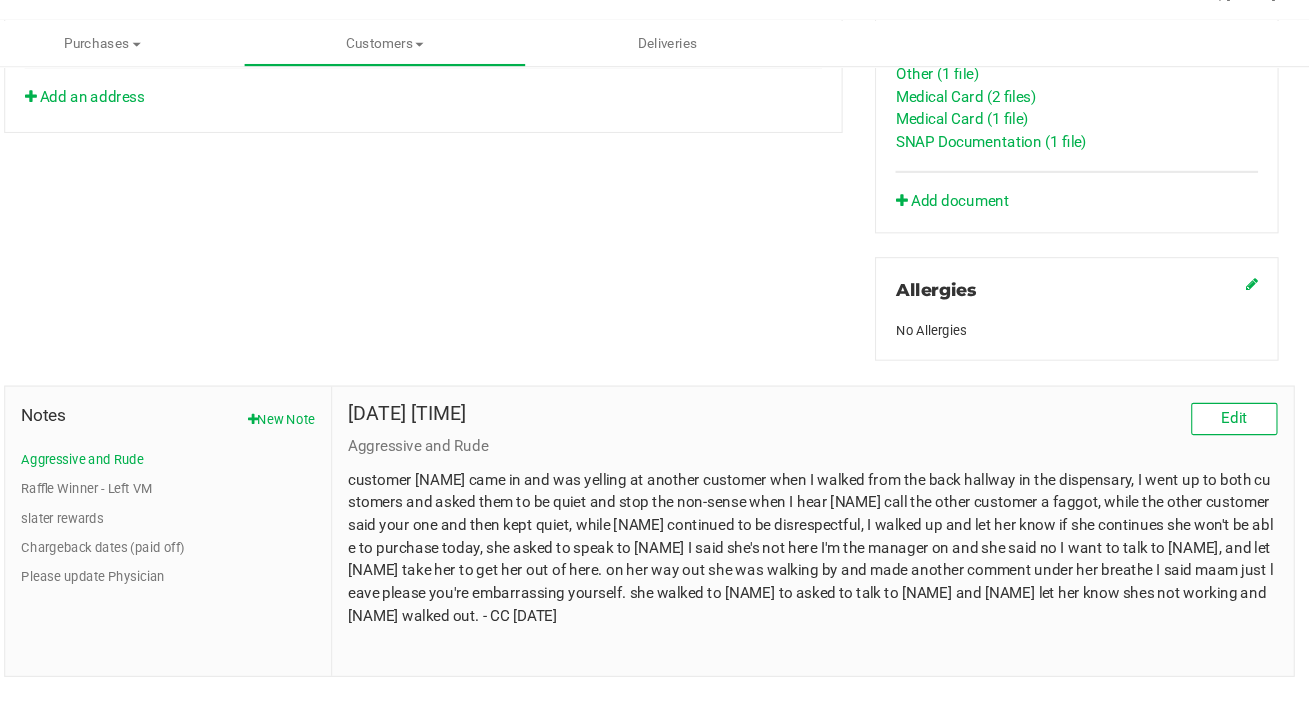 scroll, scrollTop: 819, scrollLeft: 0, axis: vertical 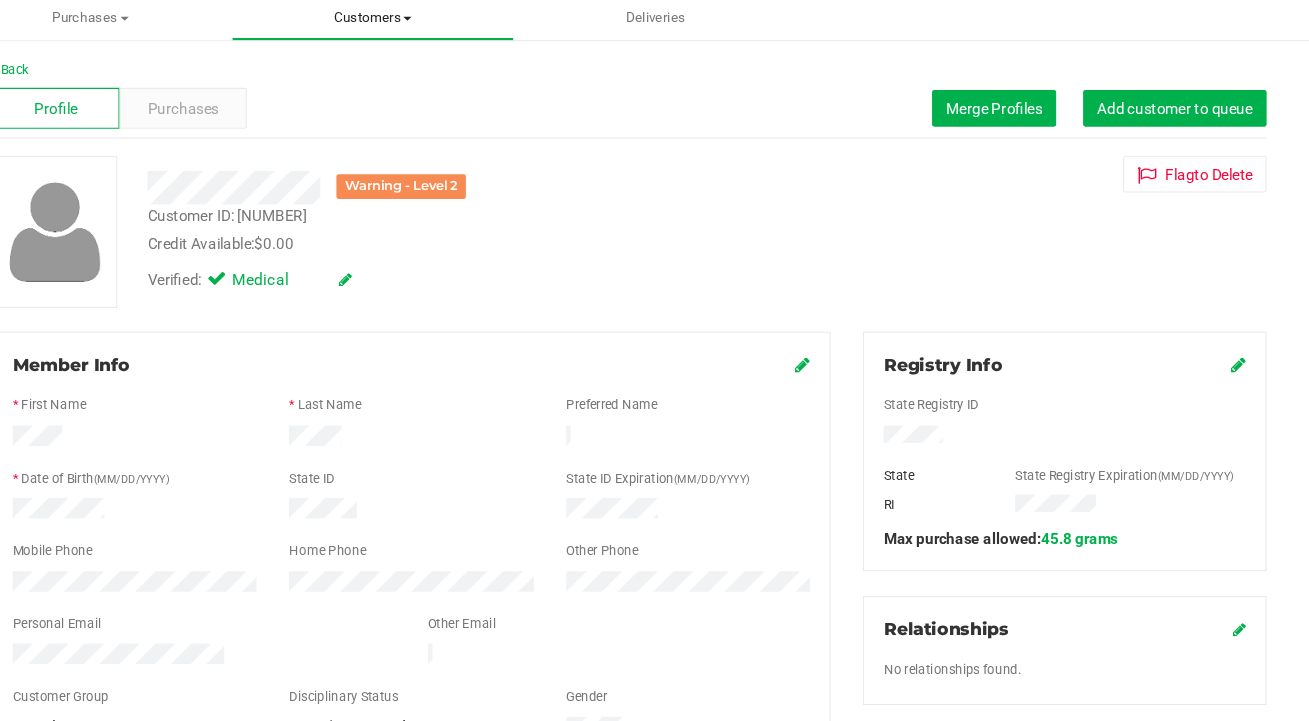 drag, startPoint x: 369, startPoint y: 223, endPoint x: 347, endPoint y: 17, distance: 207.17143 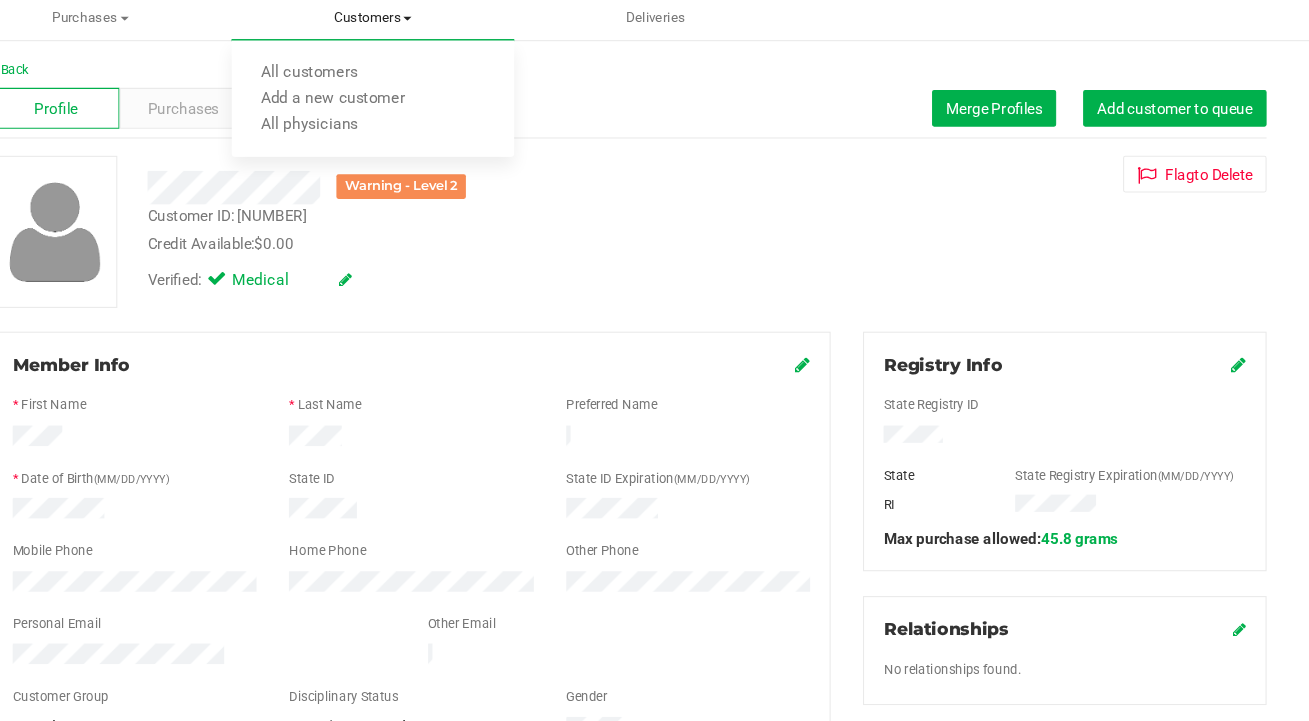 click on "All customers" at bounding box center [382, 120] 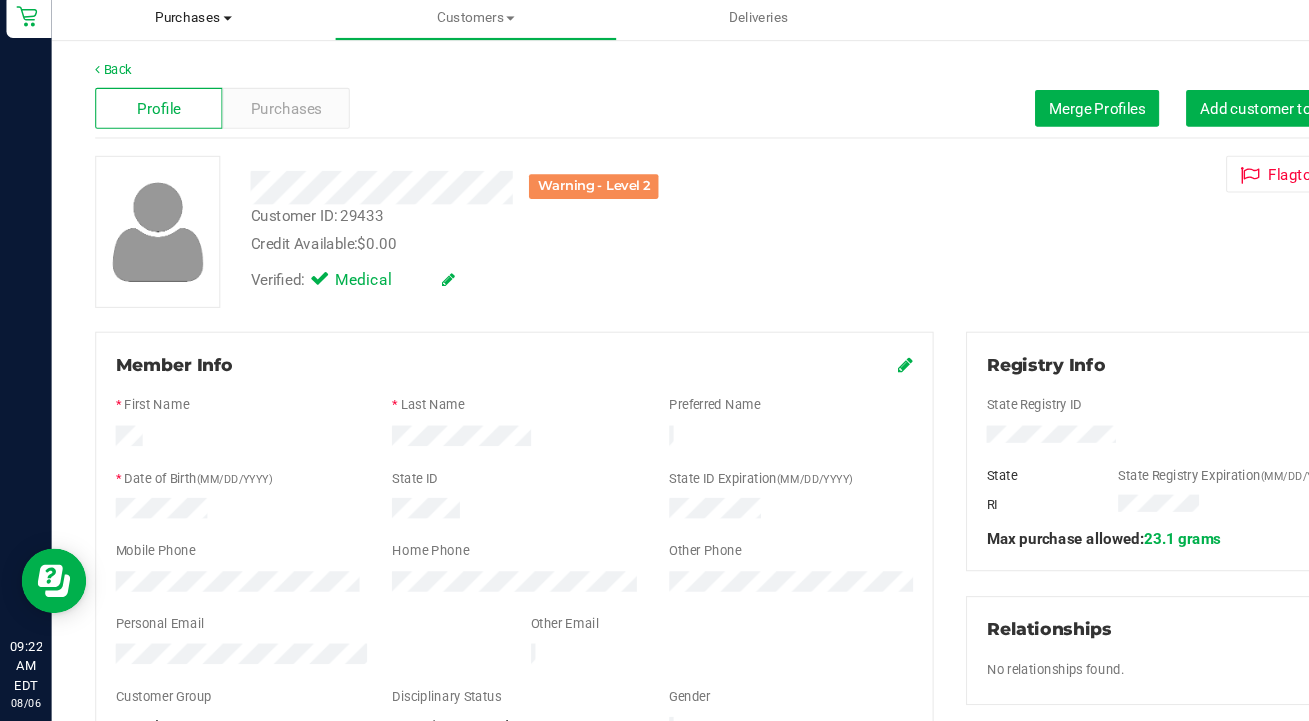 scroll, scrollTop: 0, scrollLeft: 0, axis: both 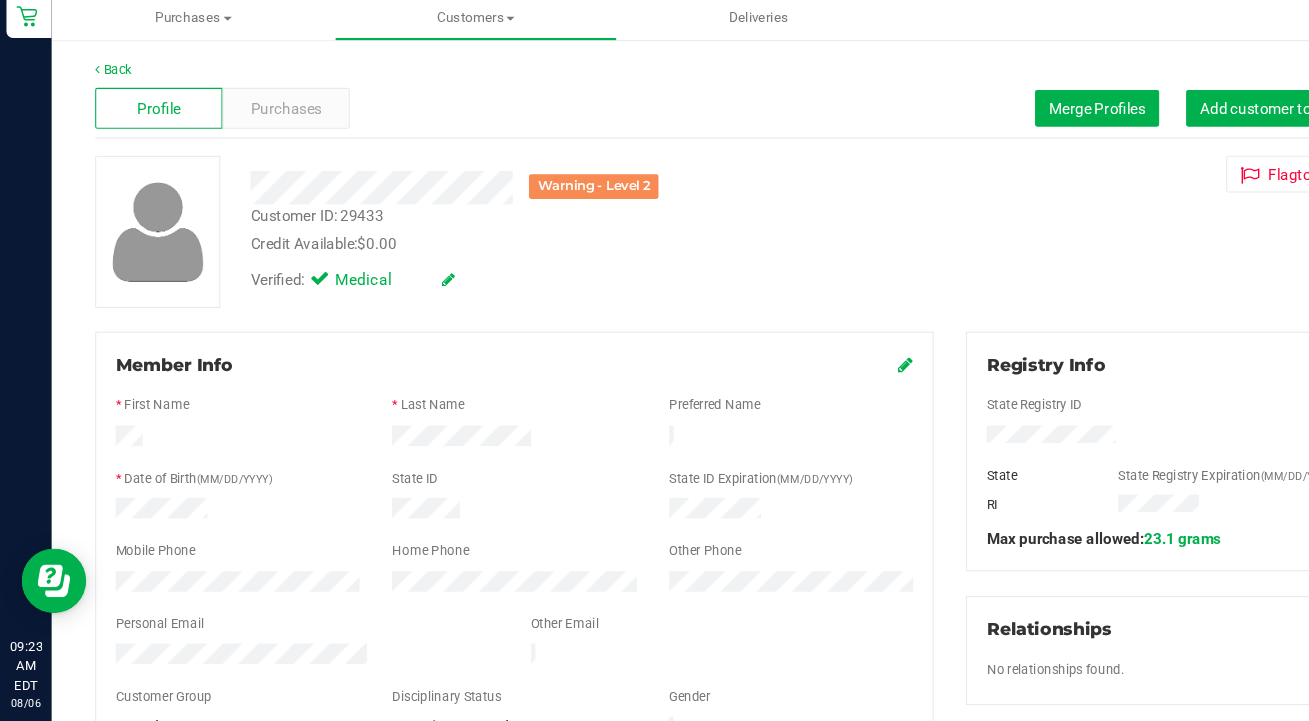 click on "Customers" at bounding box center [441, 69] 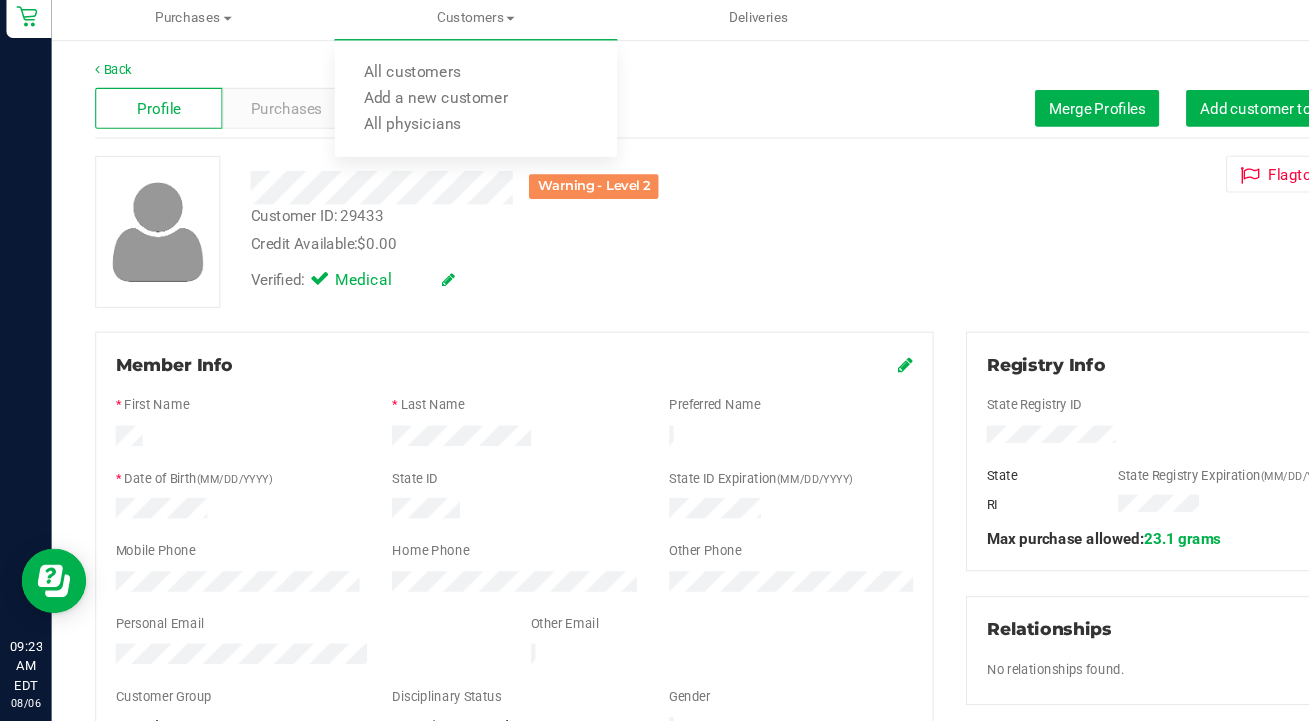click on "All customers" at bounding box center [382, 120] 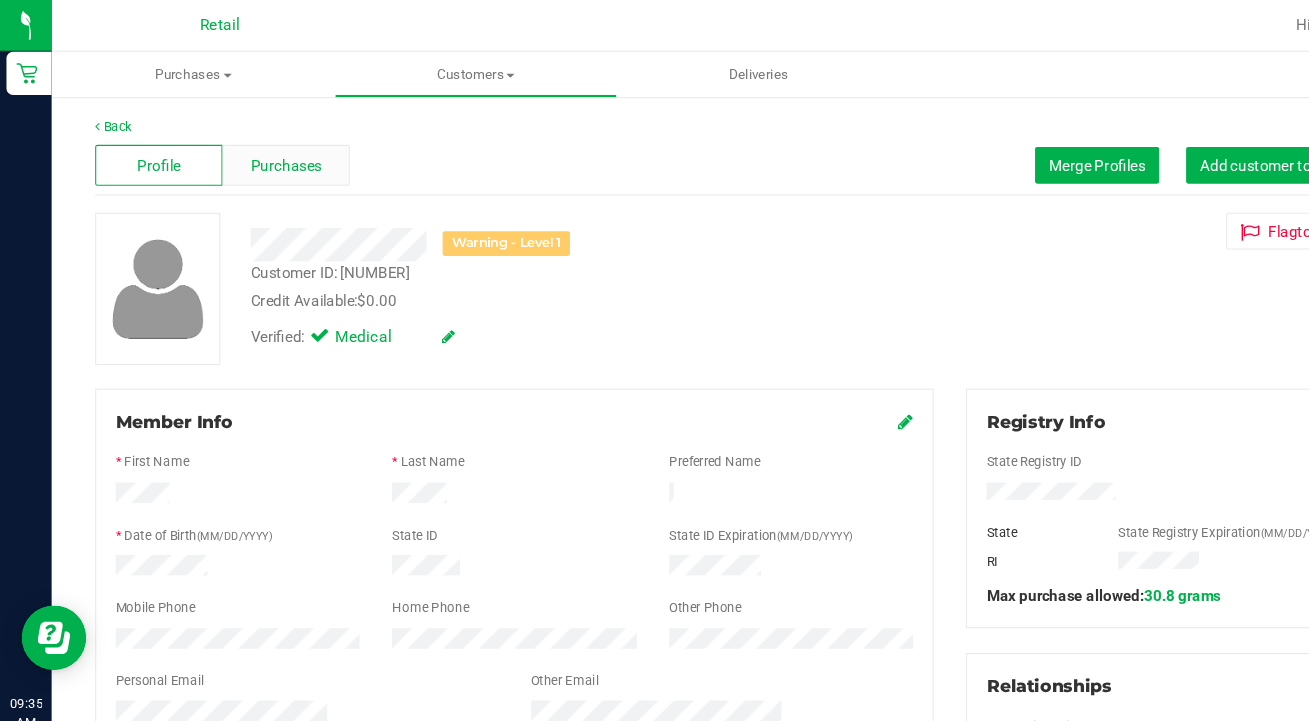 drag, startPoint x: 408, startPoint y: 64, endPoint x: 280, endPoint y: 158, distance: 158.80806 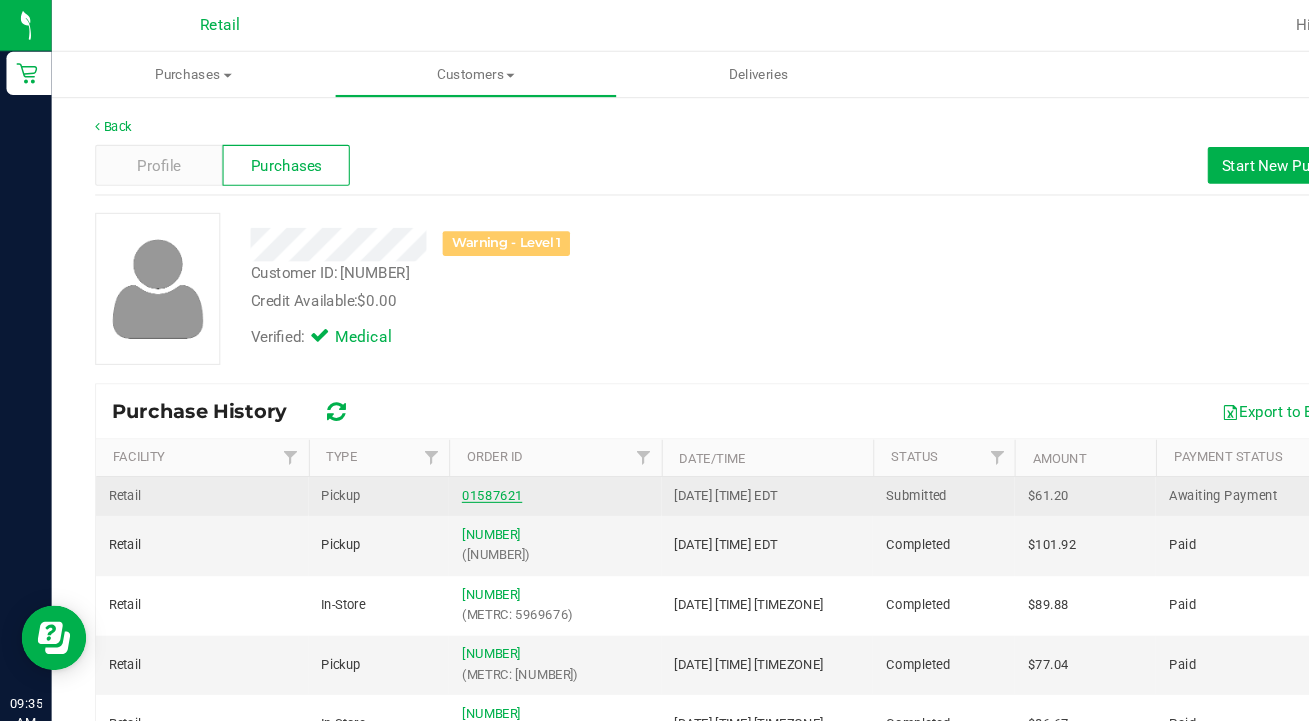 drag, startPoint x: 280, startPoint y: 158, endPoint x: 468, endPoint y: 460, distance: 355.73587 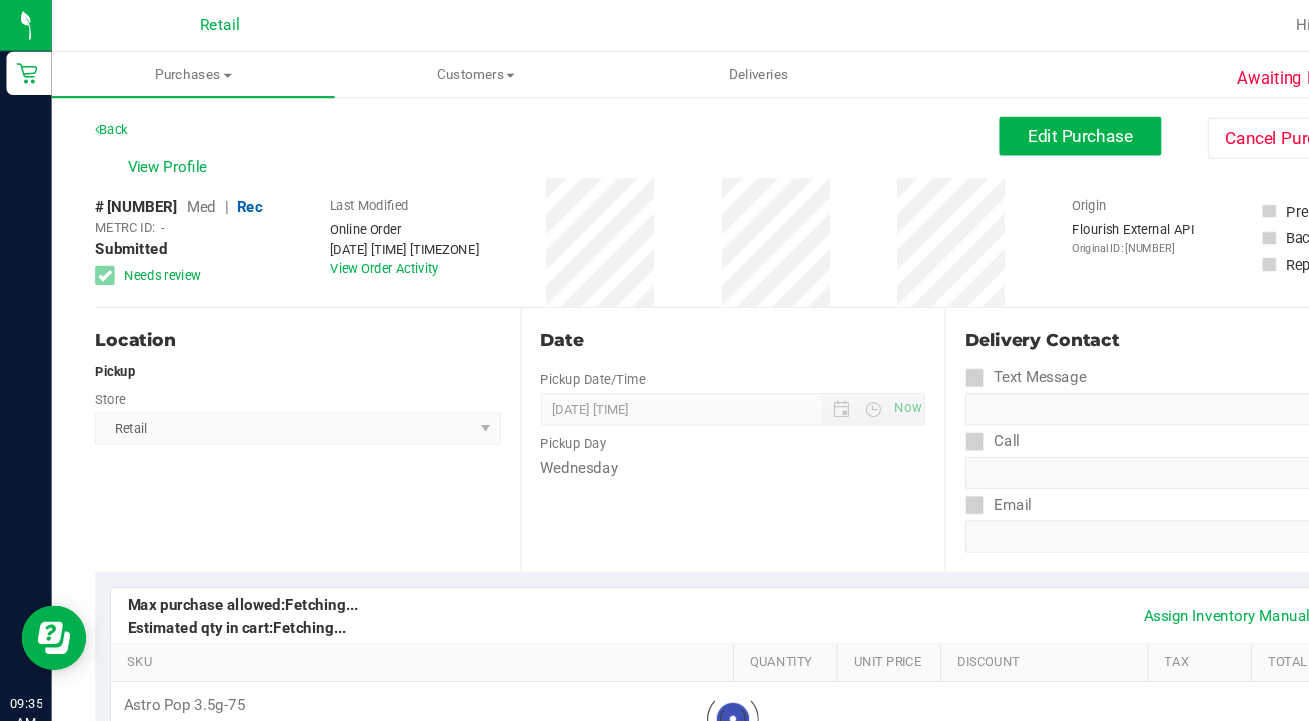 scroll, scrollTop: 1, scrollLeft: 0, axis: vertical 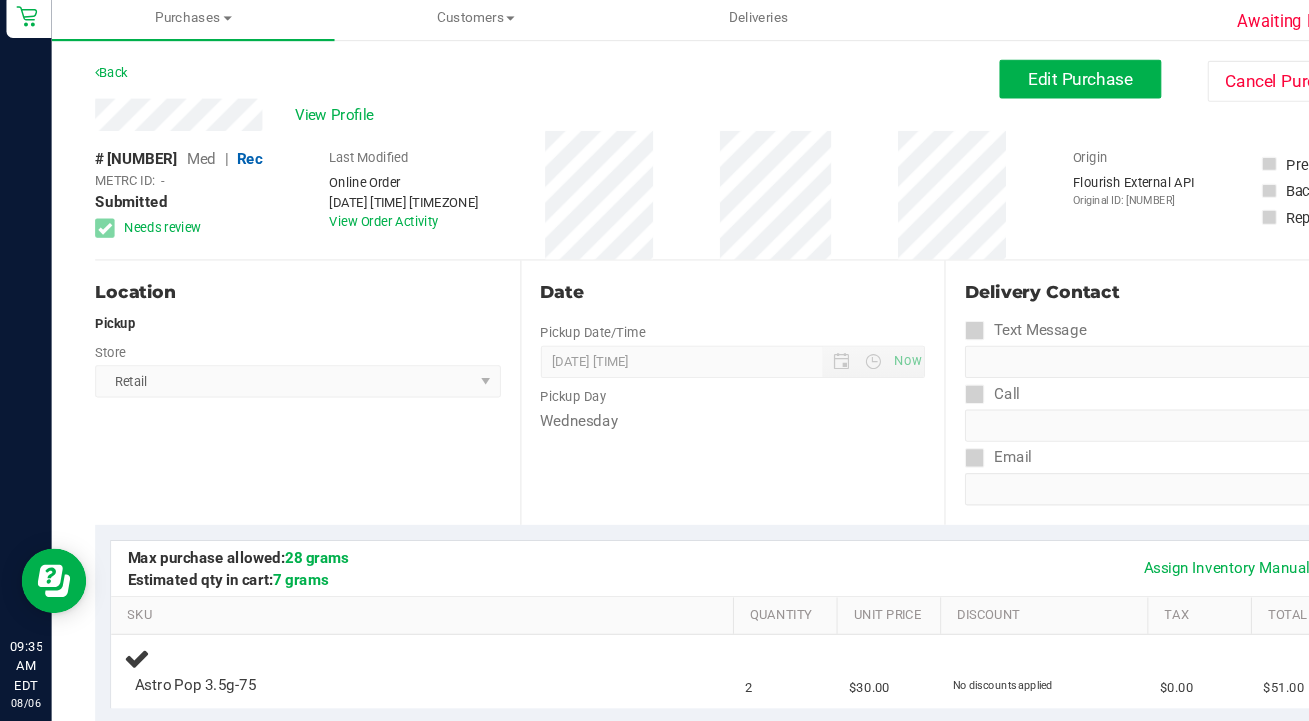 drag, startPoint x: 482, startPoint y: 437, endPoint x: 310, endPoint y: 166, distance: 320.97507 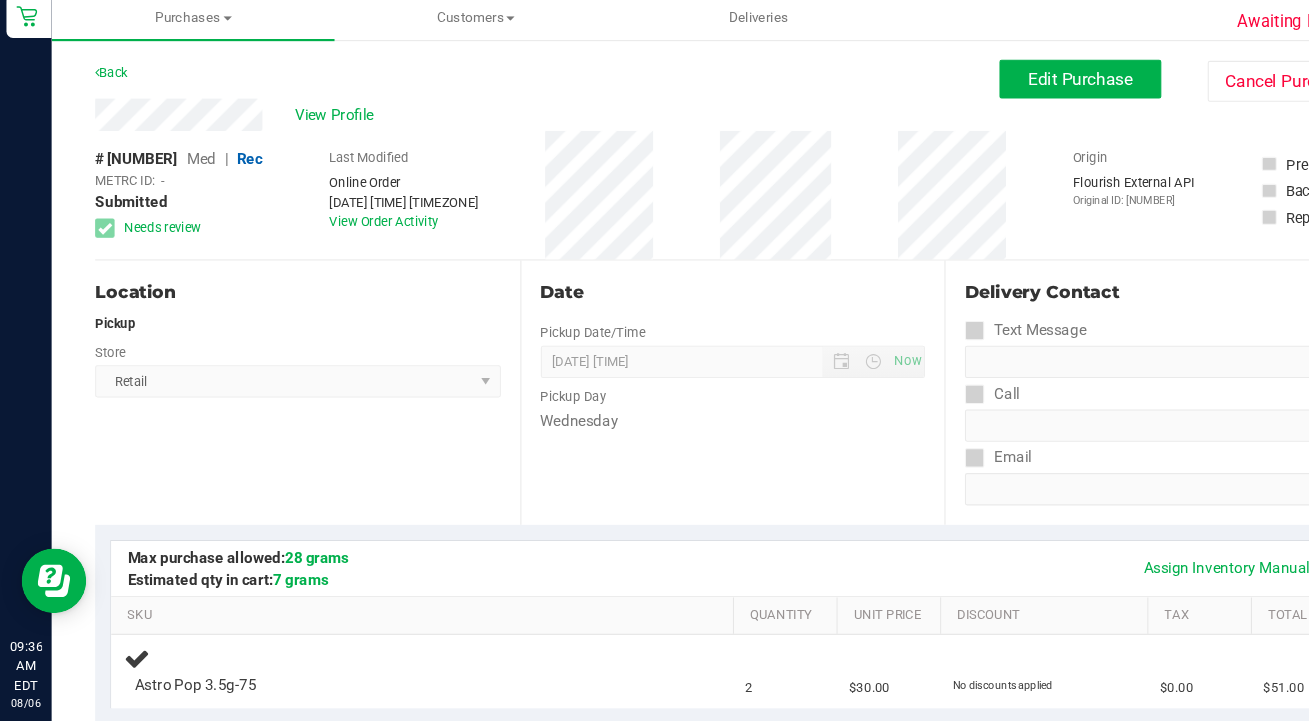 click on "Location
Pickup
Store
Retail Select Store Retail" at bounding box center [285, 416] 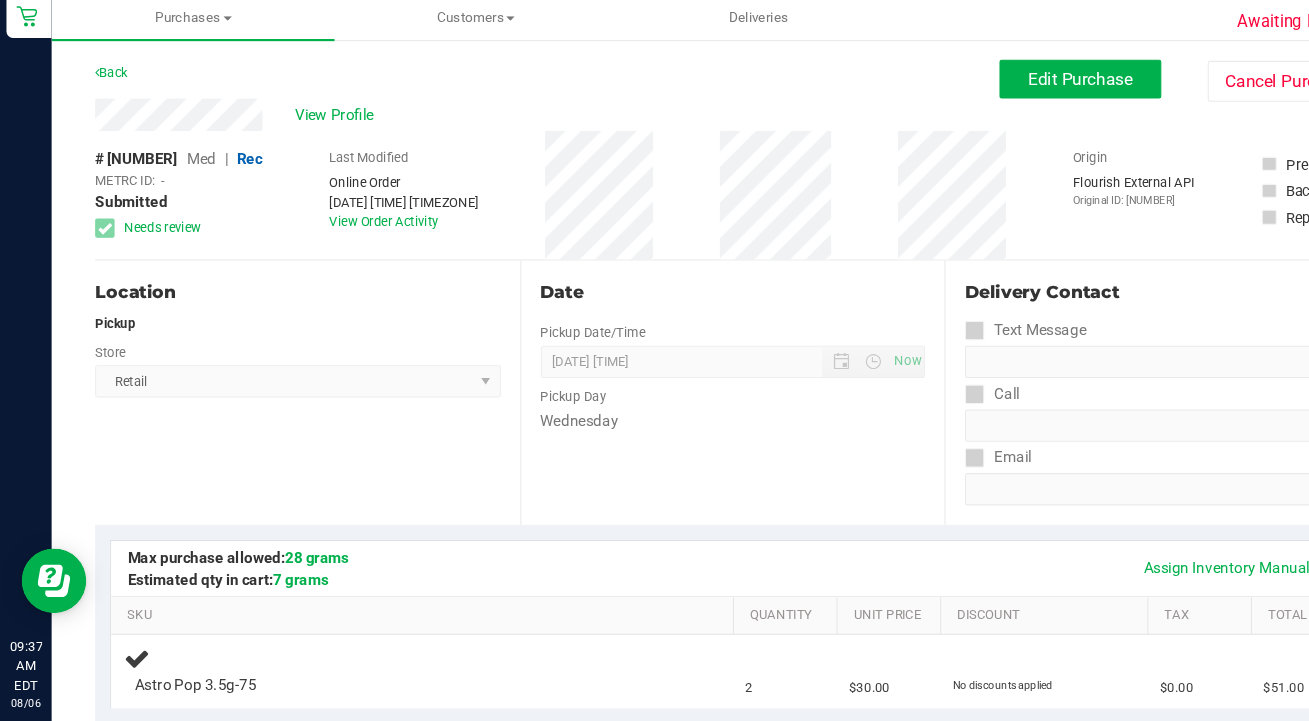 scroll, scrollTop: 0, scrollLeft: 0, axis: both 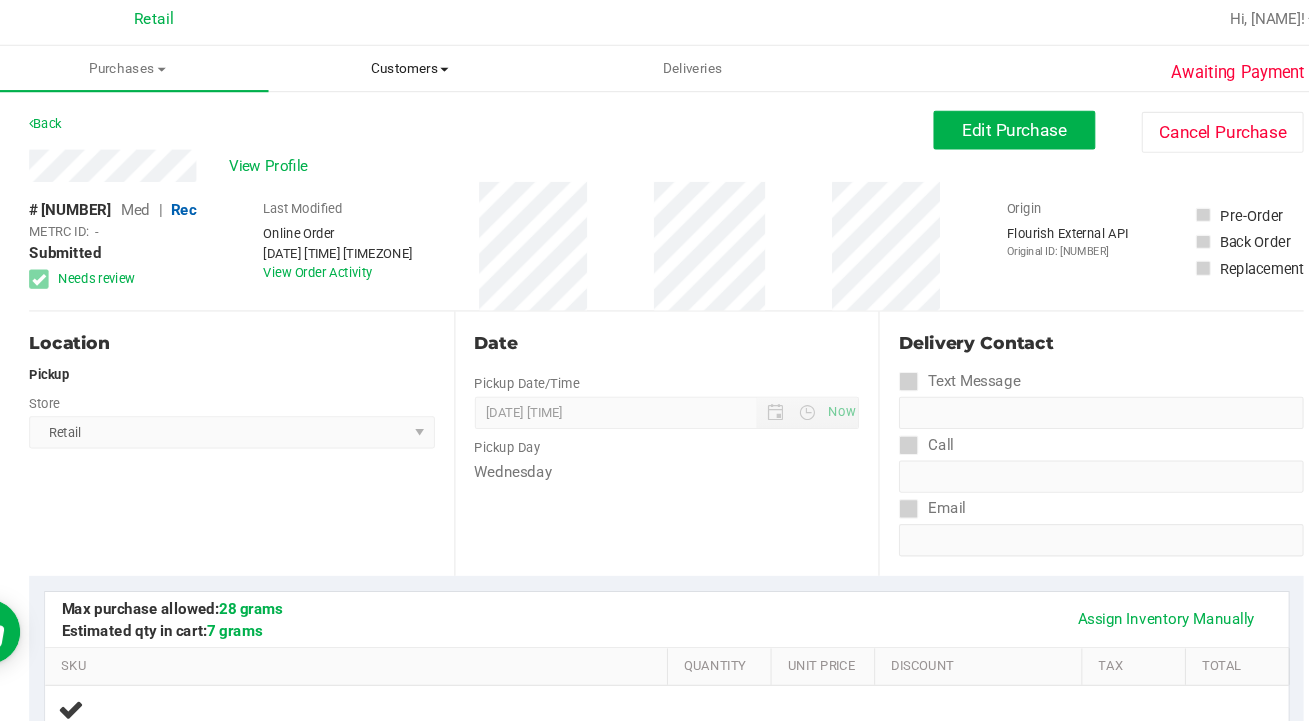 drag, startPoint x: 276, startPoint y: 365, endPoint x: 360, endPoint y: 60, distance: 316.3558 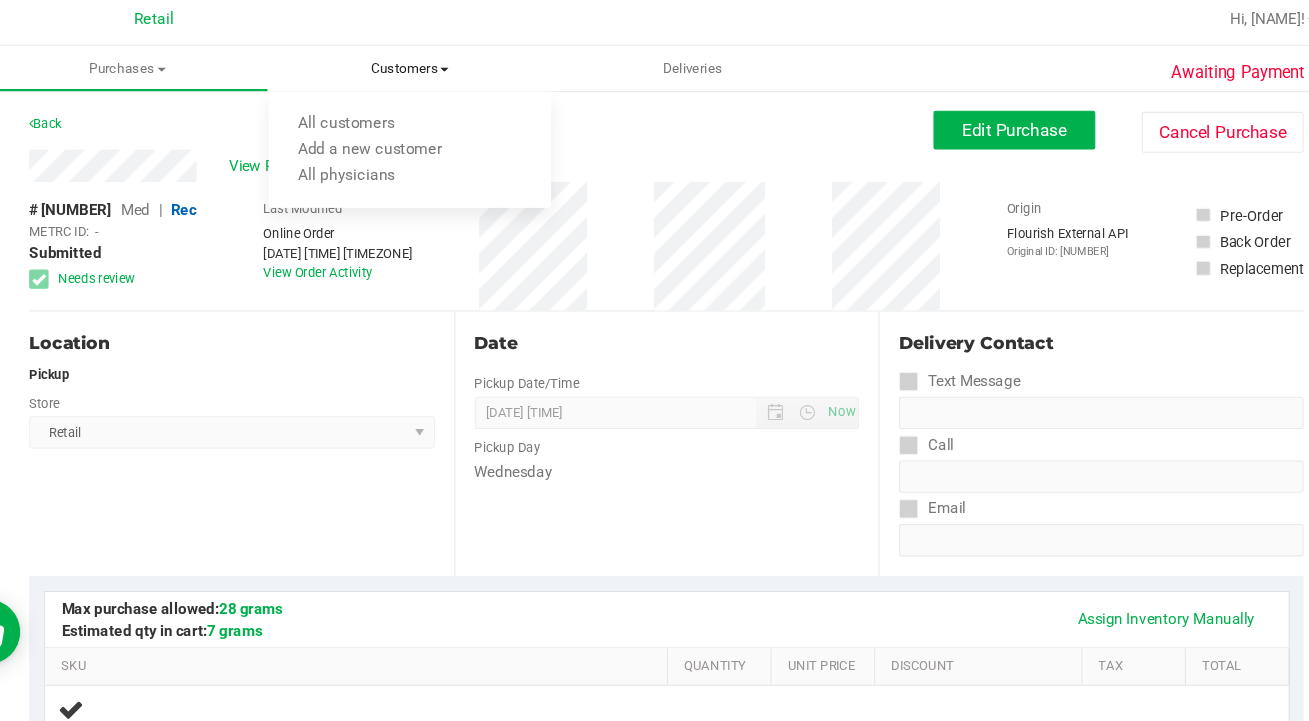 click on "Purchases" at bounding box center (179, 69) 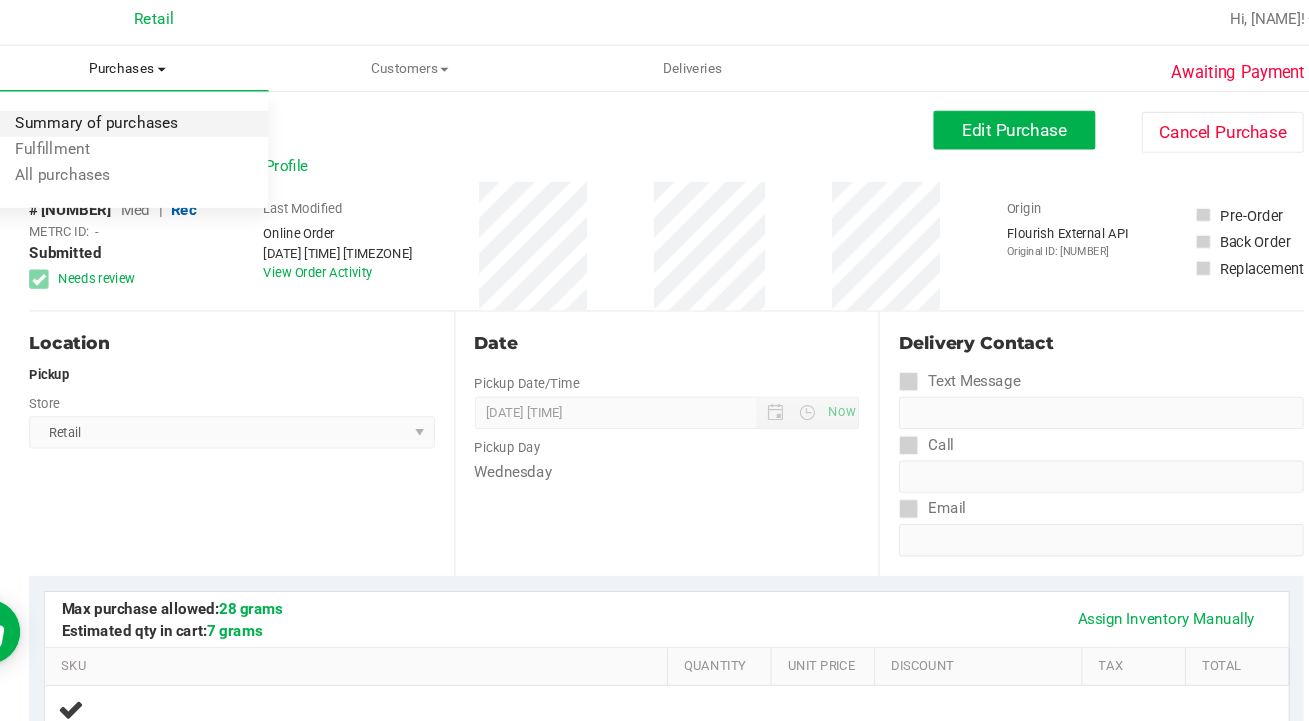 drag, startPoint x: 360, startPoint y: 60, endPoint x: 129, endPoint y: 113, distance: 237.0021 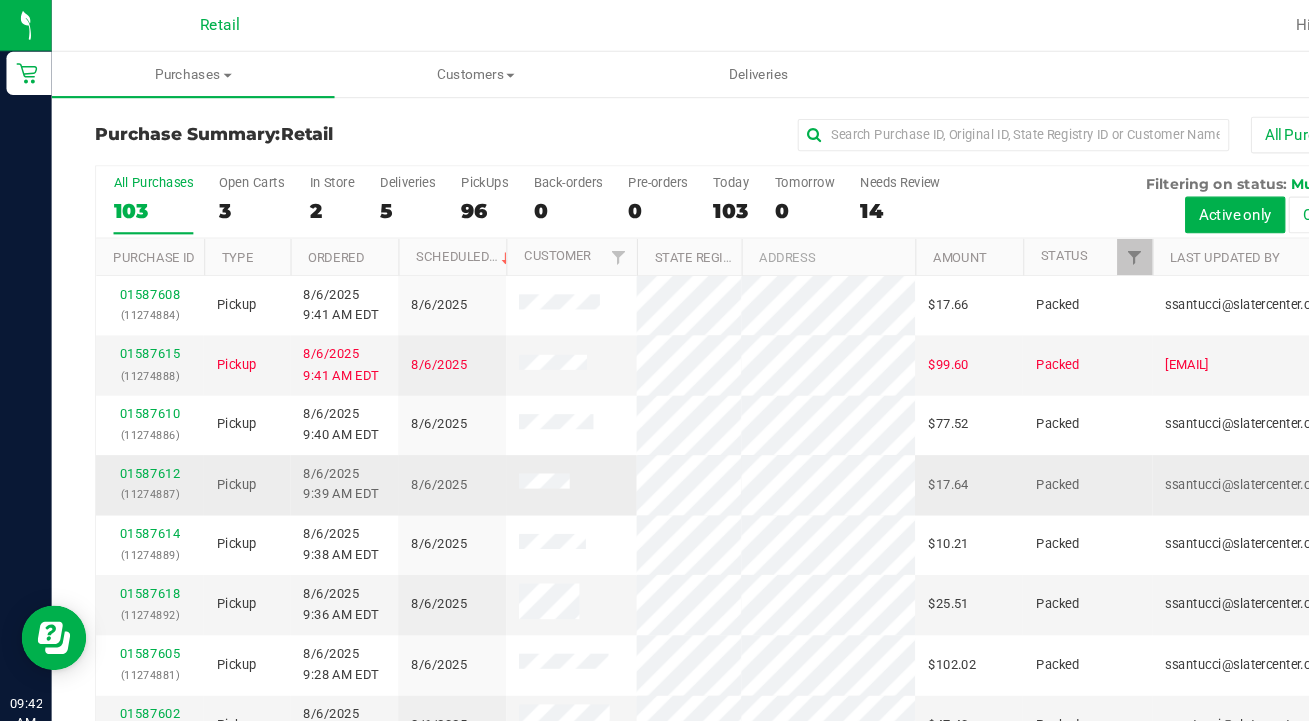 scroll, scrollTop: 0, scrollLeft: 0, axis: both 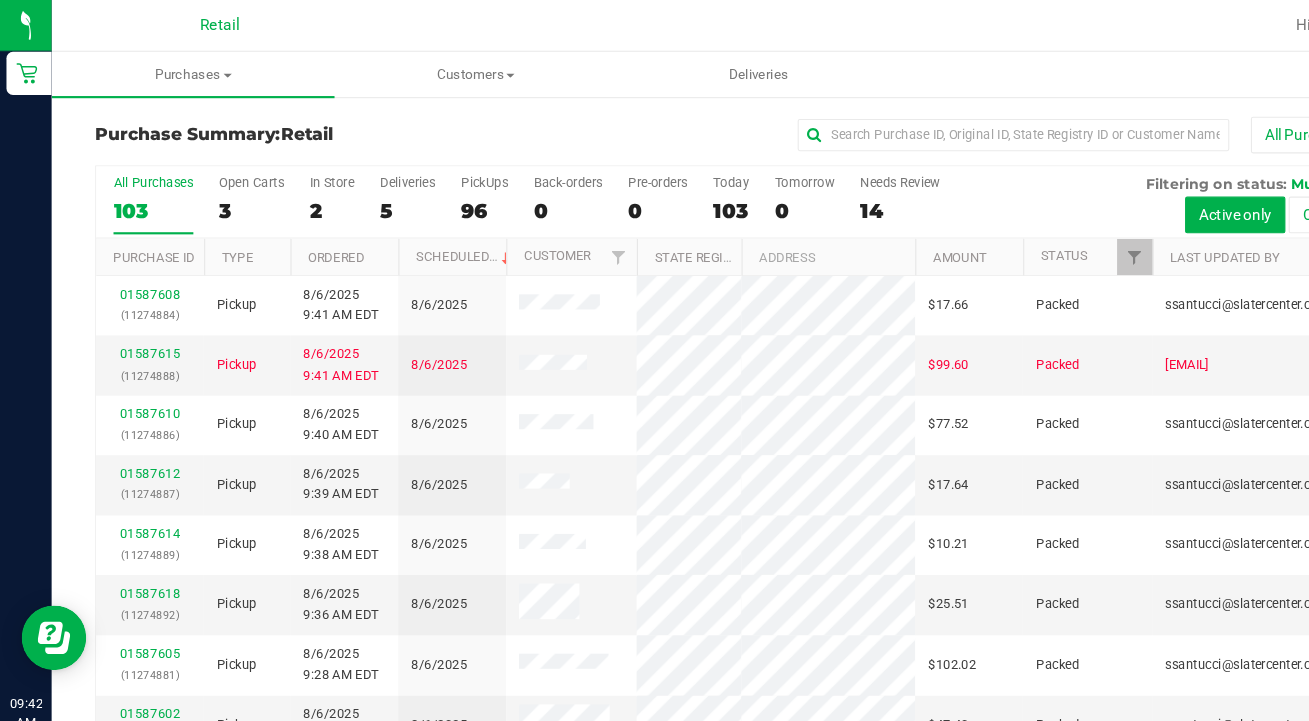 drag, startPoint x: 364, startPoint y: 456, endPoint x: 978, endPoint y: 246, distance: 648.9191 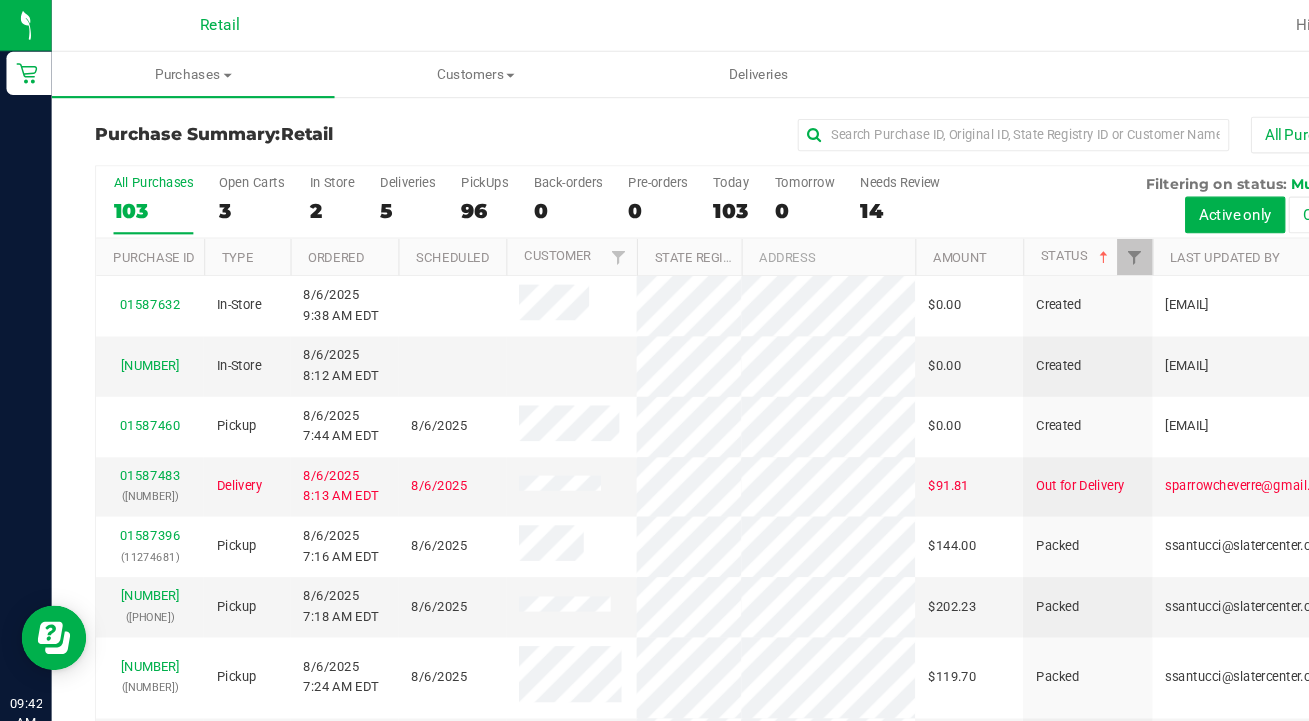 scroll, scrollTop: 0, scrollLeft: 0, axis: both 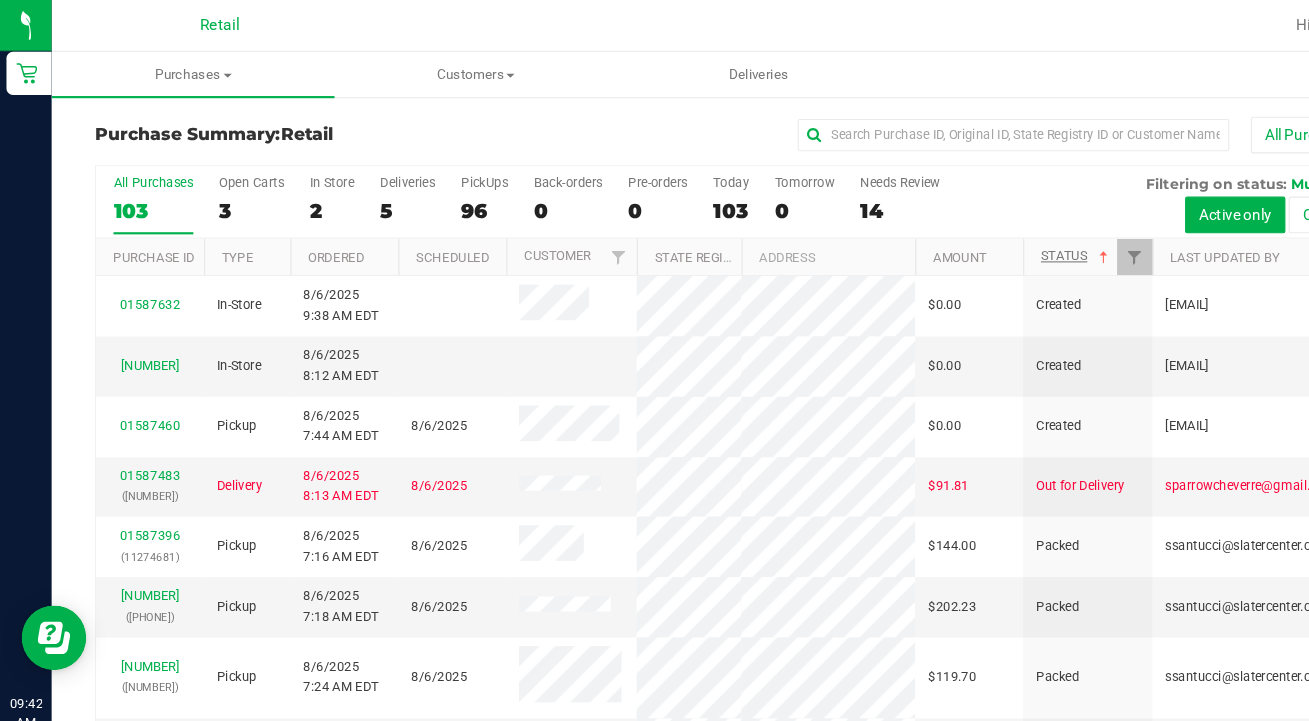 drag, startPoint x: 883, startPoint y: 537, endPoint x: 998, endPoint y: 236, distance: 322.22043 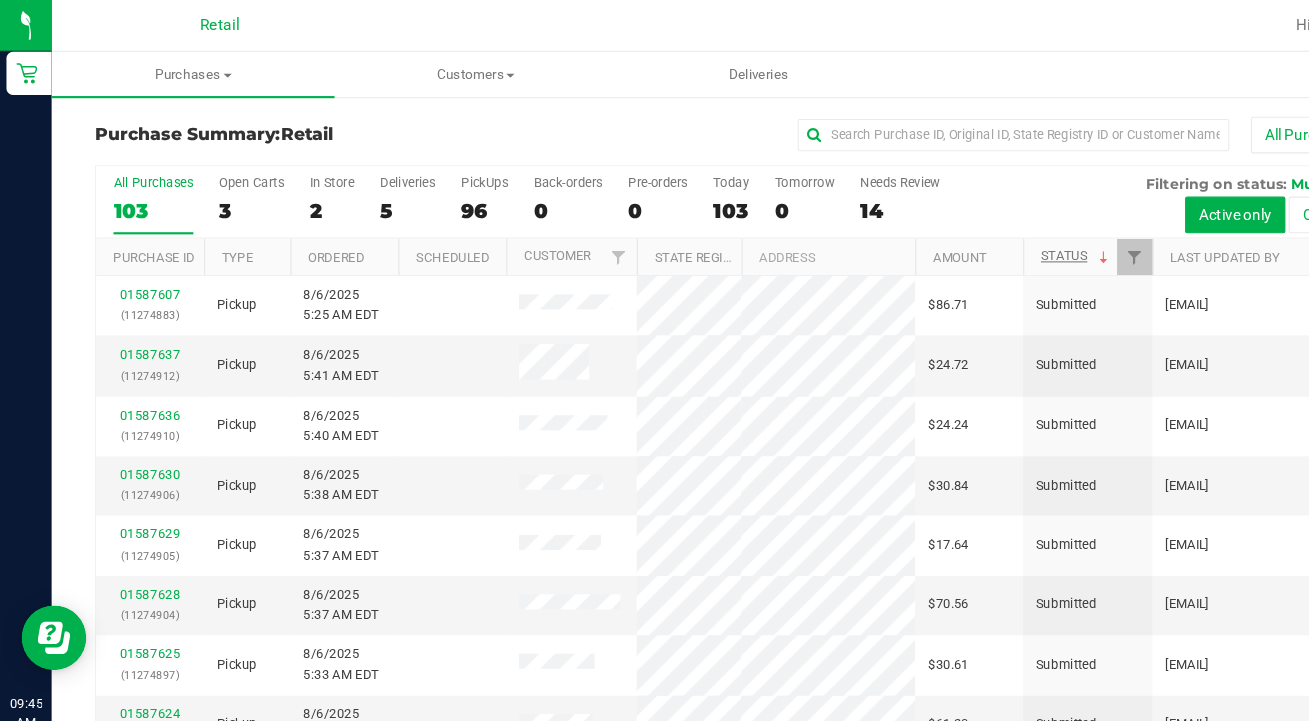 click on "Customers" at bounding box center [441, 69] 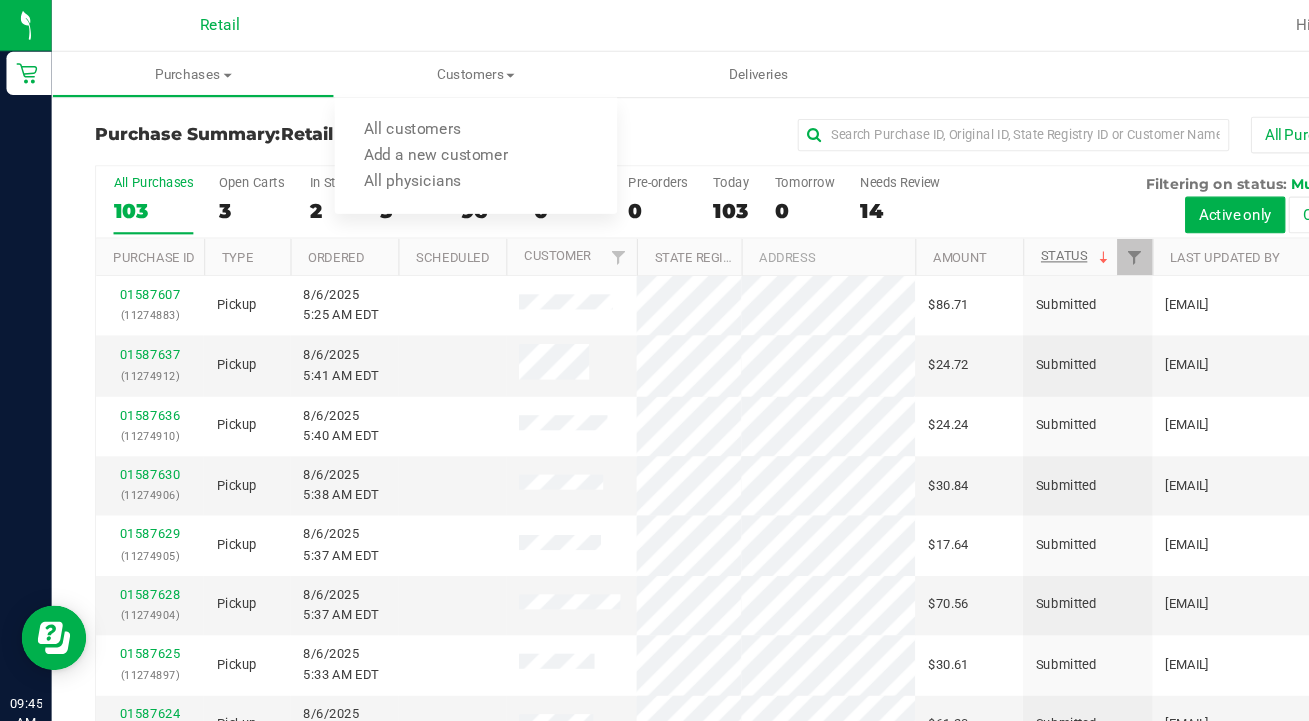 click on "All customers" at bounding box center (382, 120) 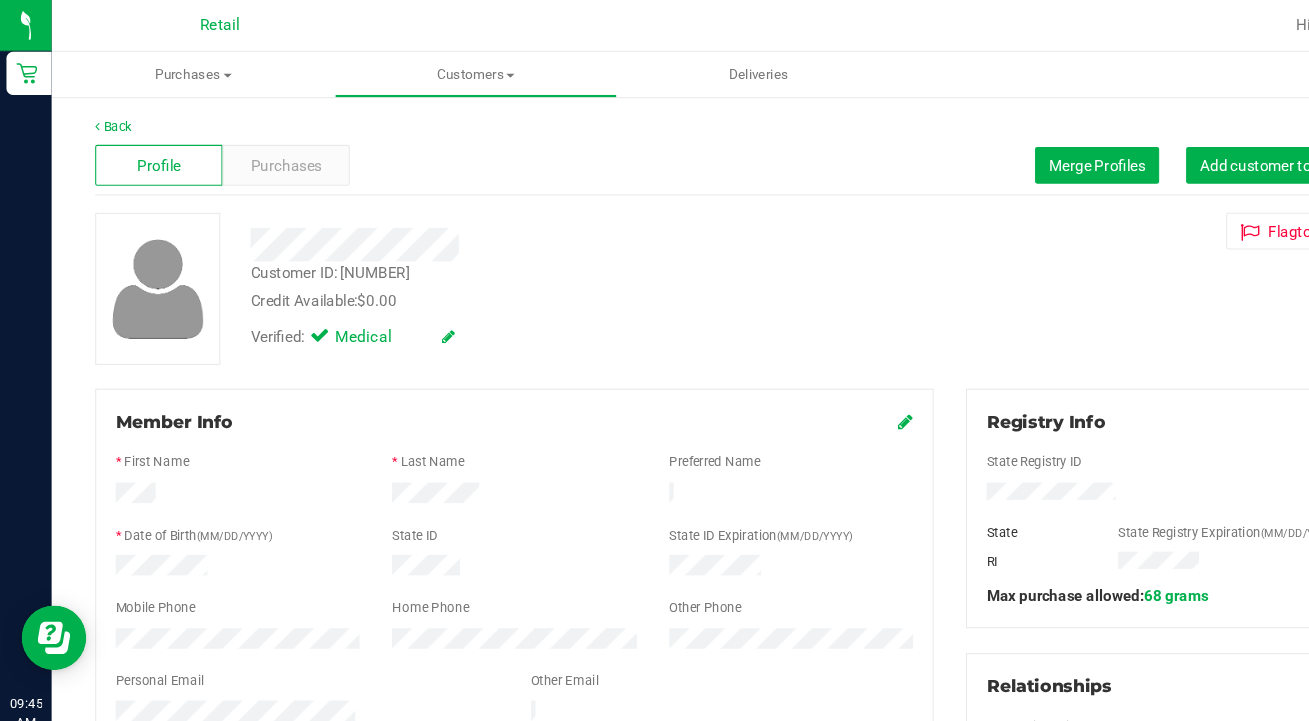 scroll, scrollTop: 0, scrollLeft: 0, axis: both 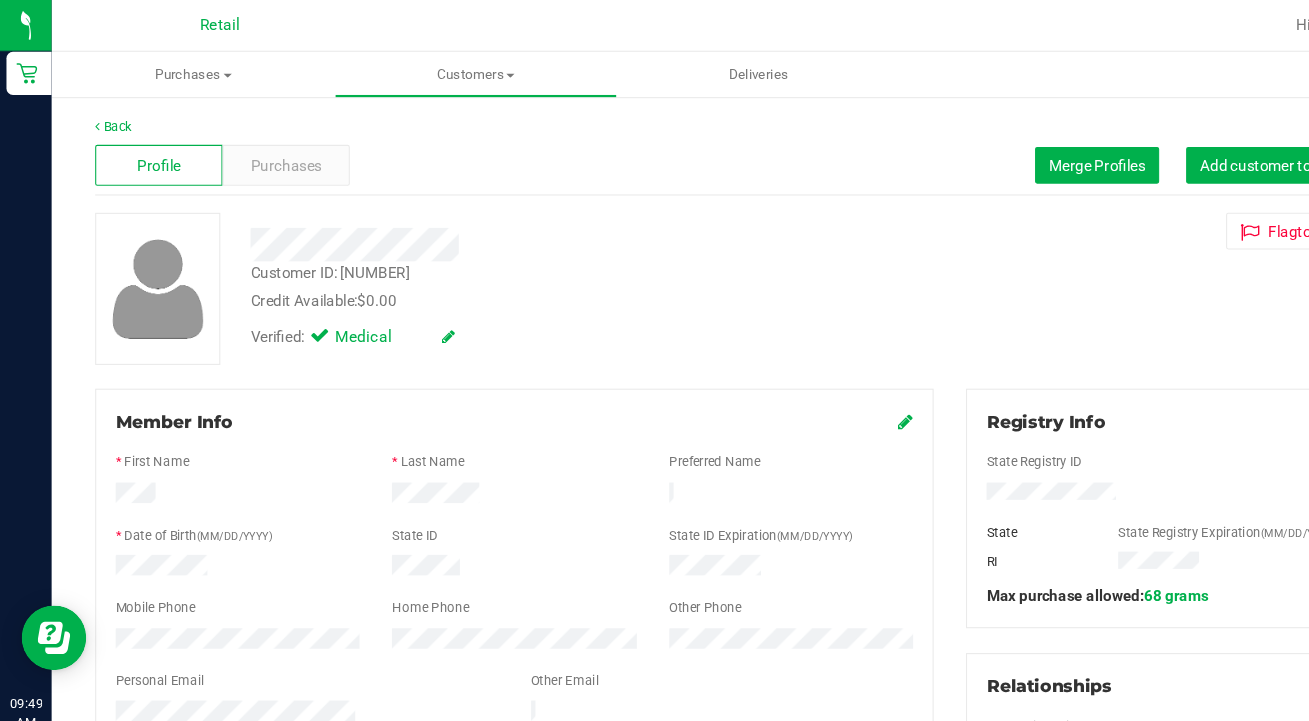 click on "Customers" at bounding box center (441, 69) 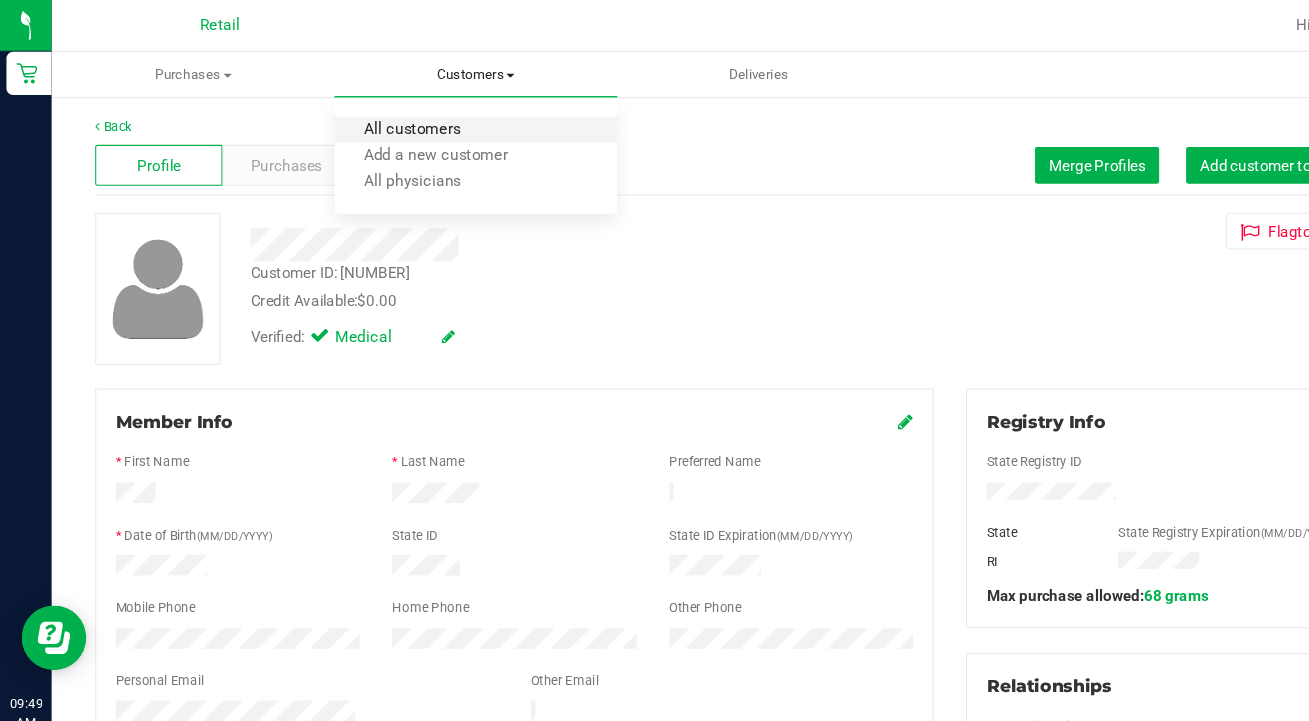 drag, startPoint x: 673, startPoint y: 533, endPoint x: 409, endPoint y: 116, distance: 493.5433 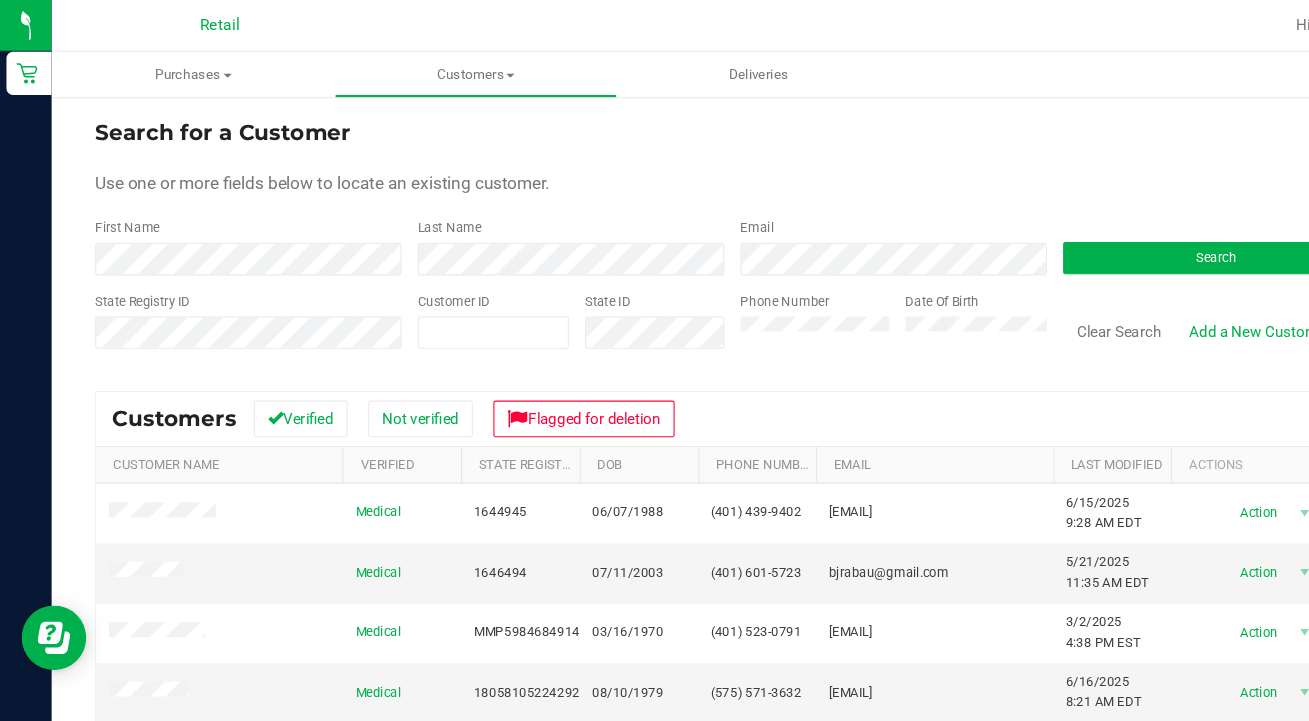 click on "Phone Number" at bounding box center (755, 305) 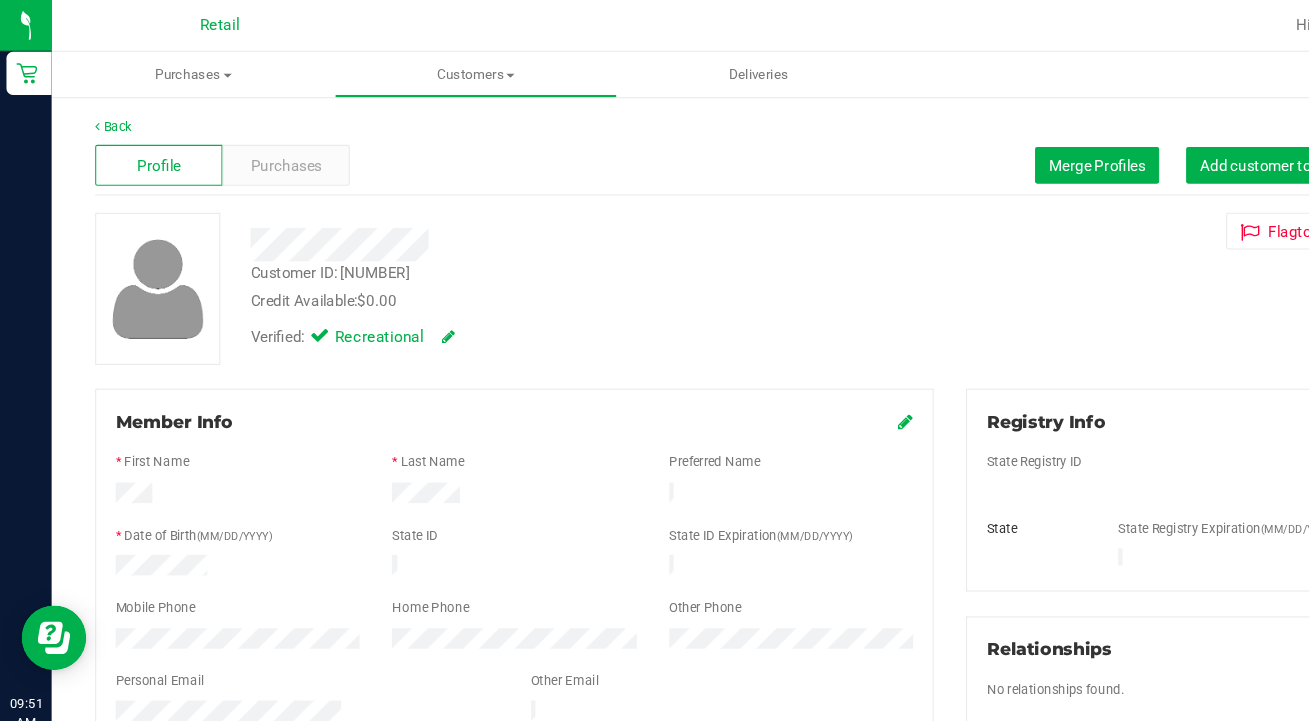 scroll, scrollTop: 0, scrollLeft: 0, axis: both 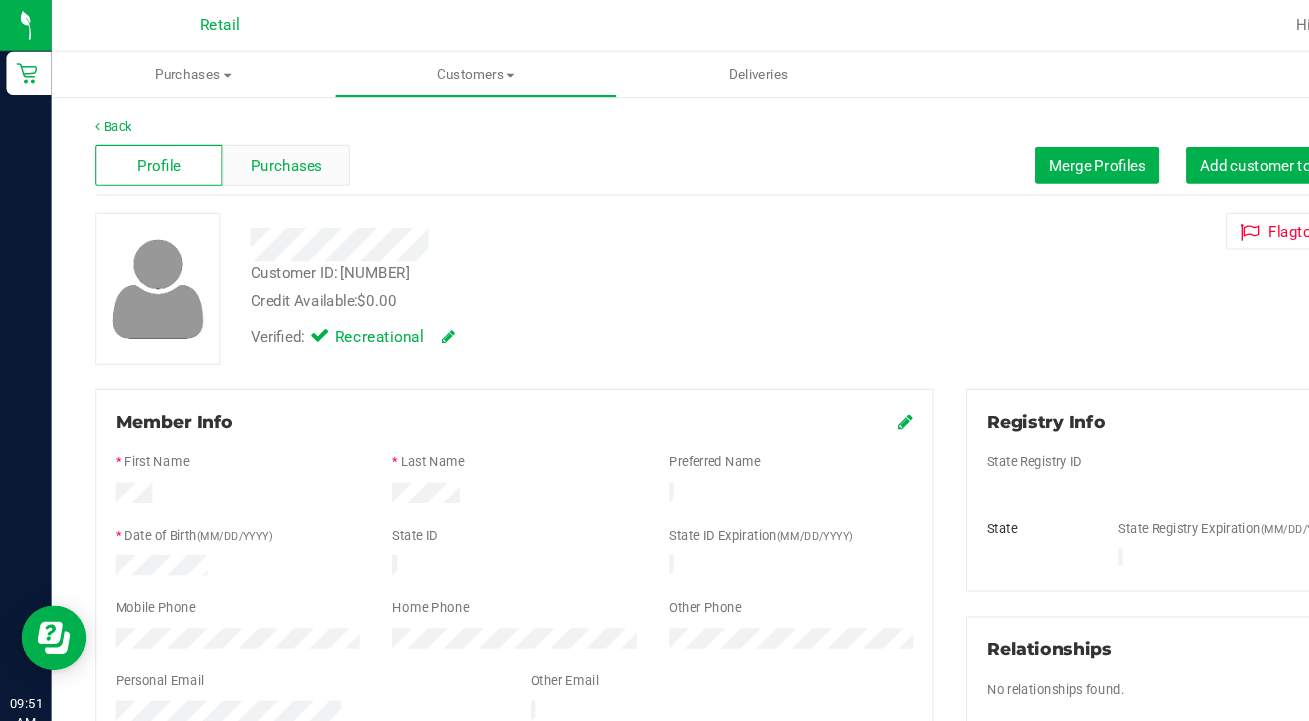 drag, startPoint x: 242, startPoint y: 455, endPoint x: 273, endPoint y: 146, distance: 310.55112 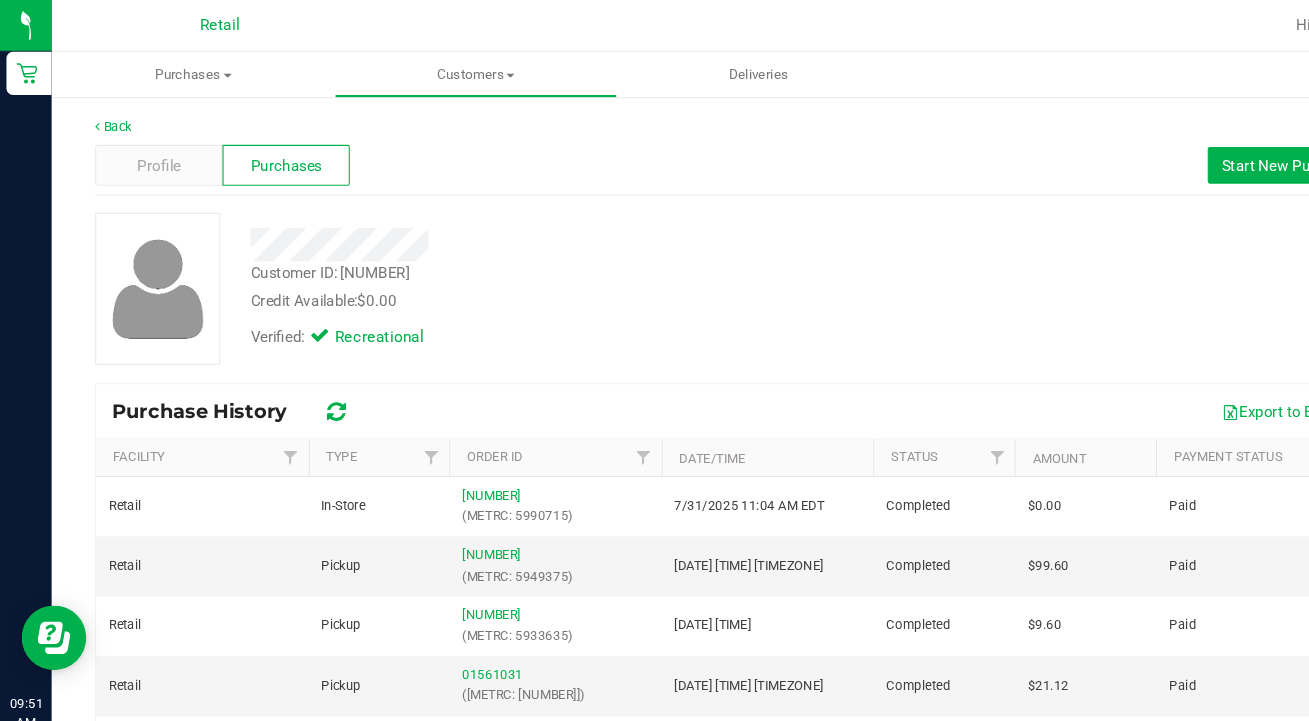 scroll, scrollTop: 0, scrollLeft: 0, axis: both 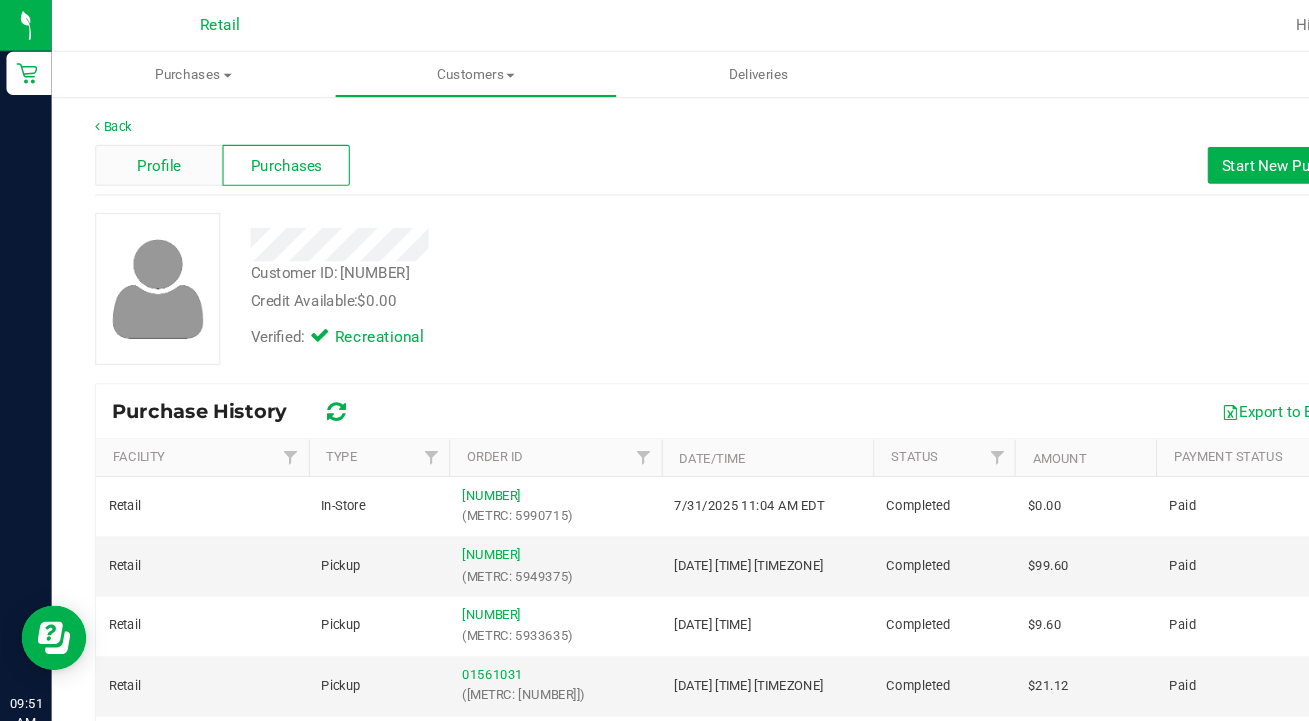 drag, startPoint x: 296, startPoint y: 252, endPoint x: 143, endPoint y: 143, distance: 187.85632 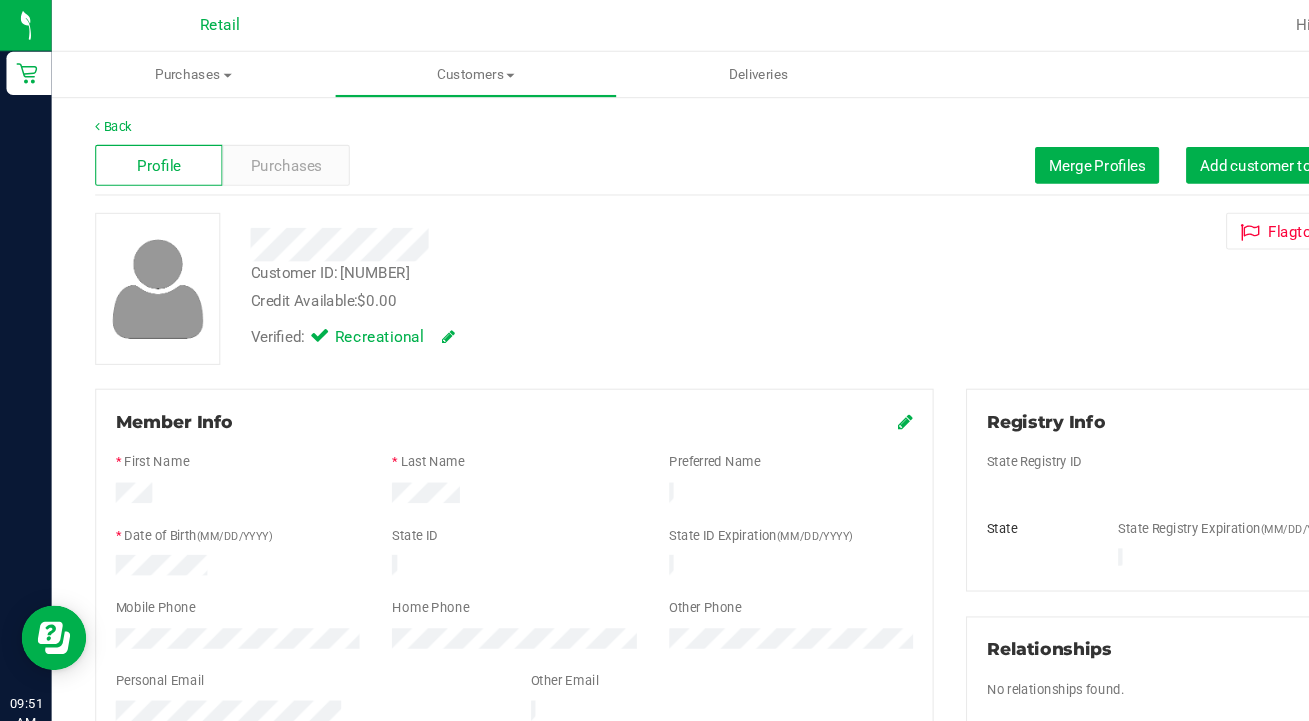 scroll, scrollTop: 0, scrollLeft: 0, axis: both 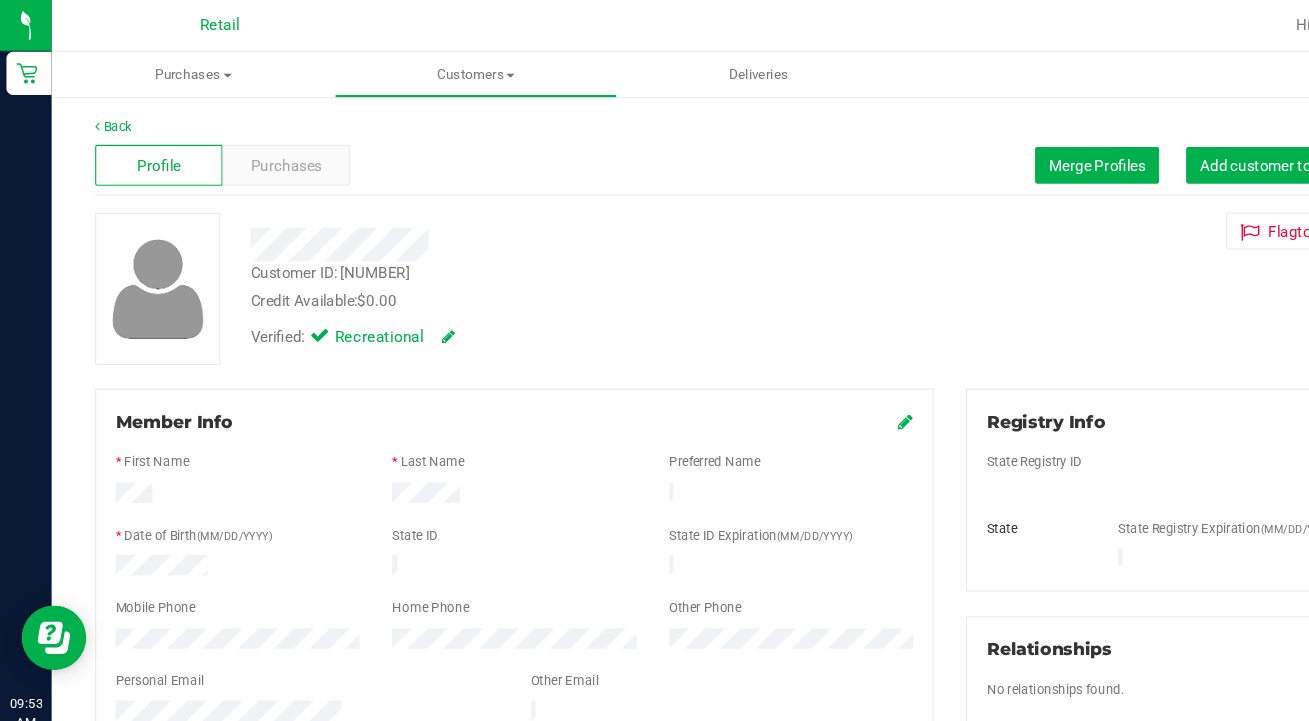 click on "Purchases" at bounding box center (265, 153) 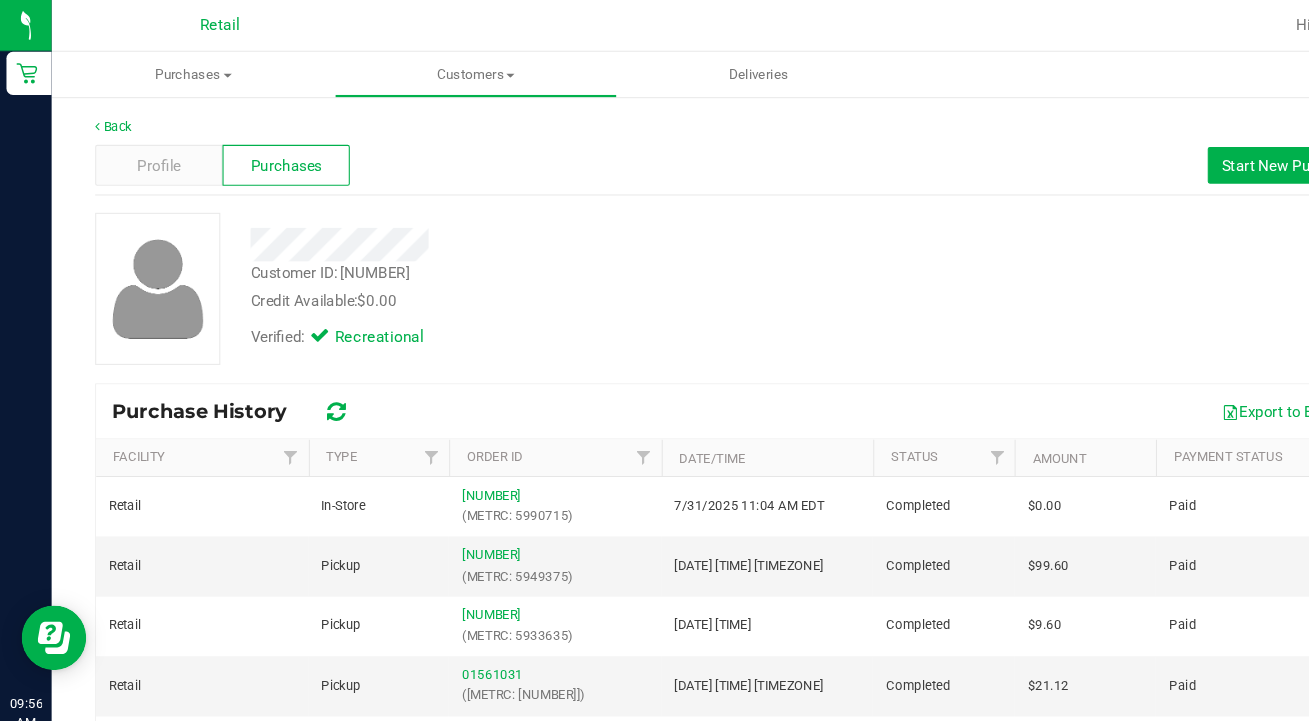 click on "Profile" at bounding box center (147, 153) 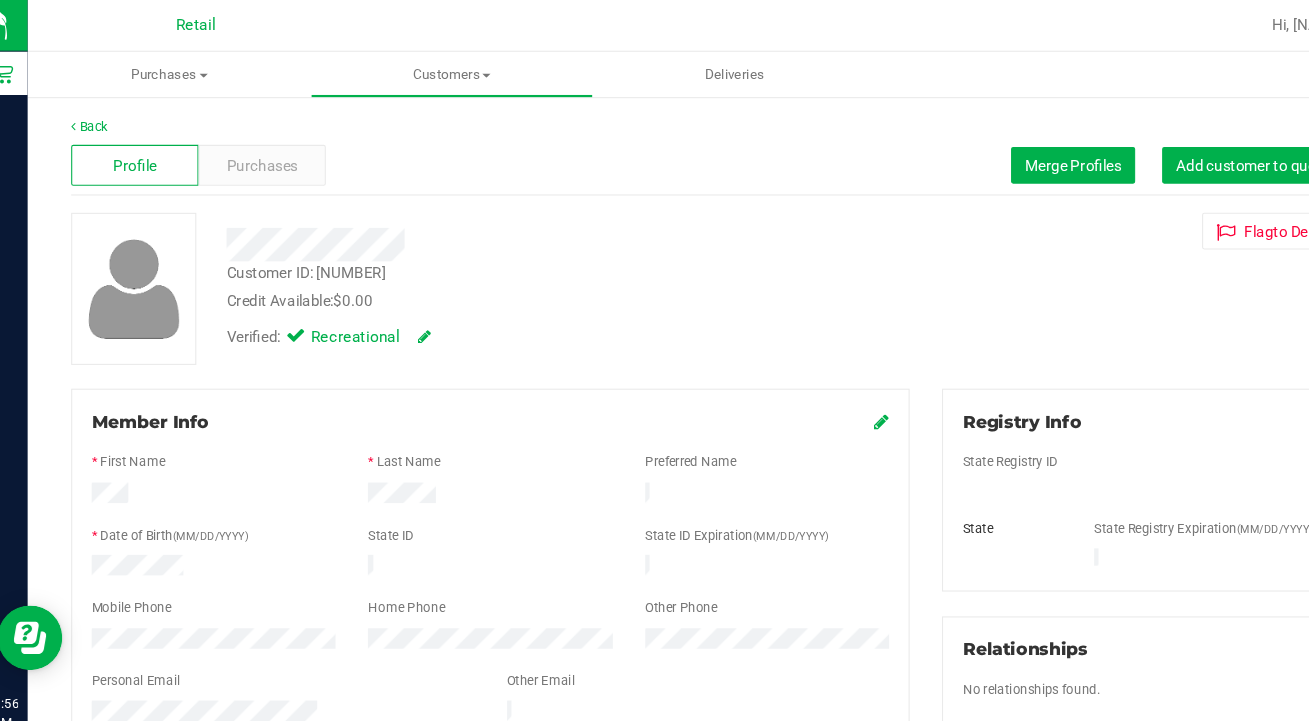 scroll, scrollTop: 0, scrollLeft: 0, axis: both 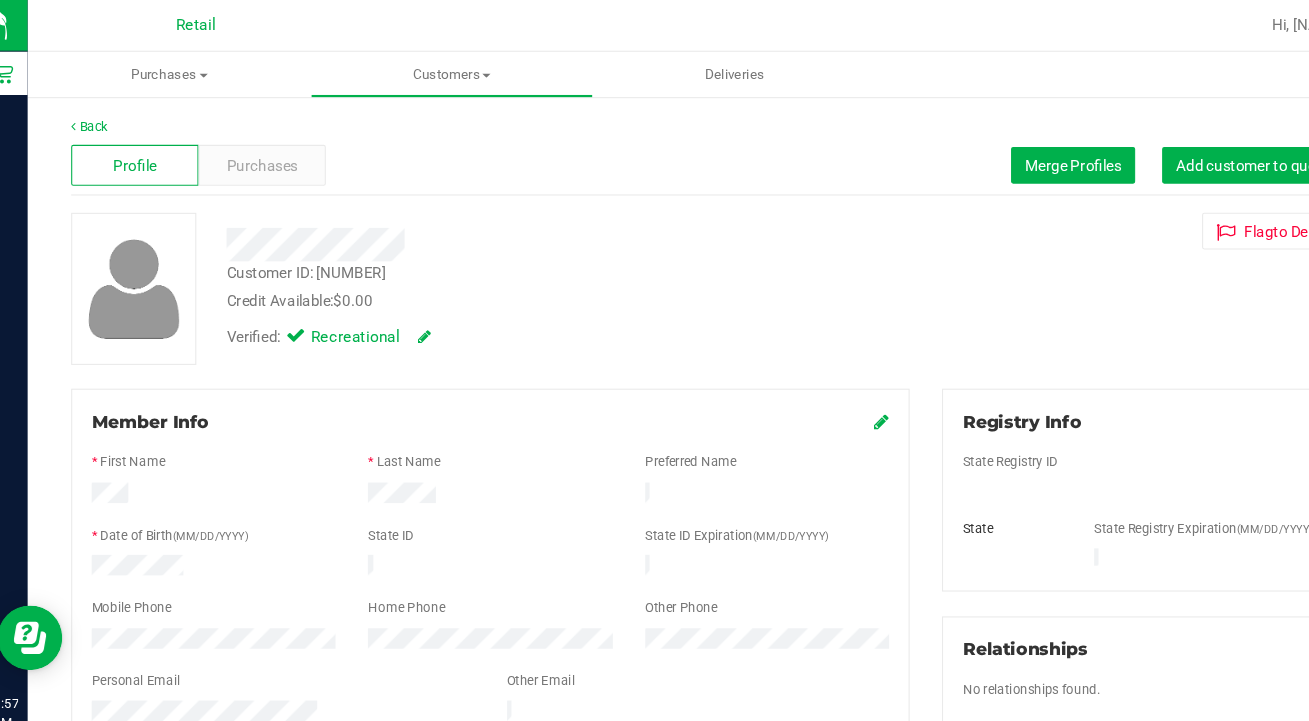 click on "Purchases" at bounding box center [265, 153] 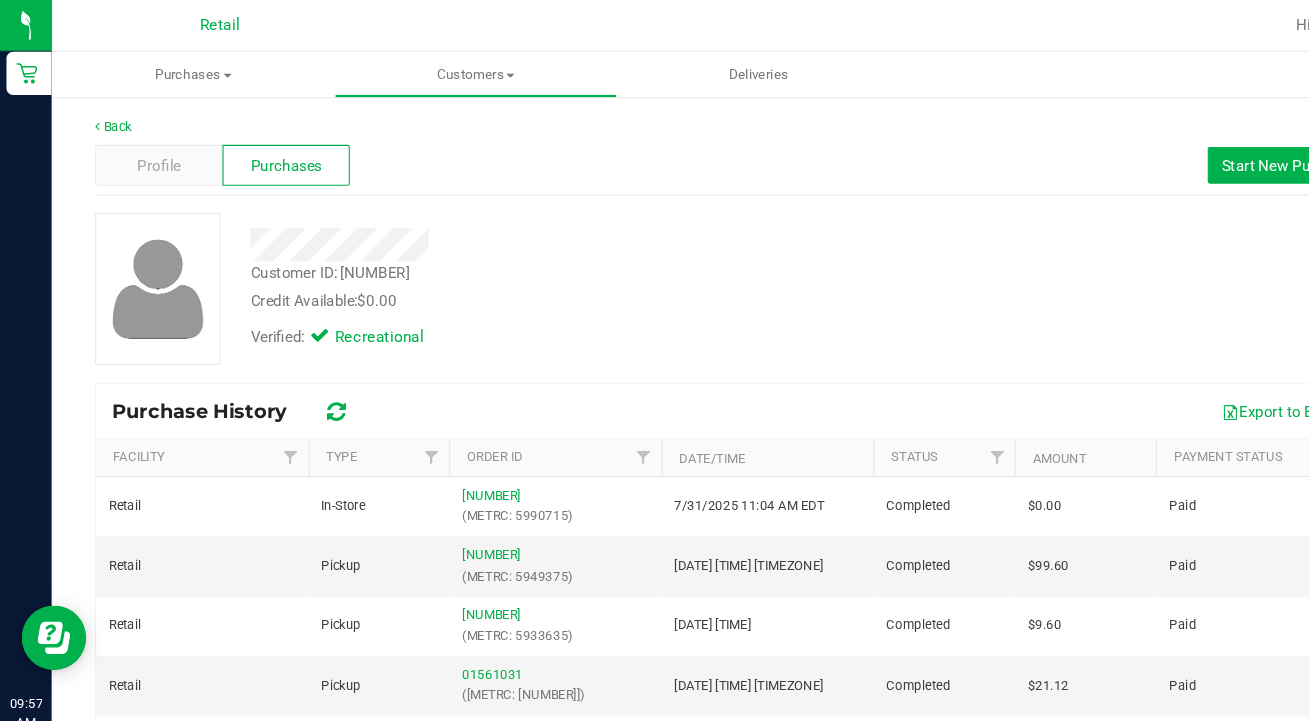 scroll, scrollTop: 0, scrollLeft: 0, axis: both 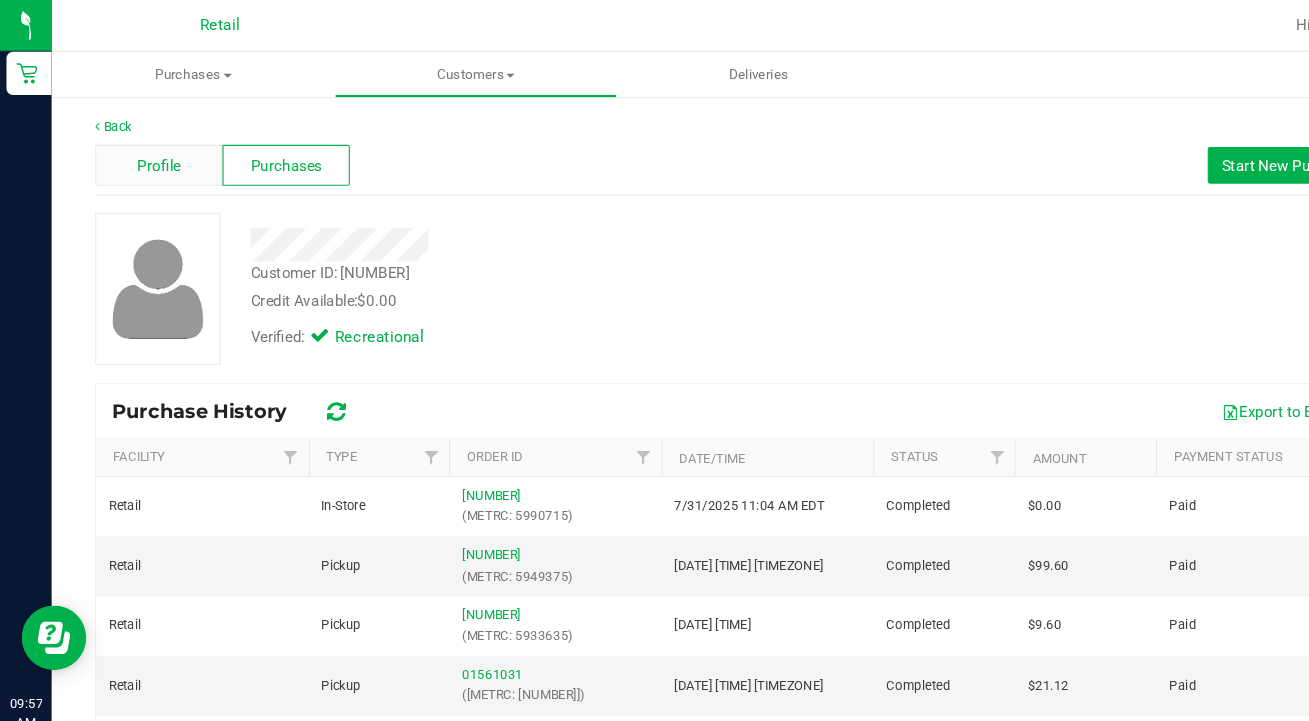 click on "Profile" at bounding box center (147, 153) 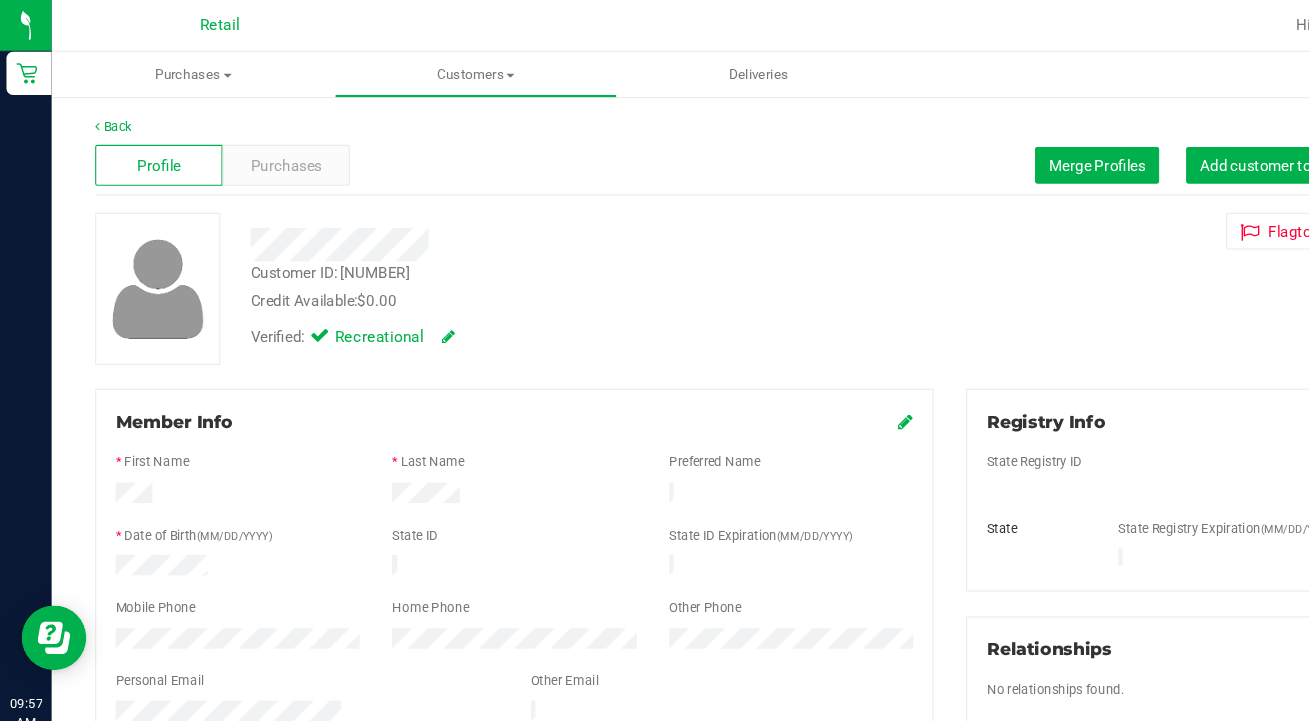 click on "Add customer to queue" at bounding box center [1184, 153] 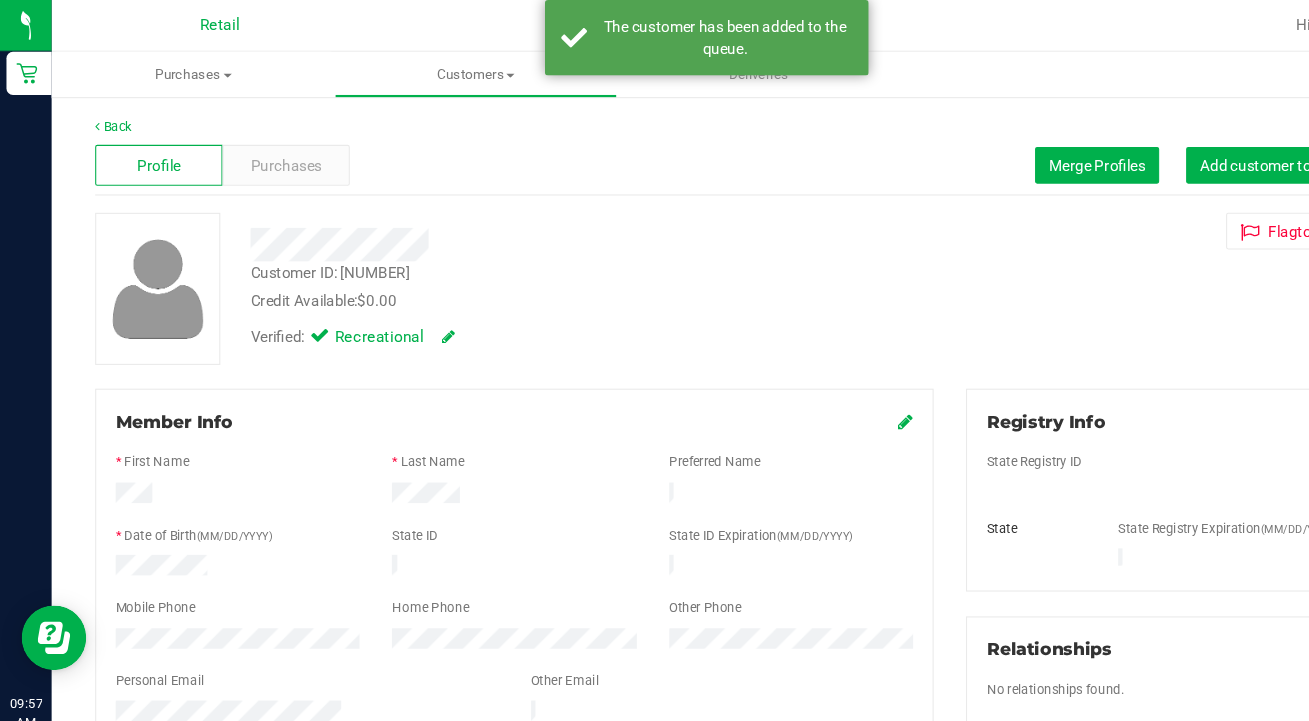 click on "Purchases" at bounding box center [265, 153] 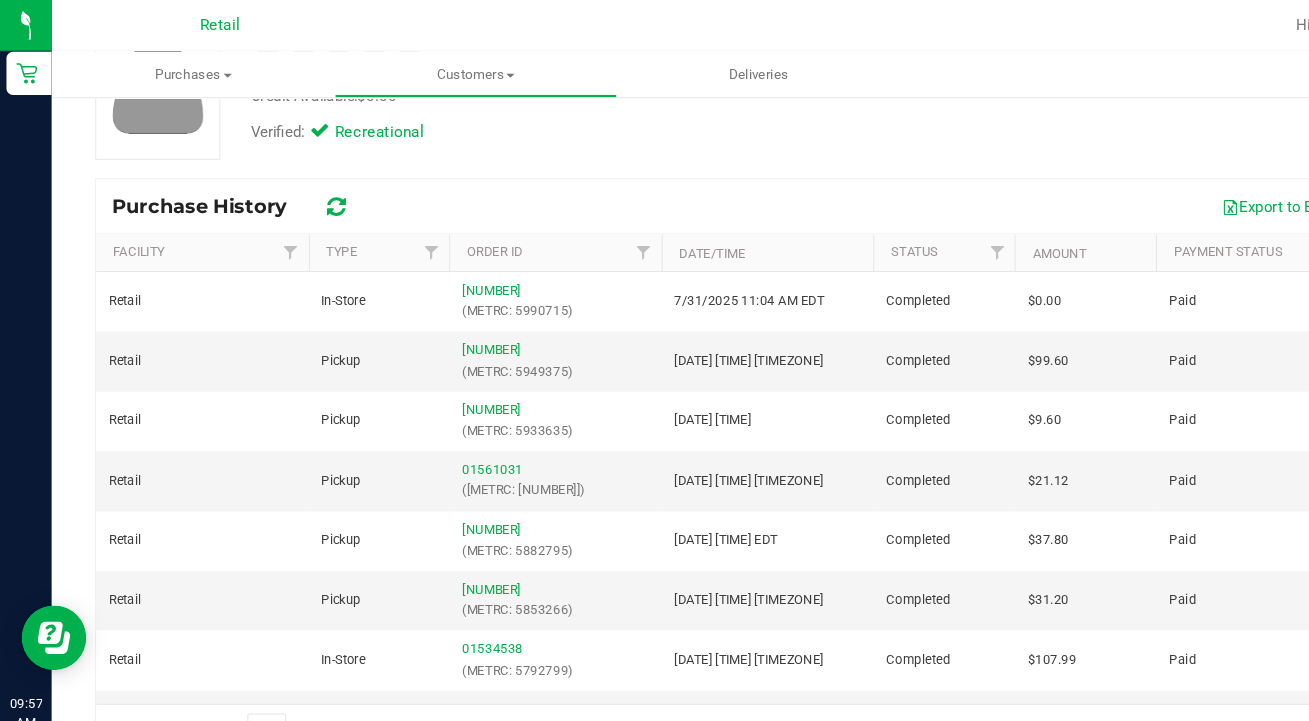 scroll, scrollTop: 190, scrollLeft: 0, axis: vertical 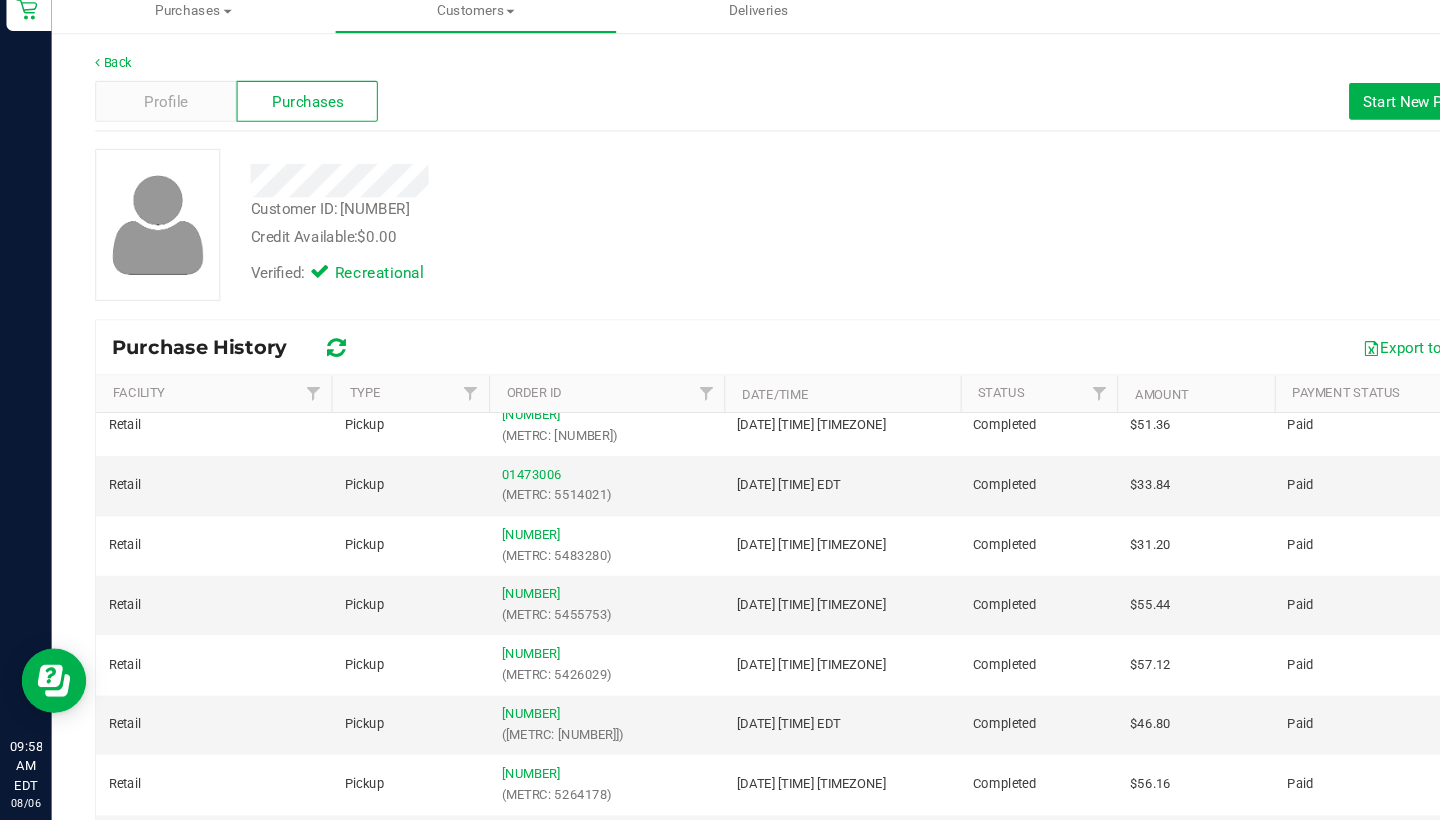 click on "Profile" at bounding box center [154, 153] 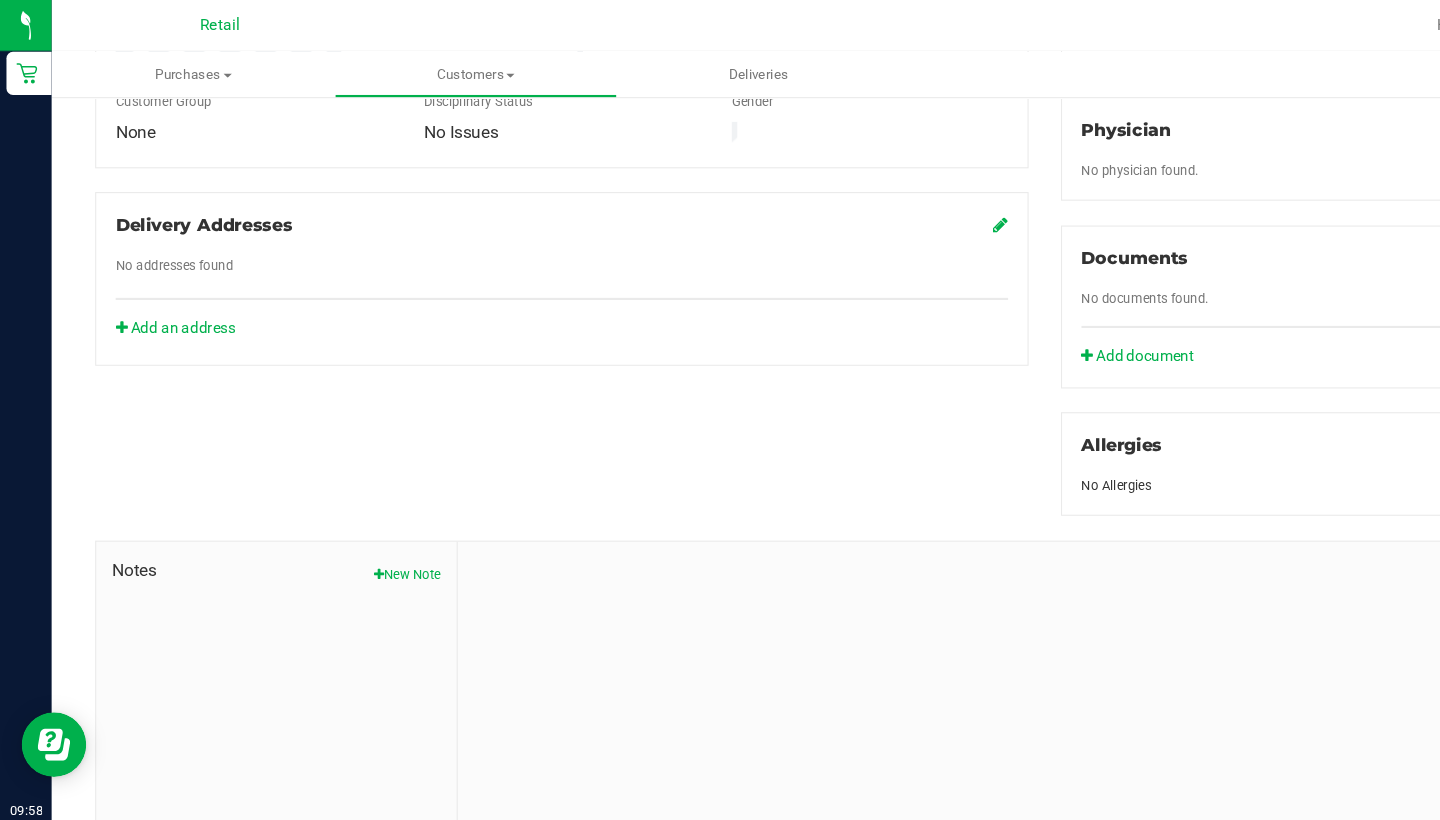 scroll, scrollTop: 603, scrollLeft: 0, axis: vertical 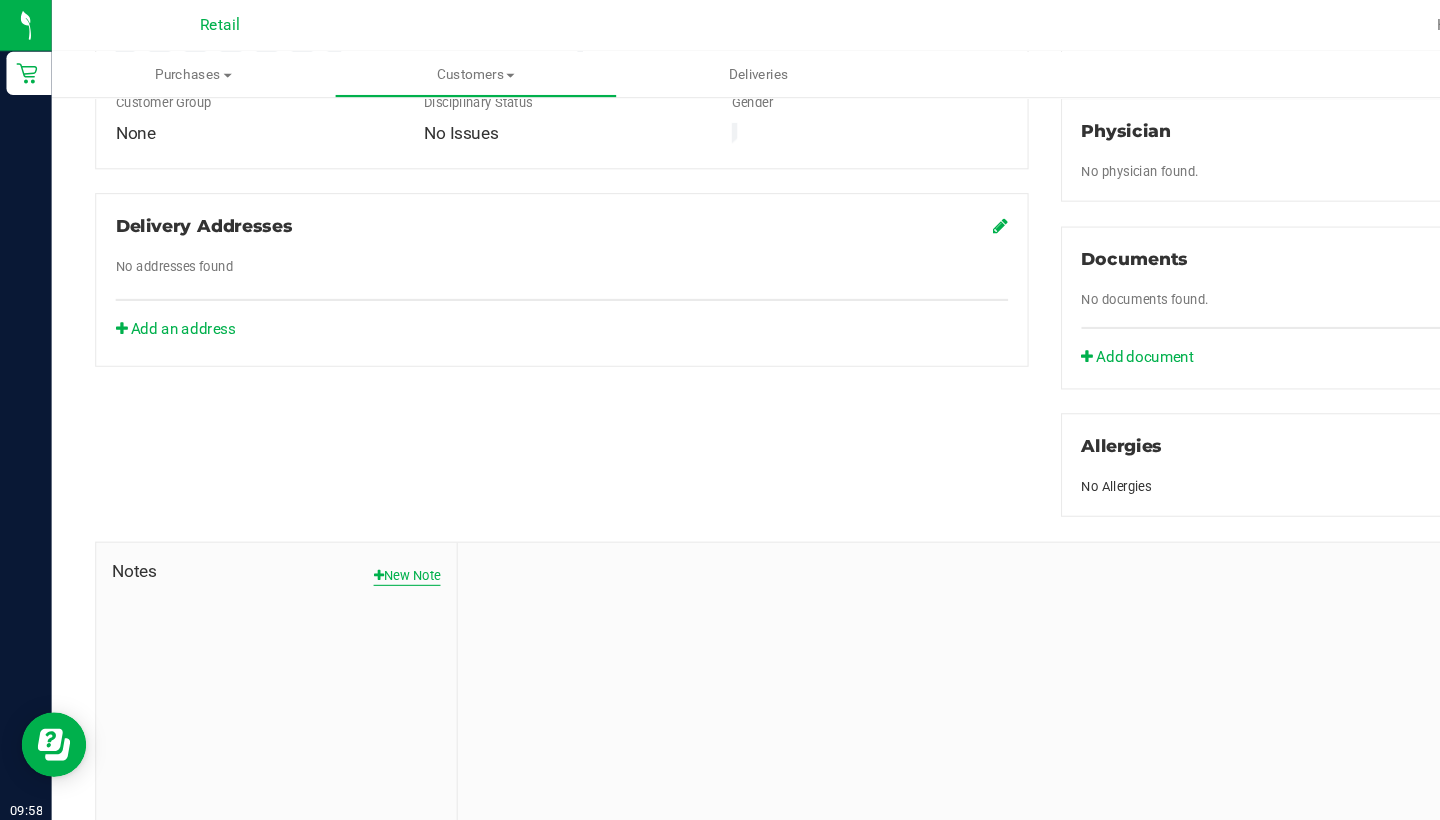 drag, startPoint x: 699, startPoint y: 496, endPoint x: 400, endPoint y: 523, distance: 300.21658 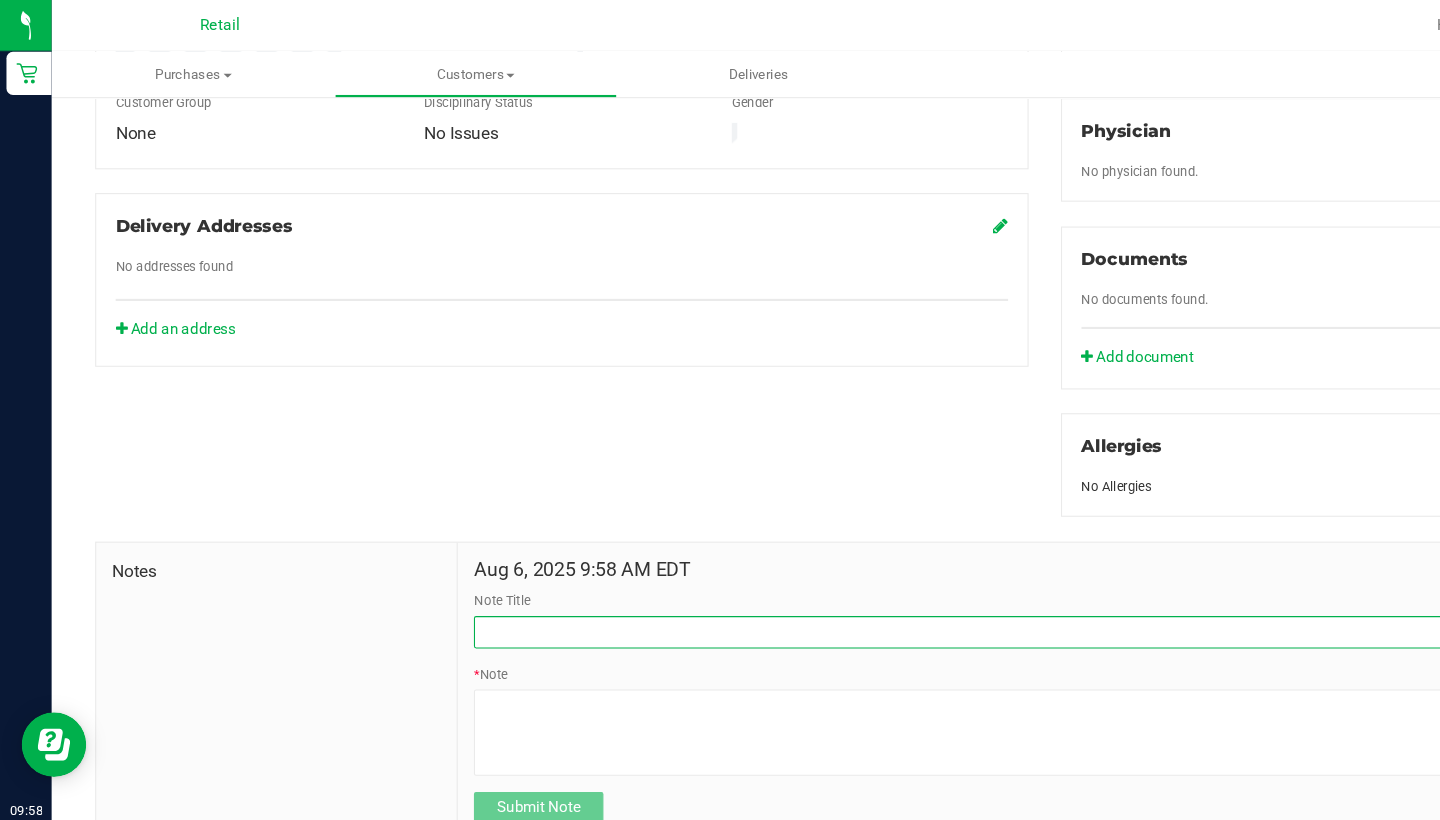 drag, startPoint x: 400, startPoint y: 523, endPoint x: 463, endPoint y: 556, distance: 71.11962 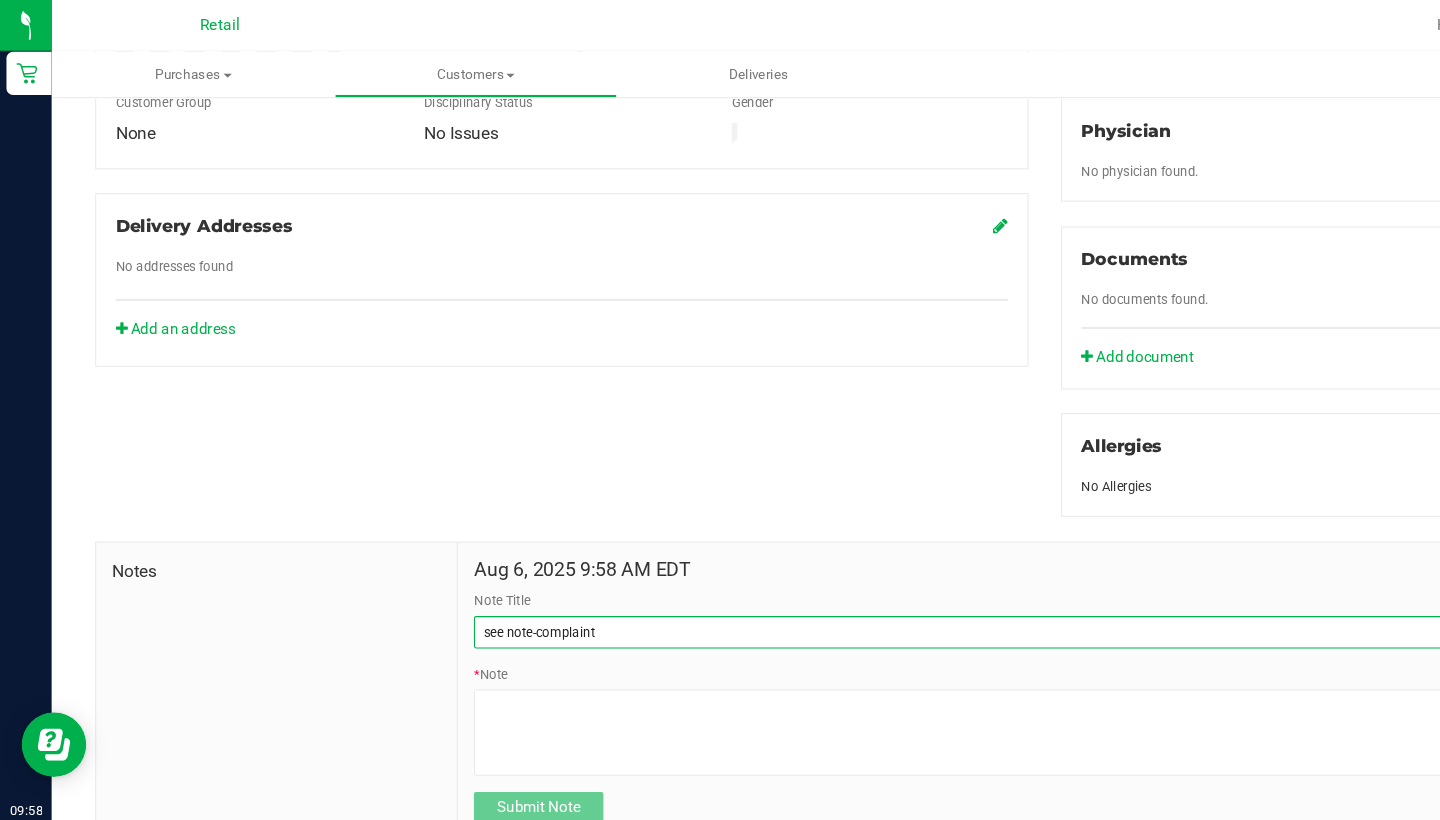 type on "see note-complaint" 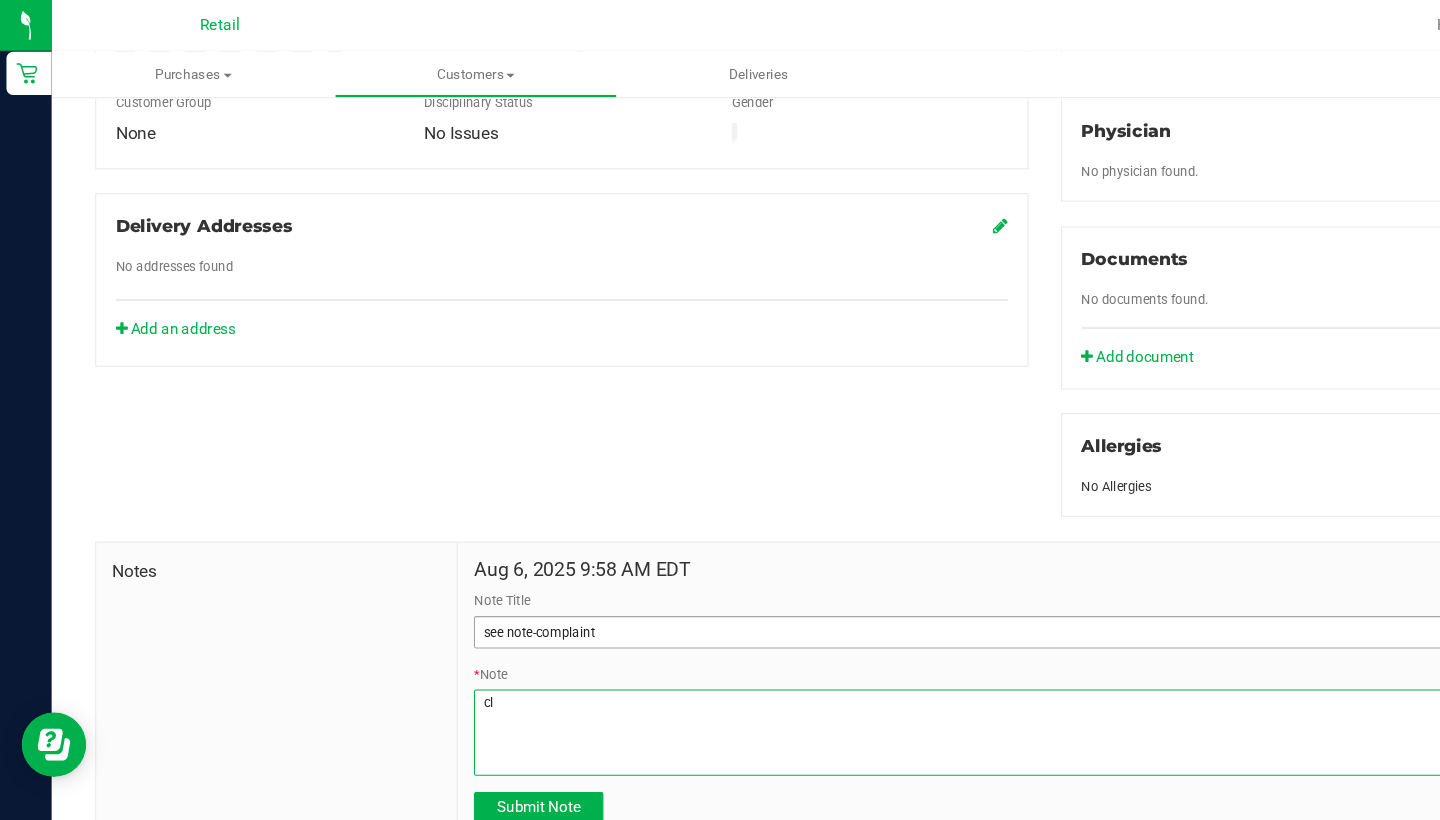 type on "c" 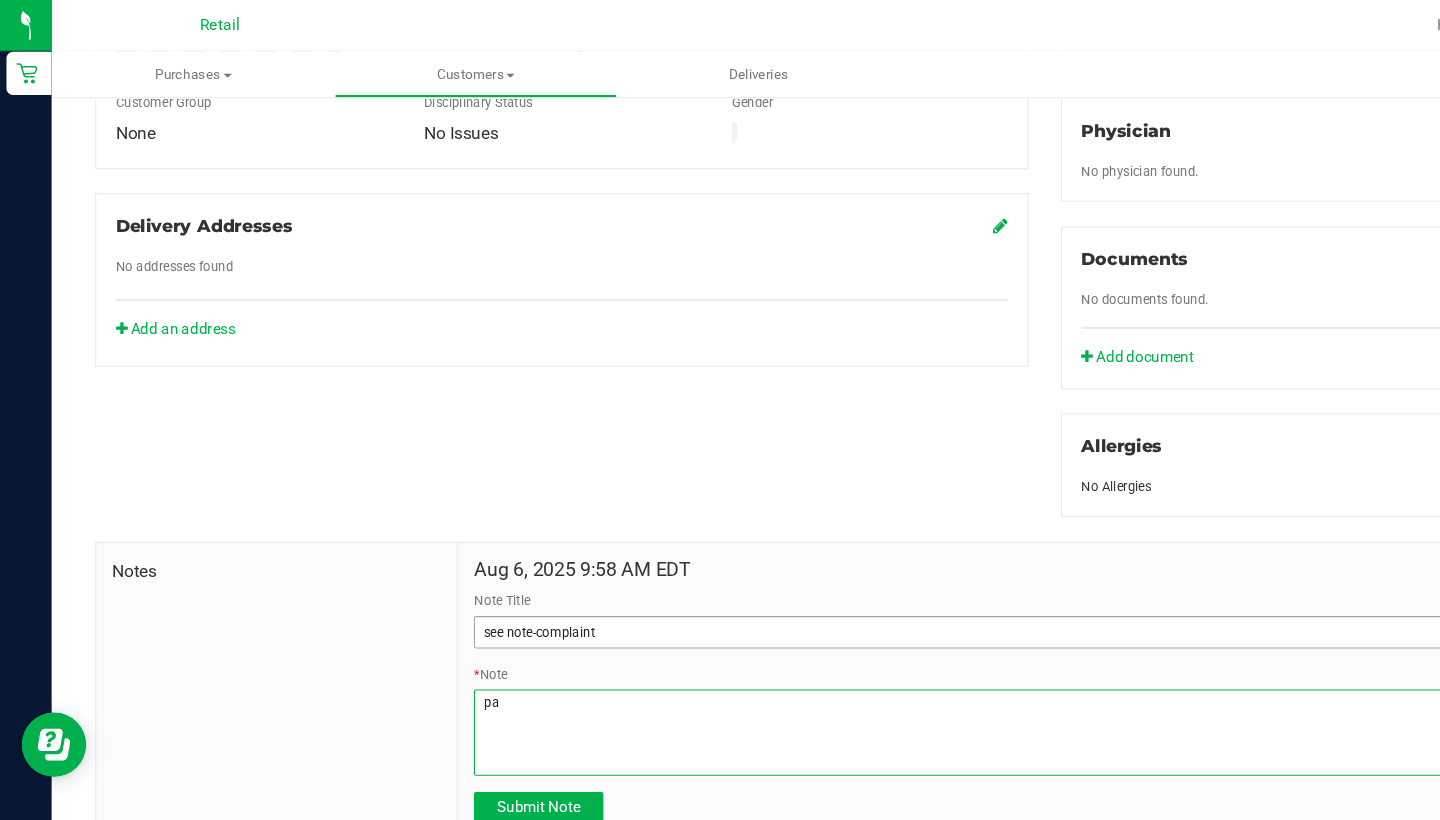 type on "p" 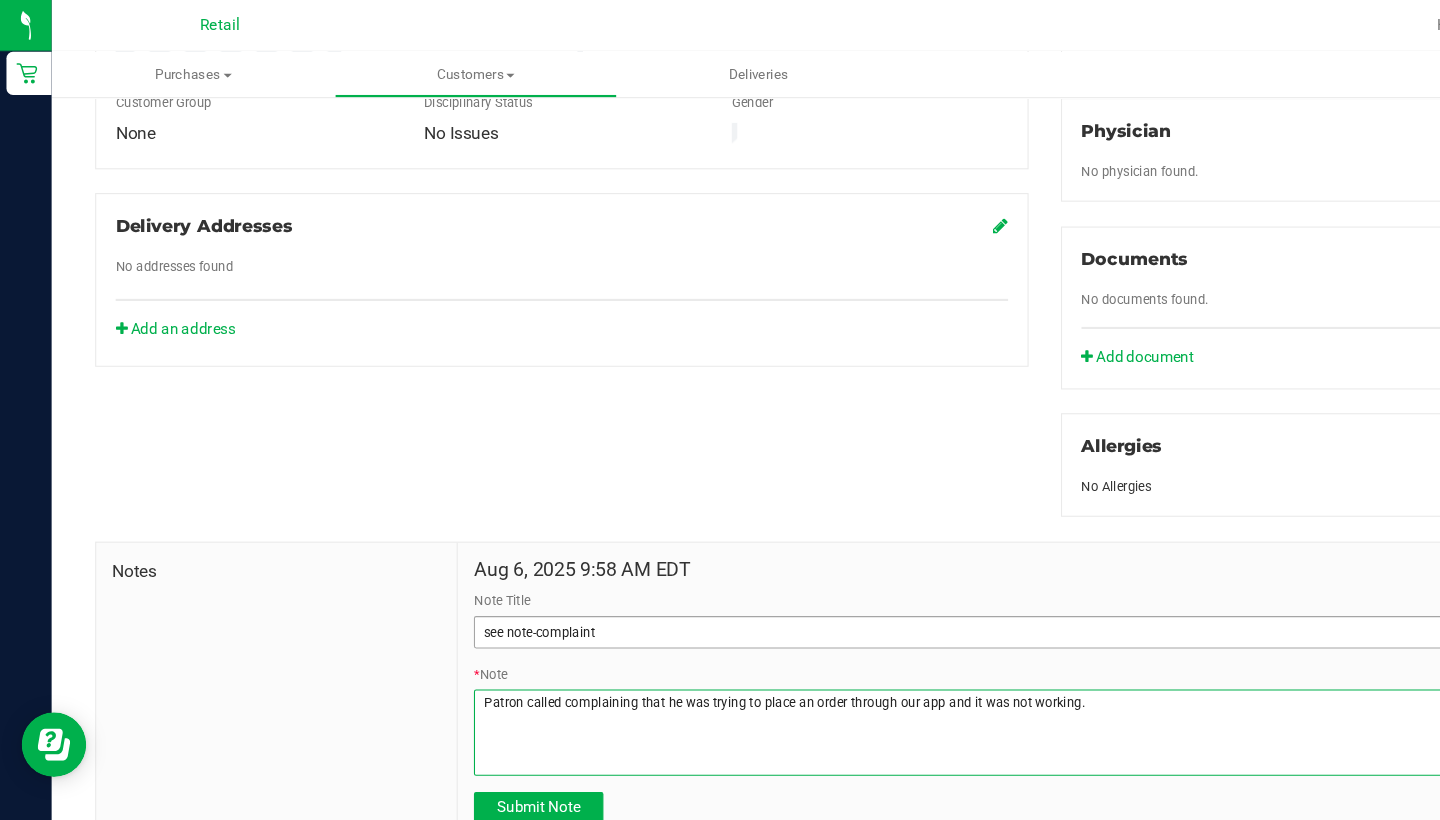 click on "*
Note" at bounding box center (919, 679) 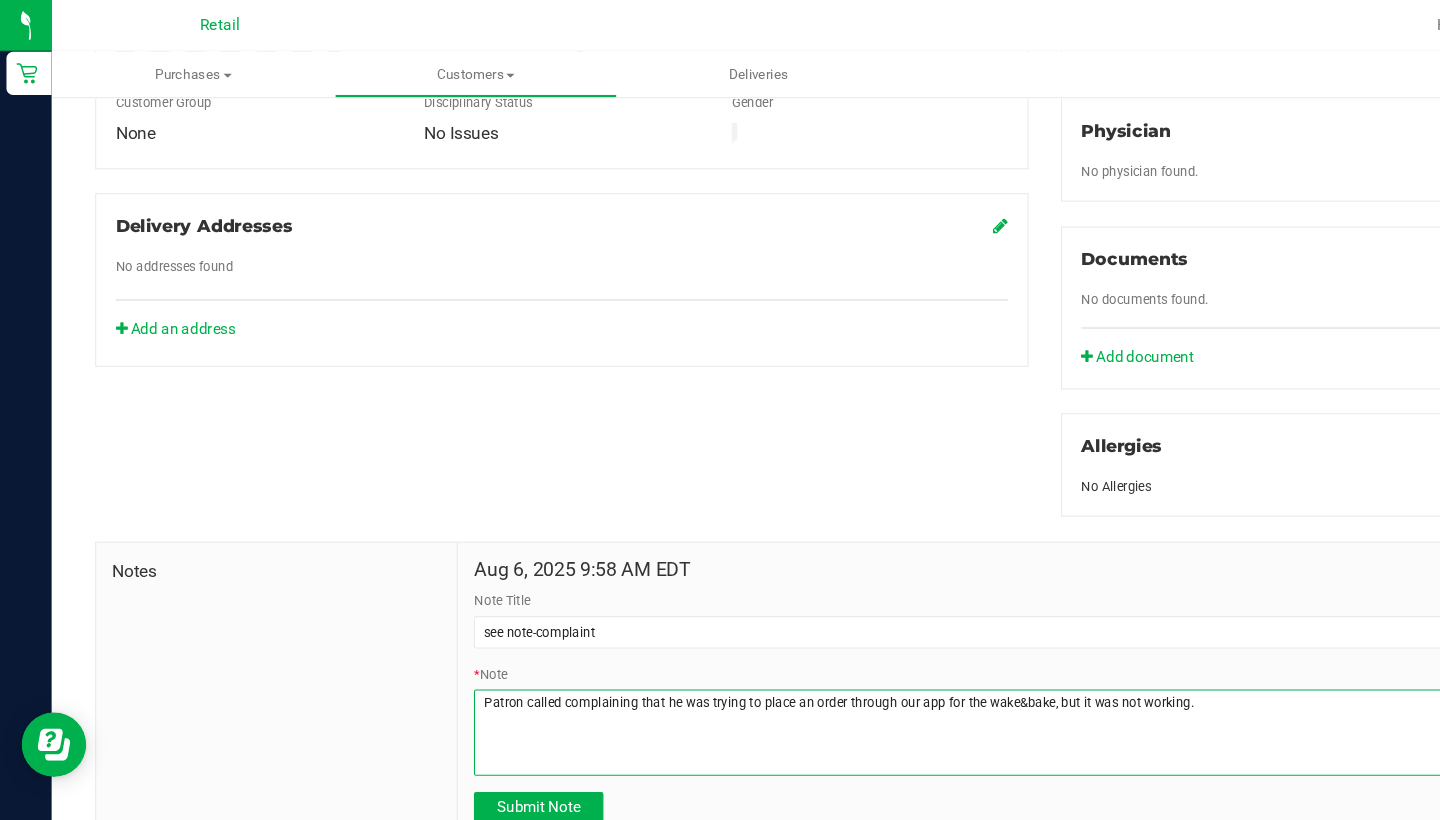 drag, startPoint x: 463, startPoint y: 556, endPoint x: 1106, endPoint y: 646, distance: 649.26807 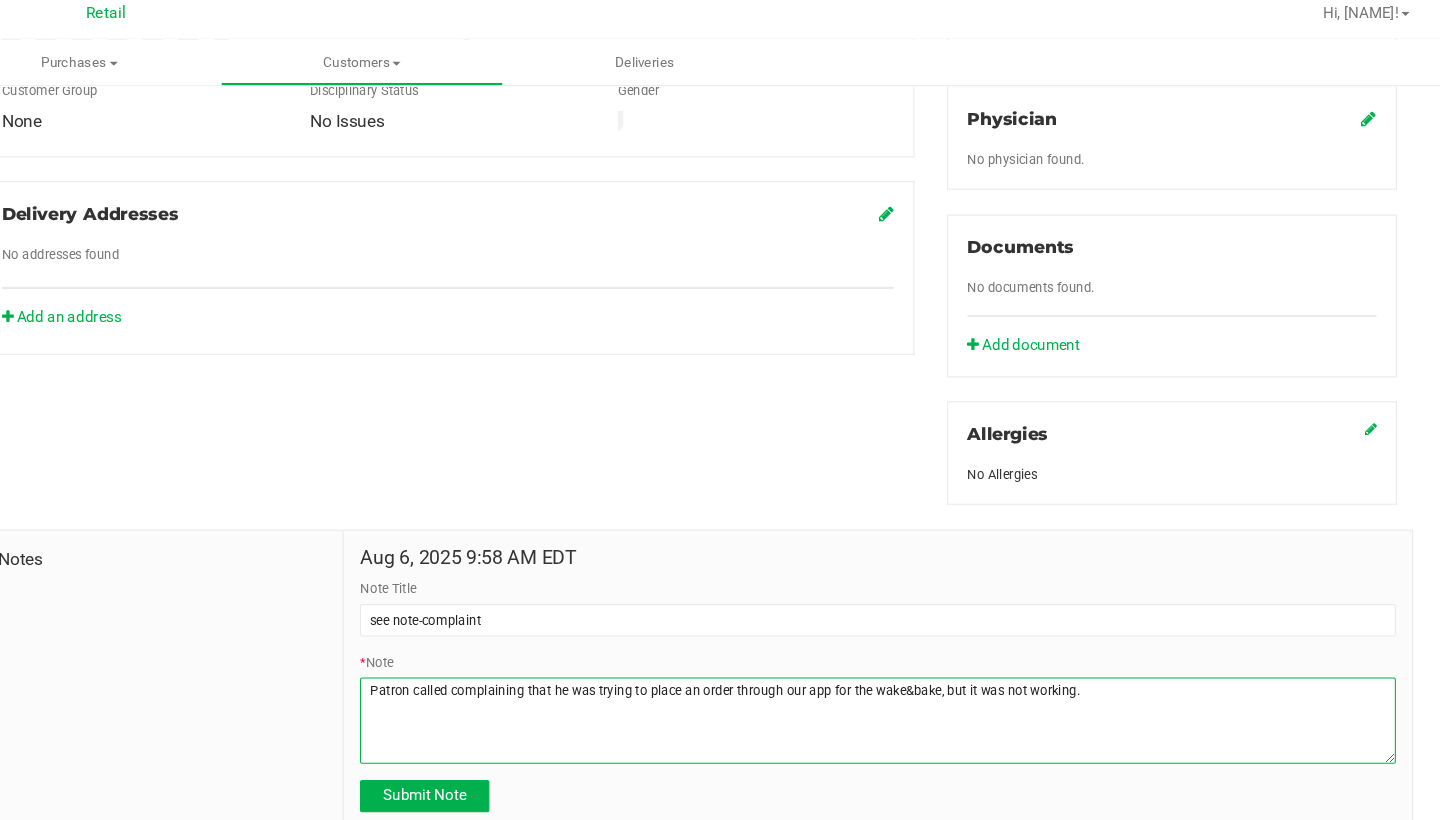 scroll, scrollTop: 0, scrollLeft: 0, axis: both 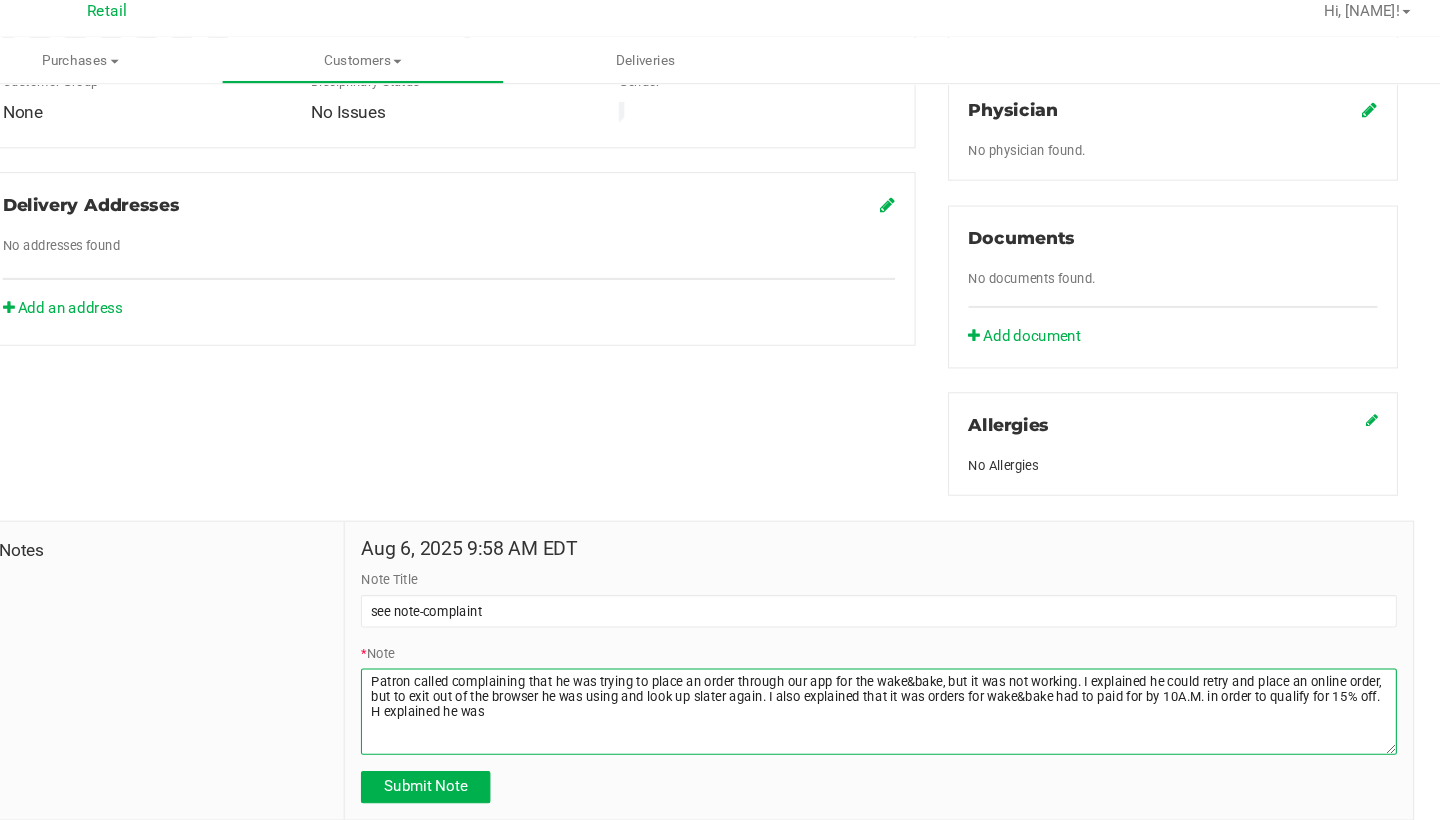 type on "Patron called complaining that he was trying to place an order through our app for the wake&bake, but it was not working. I explained he could retry and place an online order, but to exit out of the browser he was using and look up slater again. I also explained that it was orders for wake&bake had to paid for by 10A.M. in order to qualify for 15% off. H explained he was" 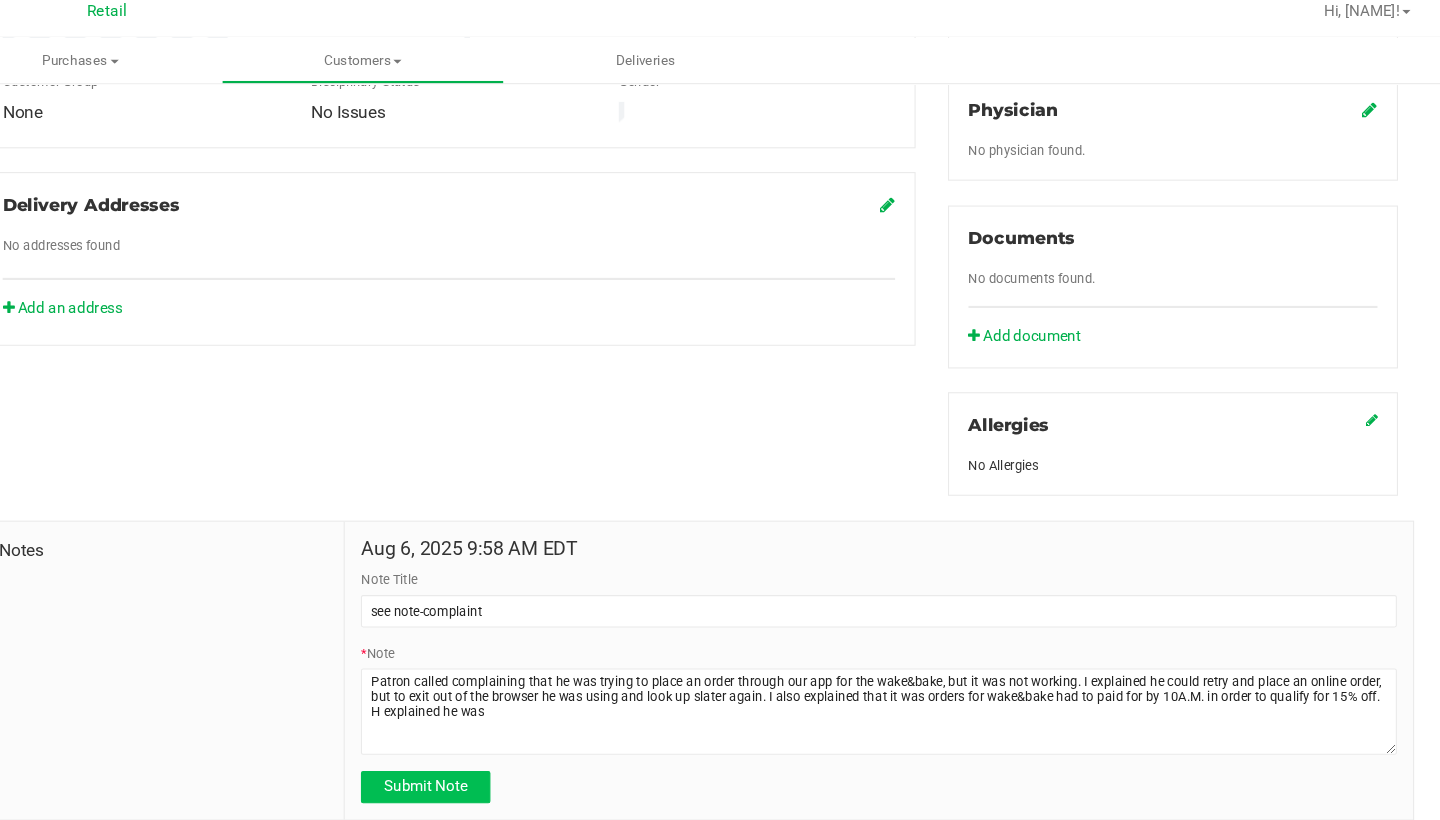 drag, startPoint x: 252, startPoint y: 152, endPoint x: 402, endPoint y: 700, distance: 568.15845 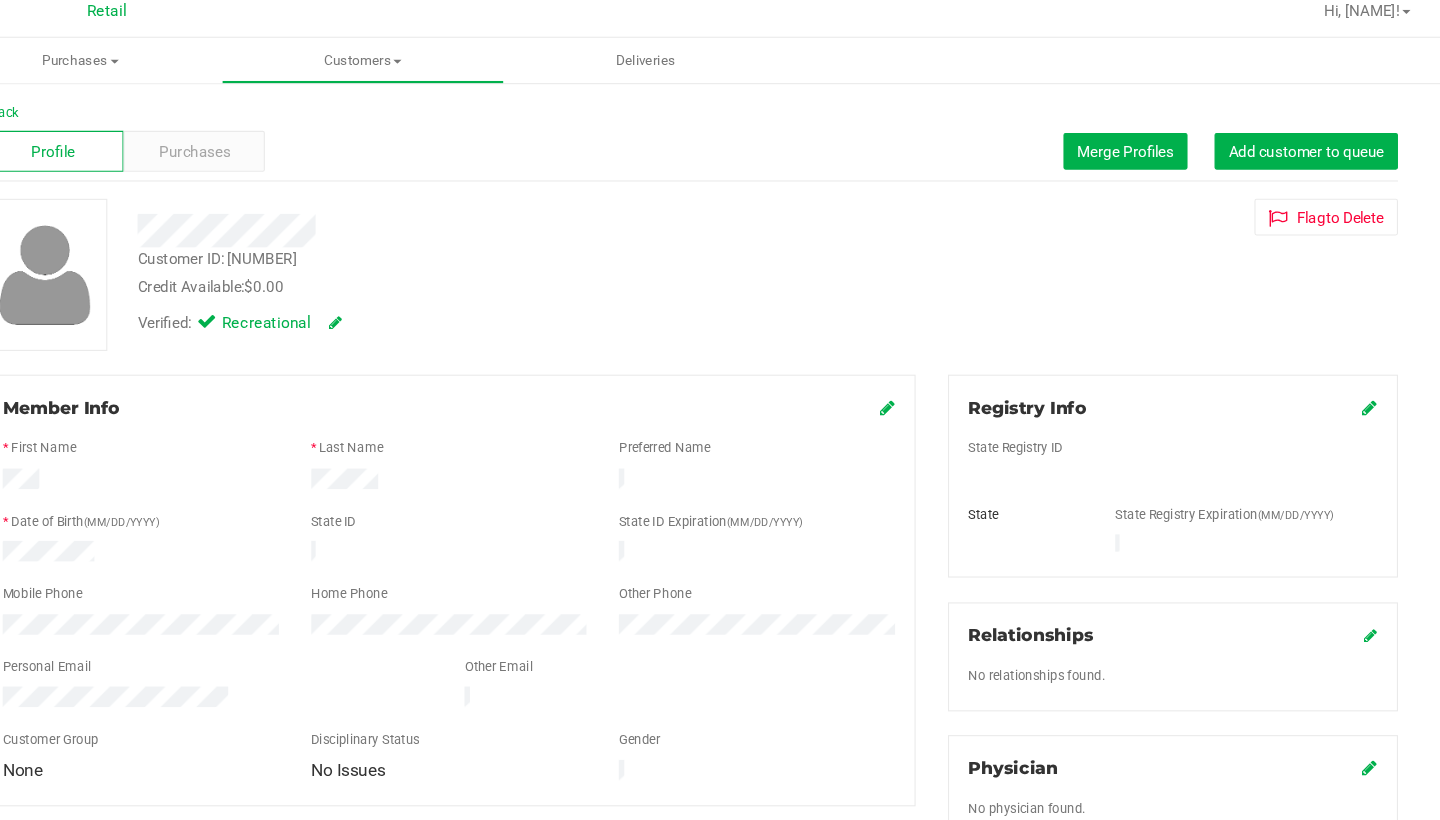 scroll, scrollTop: -1, scrollLeft: 0, axis: vertical 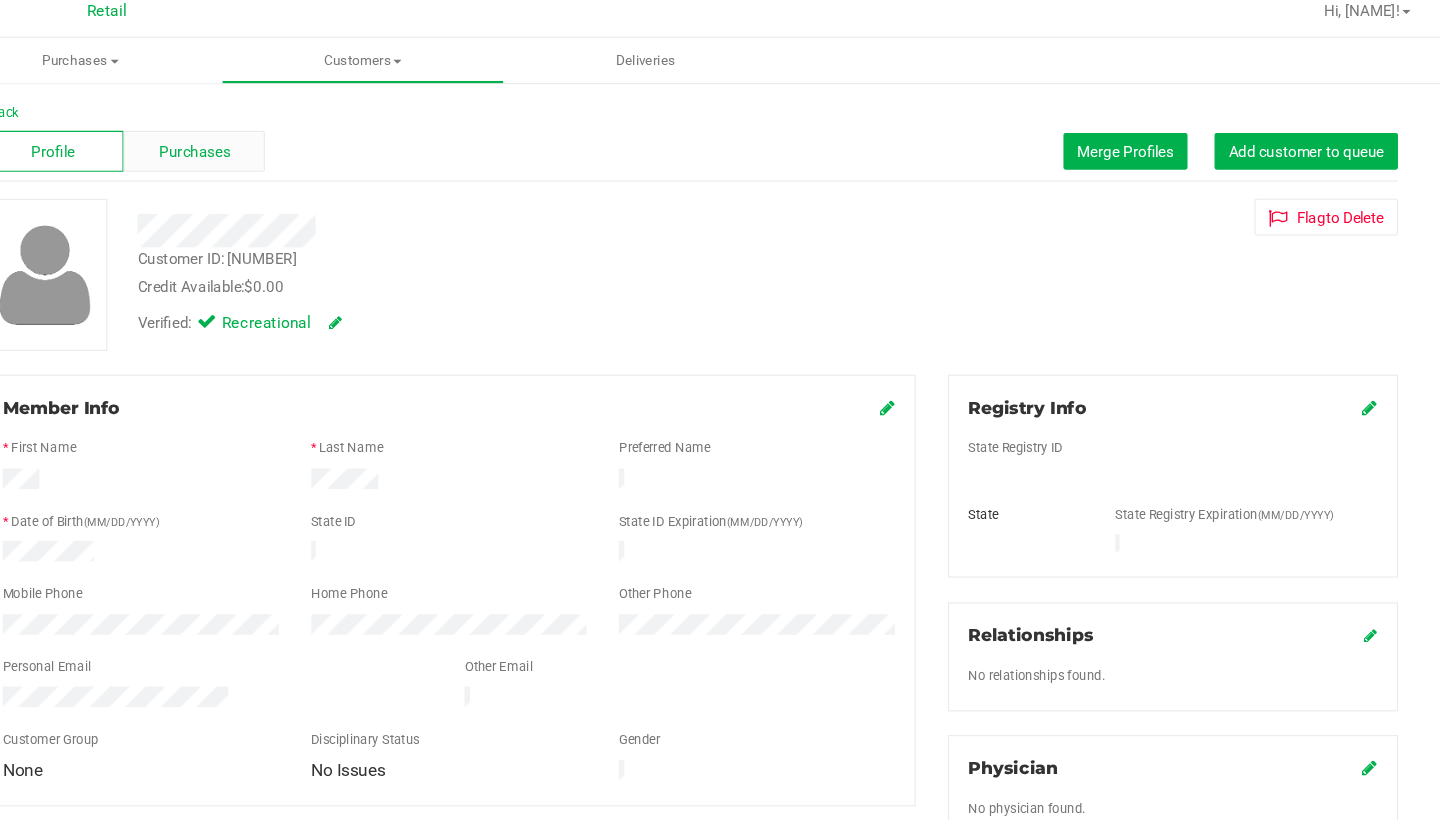 drag, startPoint x: 402, startPoint y: 700, endPoint x: 137, endPoint y: 140, distance: 619.53613 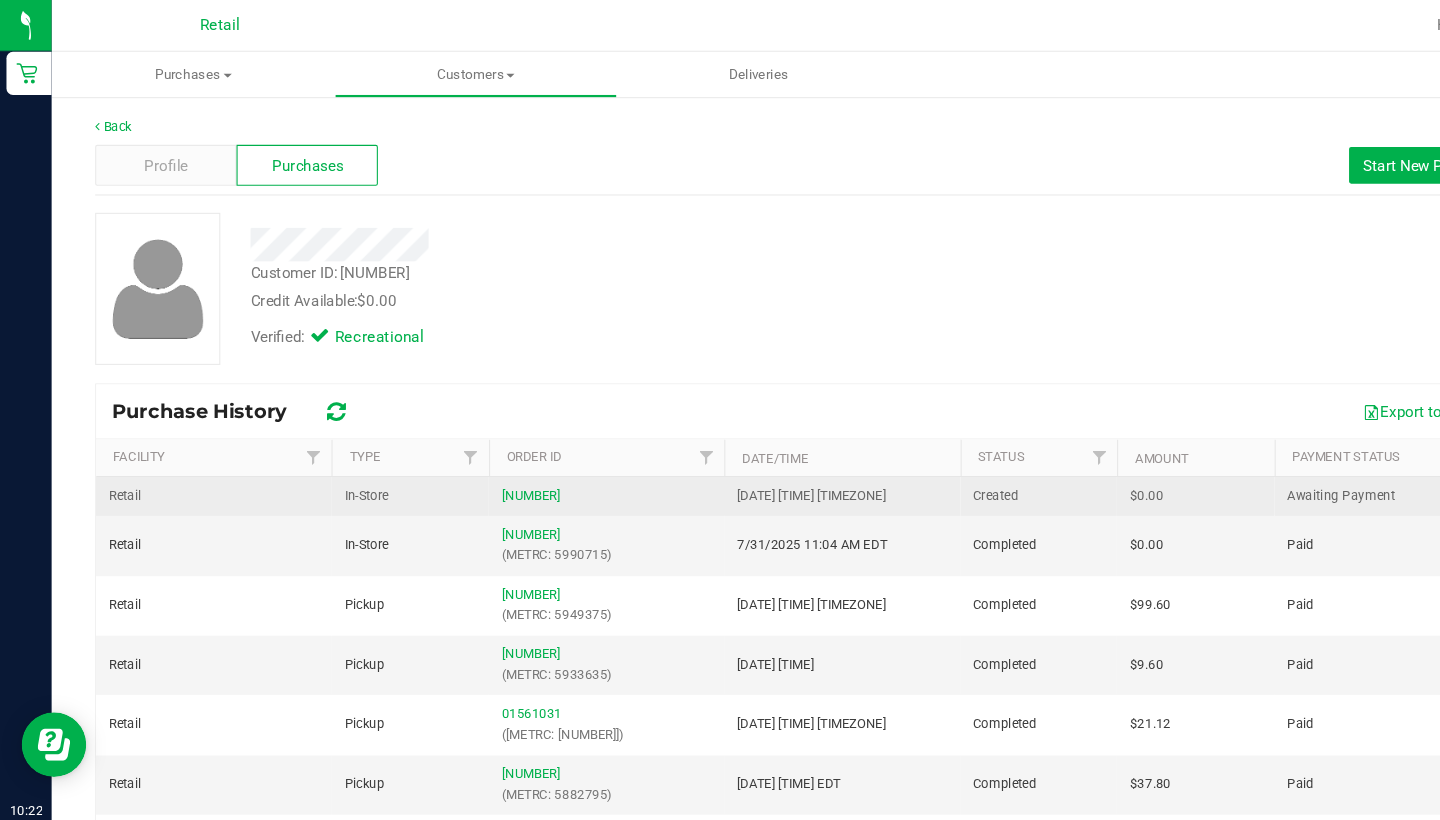 drag, startPoint x: 137, startPoint y: 140, endPoint x: 502, endPoint y: 448, distance: 477.58664 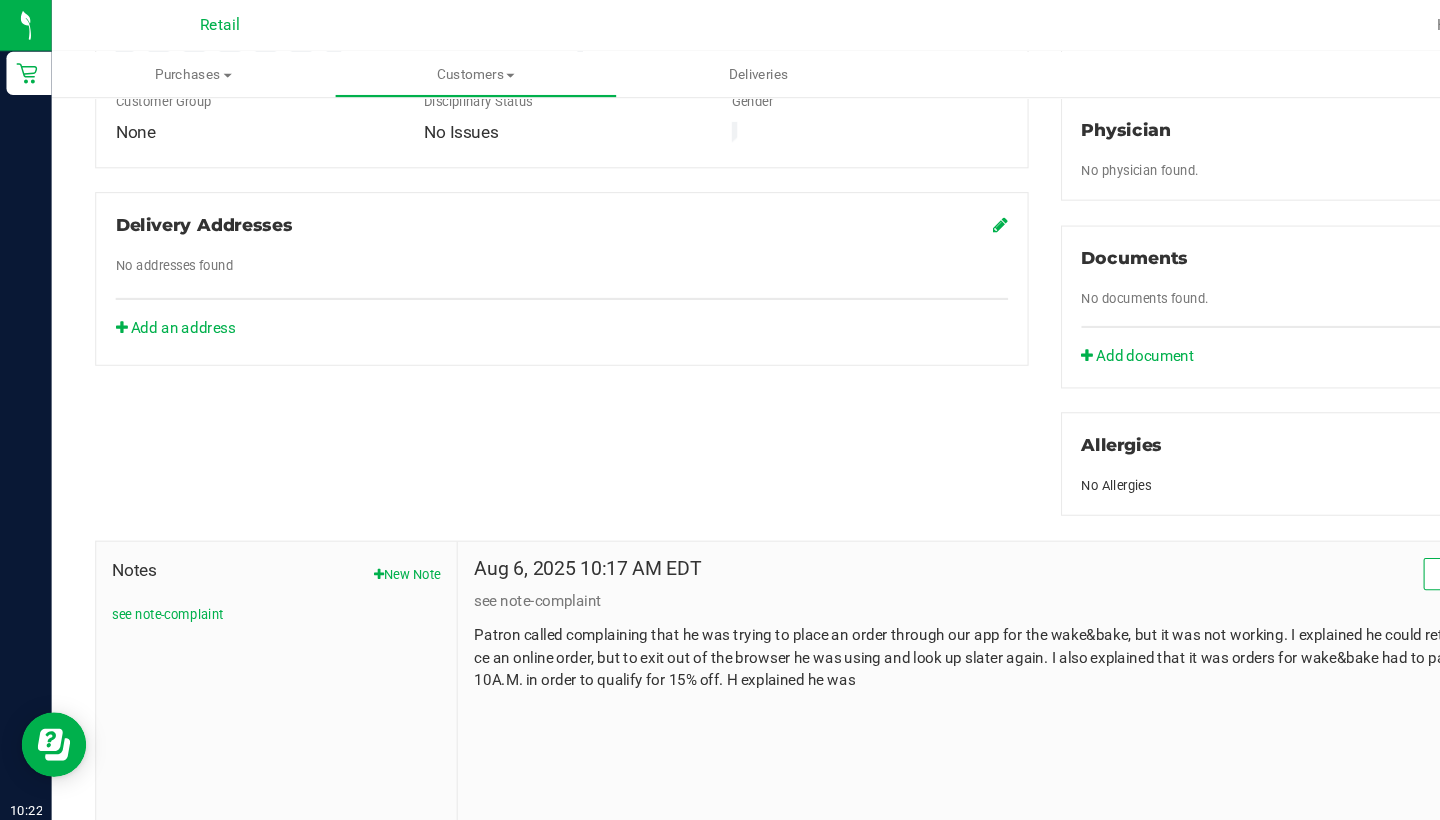 scroll, scrollTop: 603, scrollLeft: 0, axis: vertical 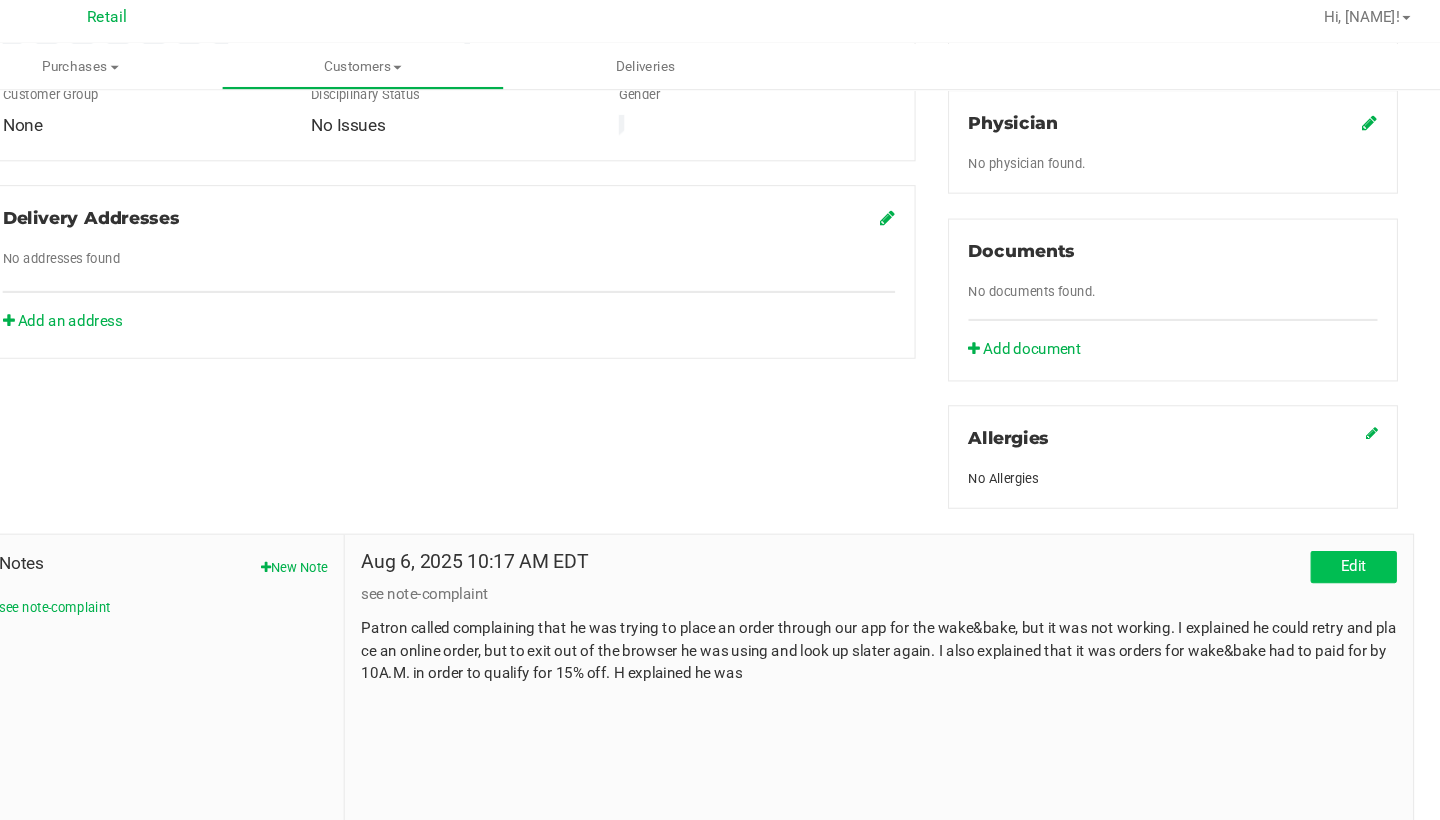 drag, startPoint x: 953, startPoint y: 547, endPoint x: 1226, endPoint y: 513, distance: 275.10907 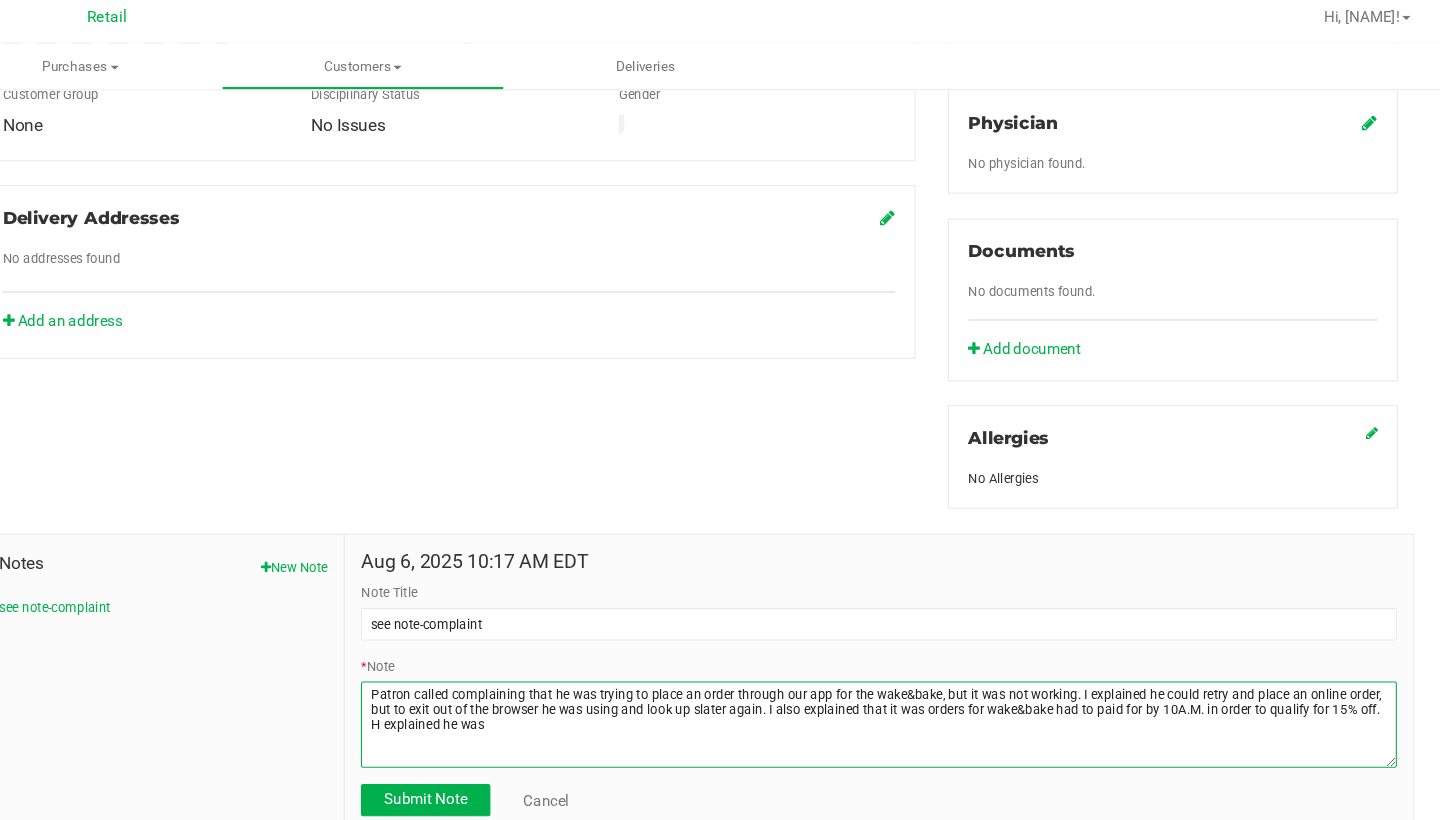 drag, startPoint x: 1226, startPoint y: 513, endPoint x: 525, endPoint y: 657, distance: 715.63745 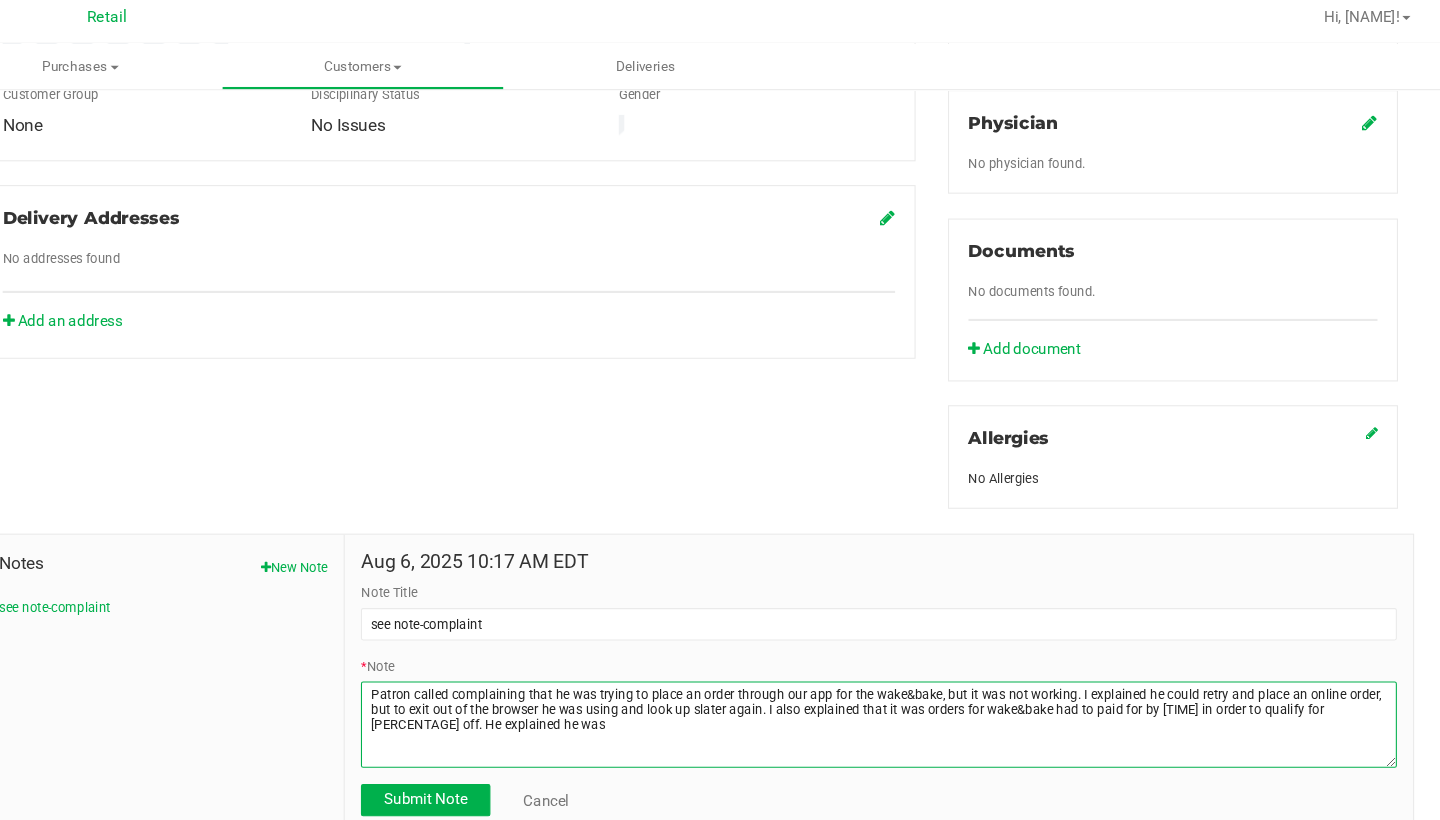 drag, startPoint x: 525, startPoint y: 657, endPoint x: 476, endPoint y: 639, distance: 52.201534 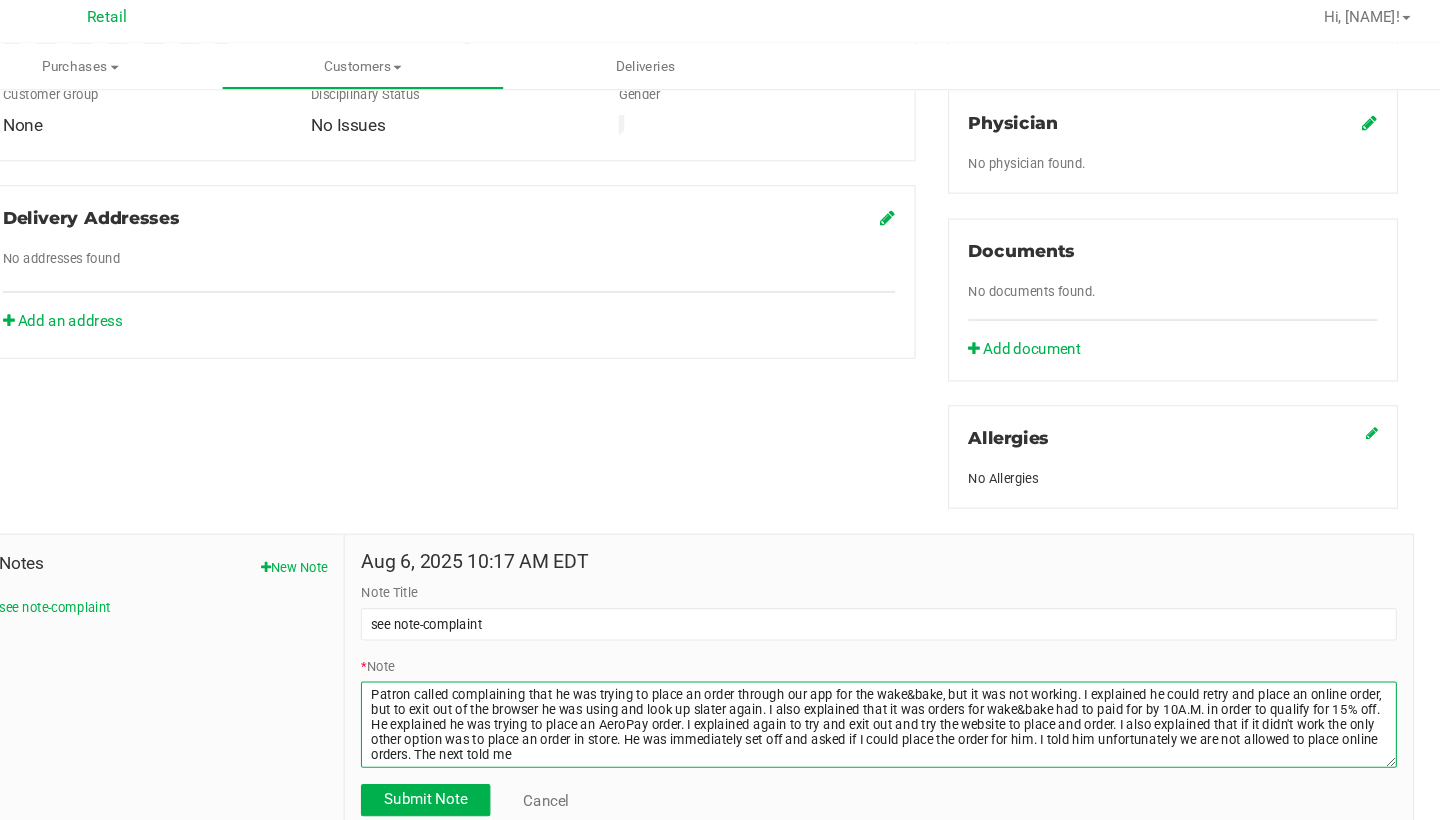 click on "*
Note" at bounding box center [919, 679] 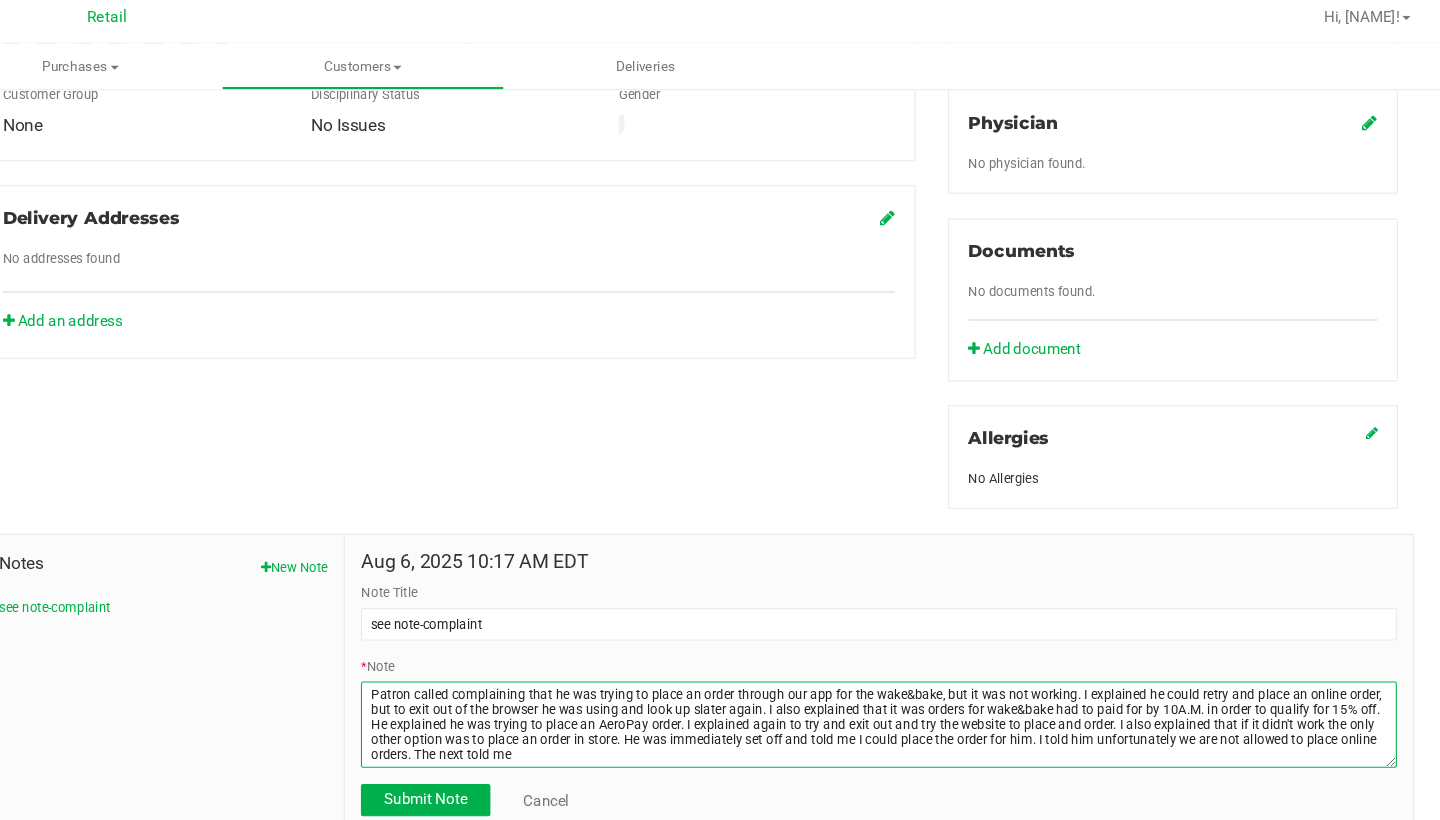 click on "*
Note" at bounding box center (919, 679) 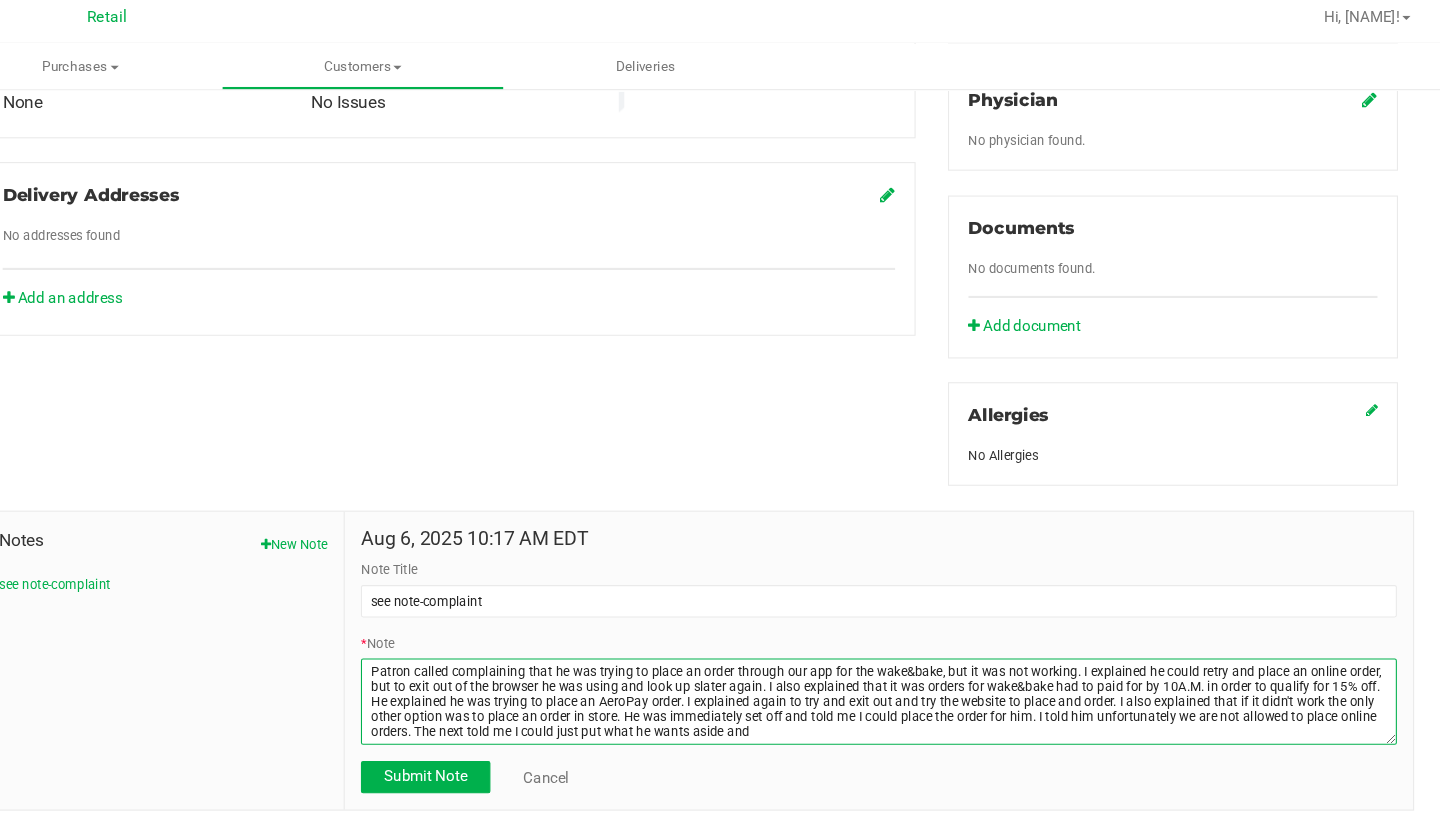 scroll, scrollTop: 625, scrollLeft: 0, axis: vertical 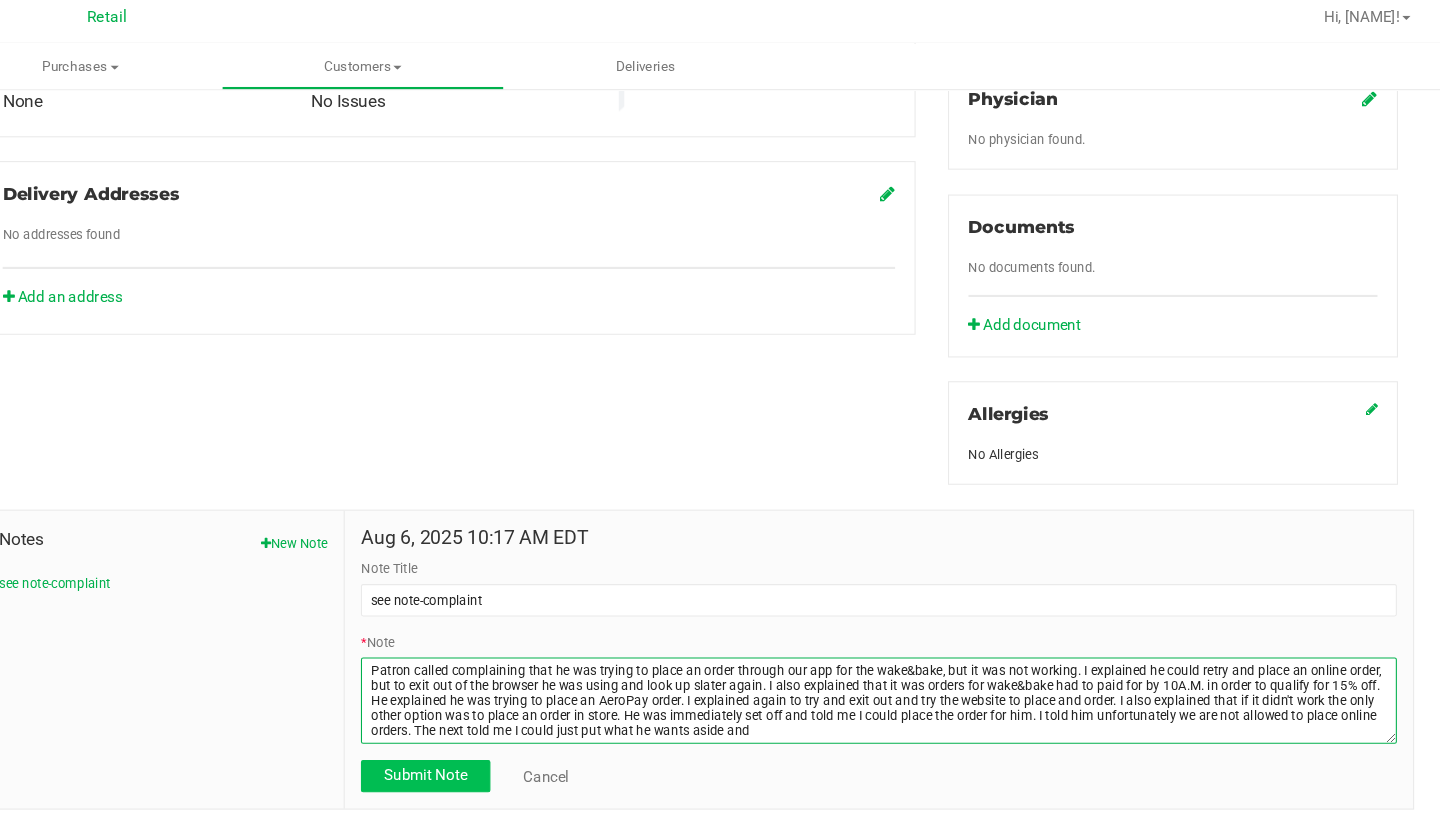 type on "Patron called complaining that he was trying to place an order through our app for the wake&bake, but it was not working. I explained he could retry and place an online order, but to exit out of the browser he was using and look up slater again. I also explained that it was orders for wake&bake had to paid for by 10A.M. in order to qualify for 15% off. He explained he was trying to place an AeroPay order. I explained again to try and exit out and try the website to place and order. I also explained that if it didn't work the only other option was to place an order in store. He was immediately set off and told me I could place the order for him. I told him unfortunately we are not allowed to place online orders. The next told me I could just put what he wants aside and" 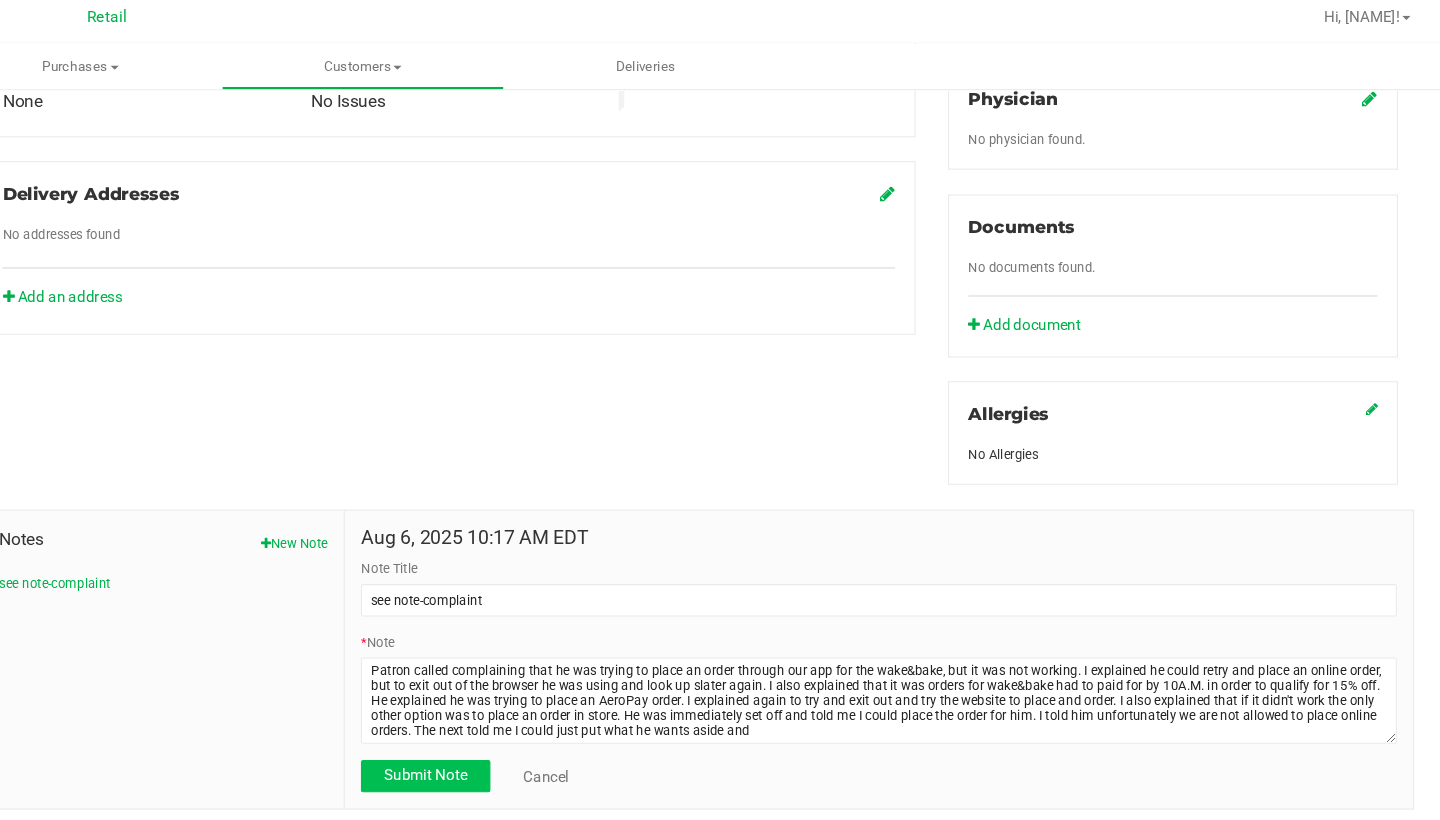 click on "Submit Note" at bounding box center [499, 726] 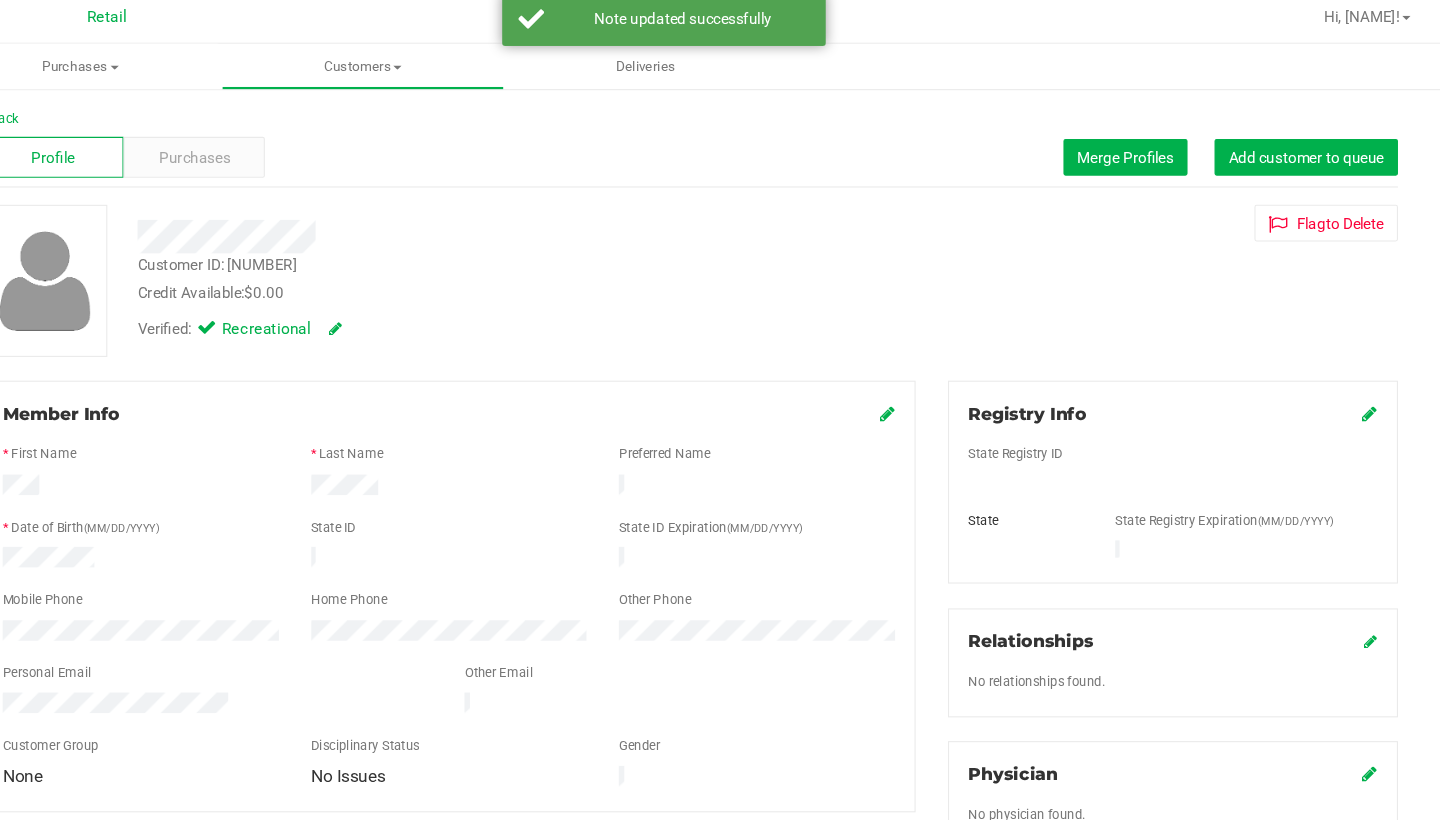 scroll, scrollTop: 0, scrollLeft: 0, axis: both 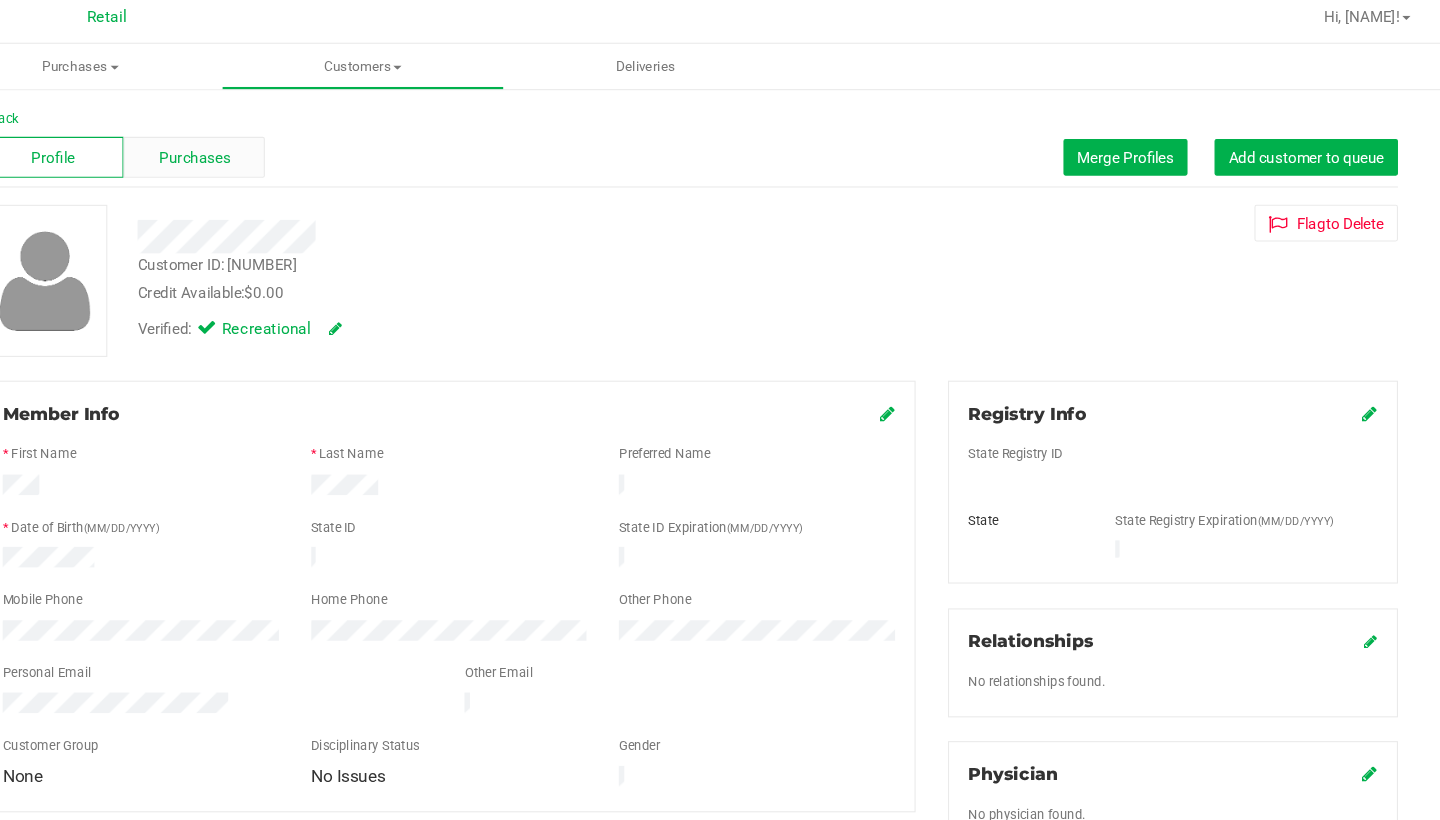 click on "Purchases" at bounding box center (284, 153) 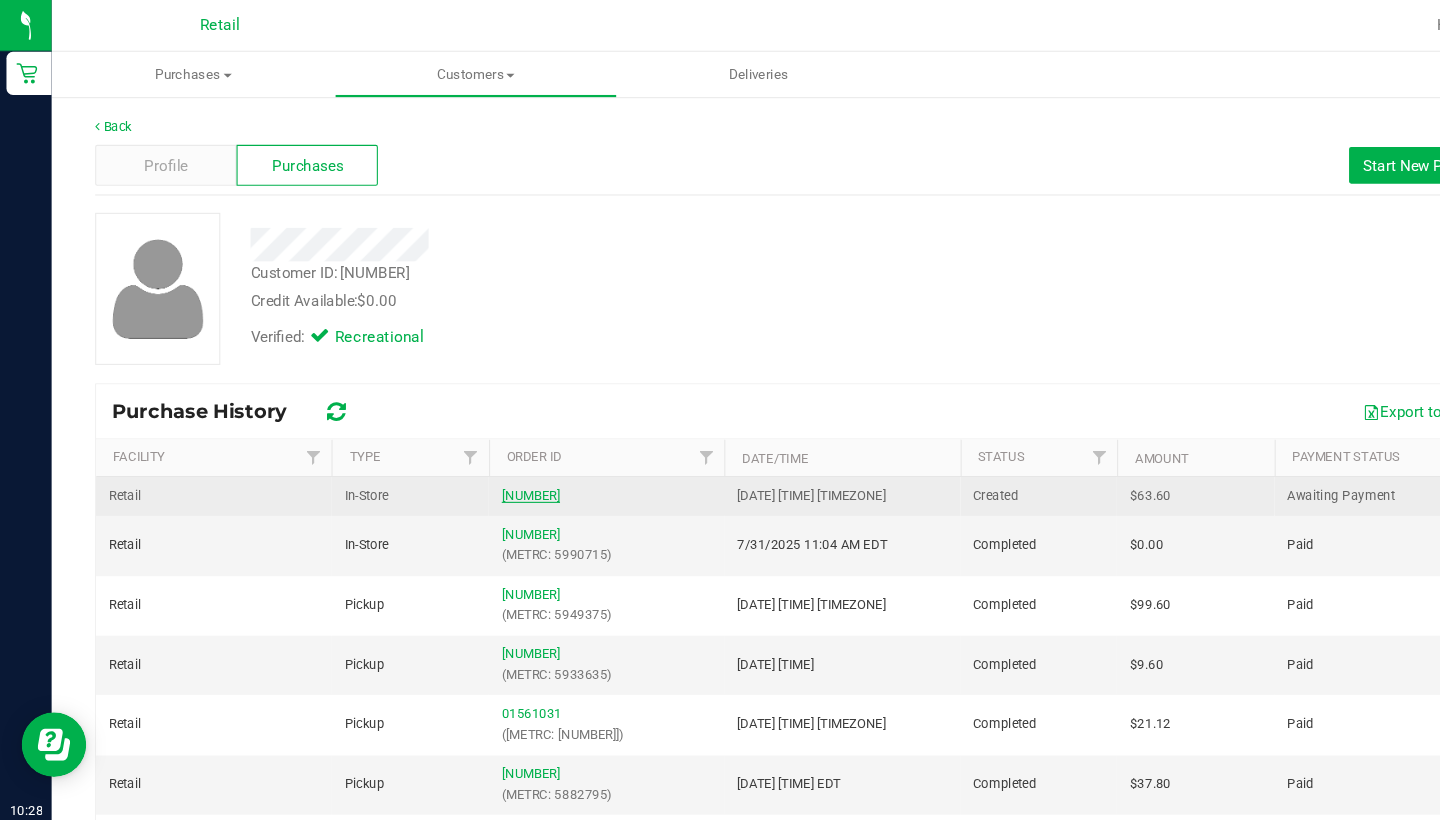click on "[NUMBER]" at bounding box center (492, 459) 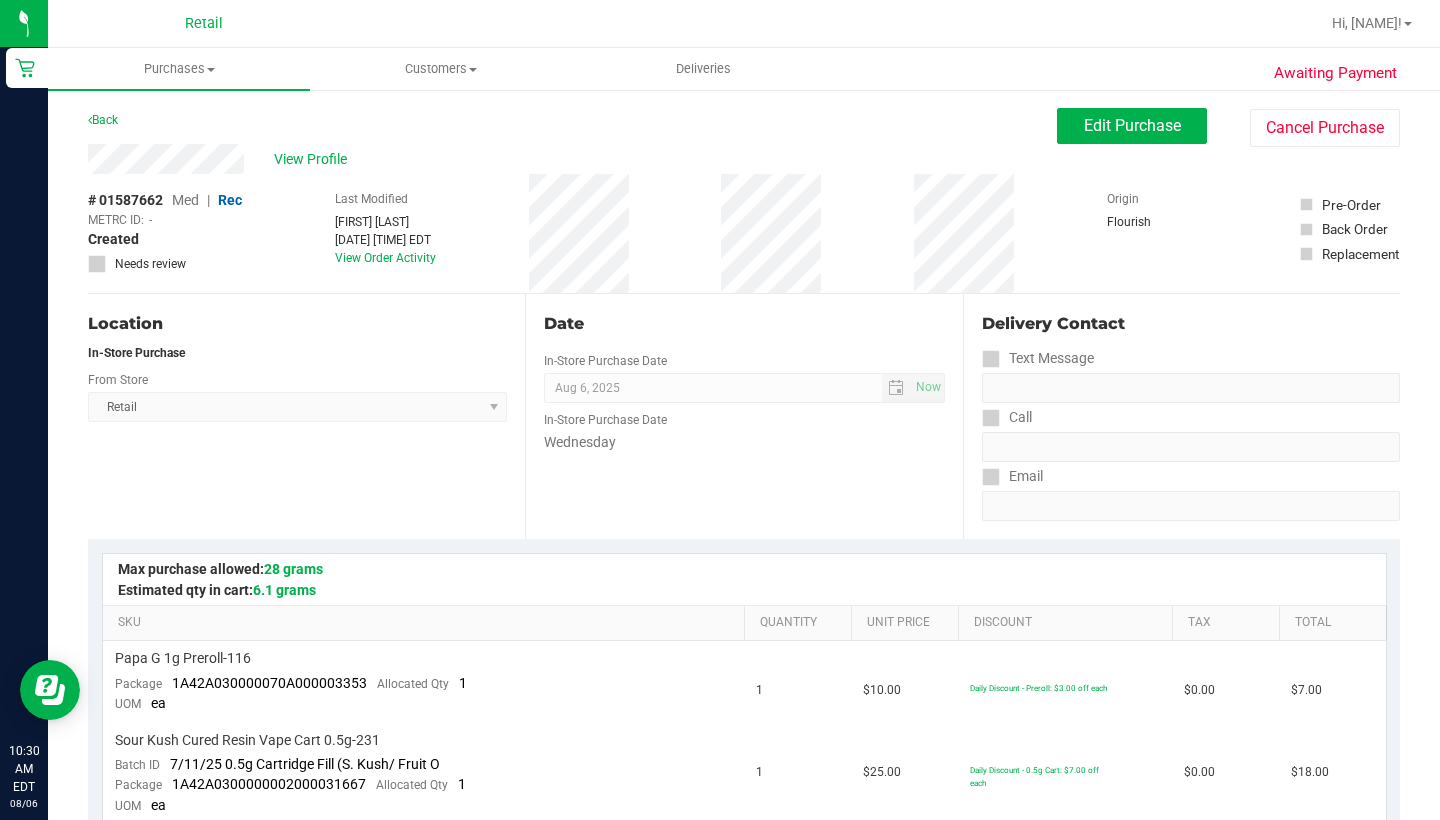 scroll, scrollTop: 0, scrollLeft: 0, axis: both 